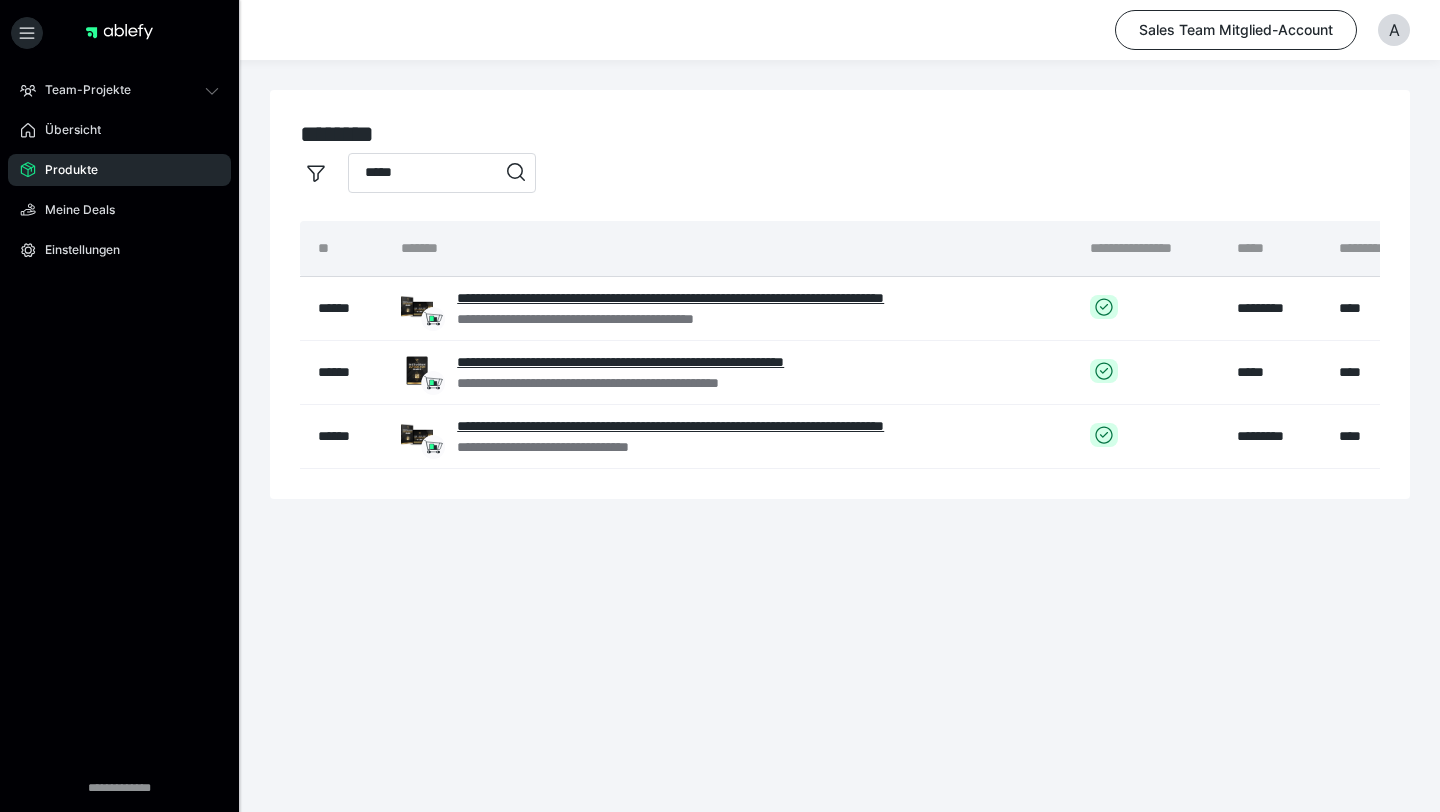 scroll, scrollTop: 0, scrollLeft: 0, axis: both 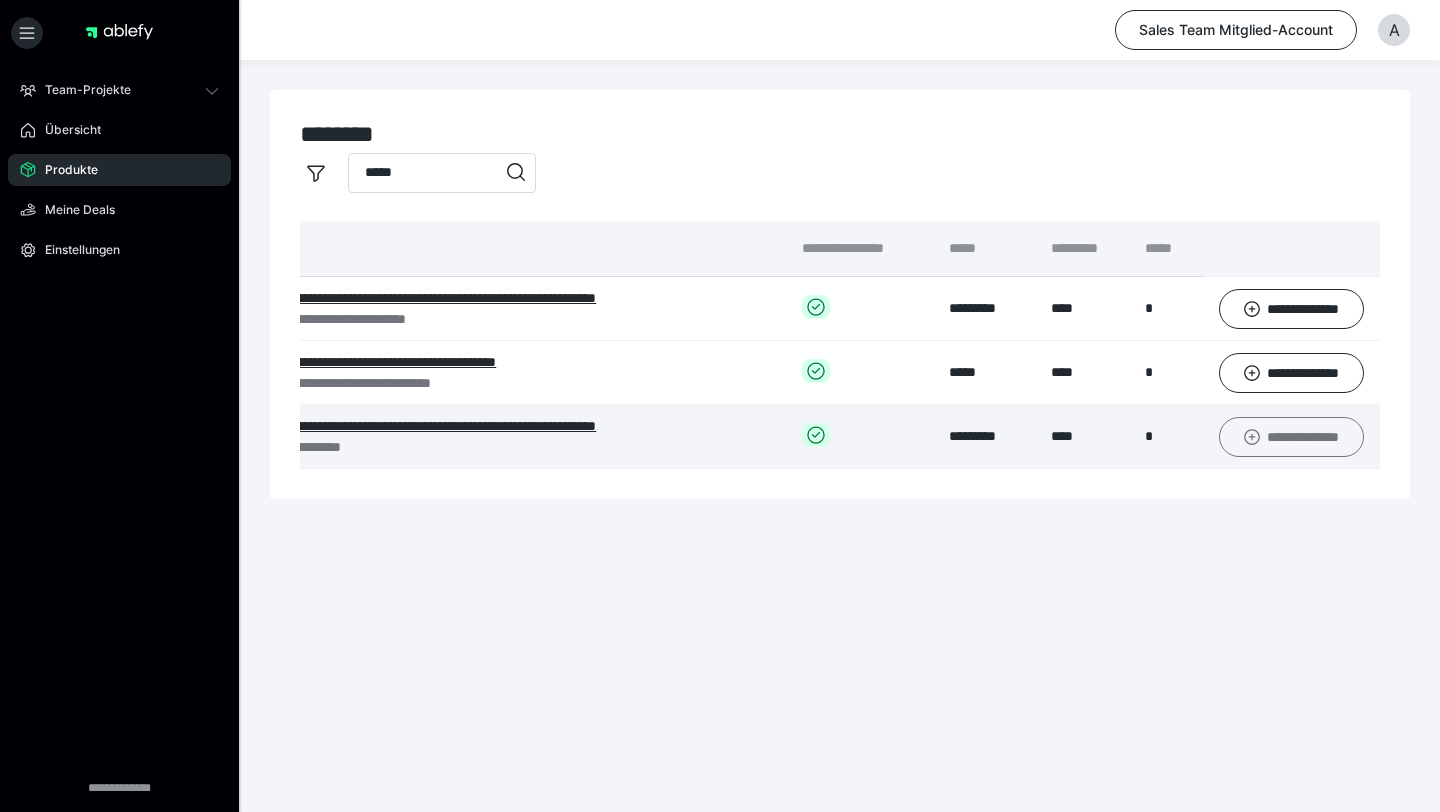 click on "**********" at bounding box center (1292, 437) 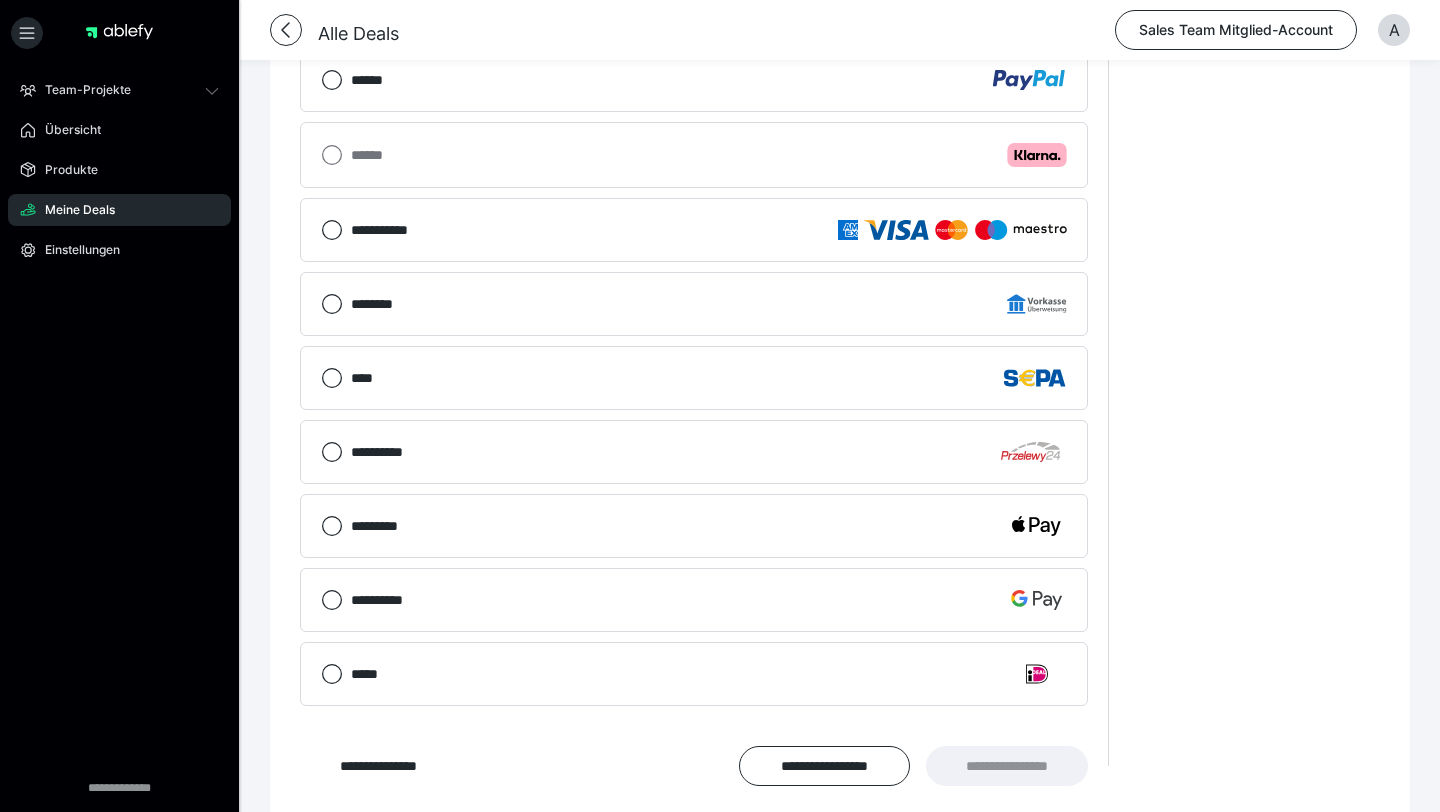 scroll, scrollTop: 1191, scrollLeft: 0, axis: vertical 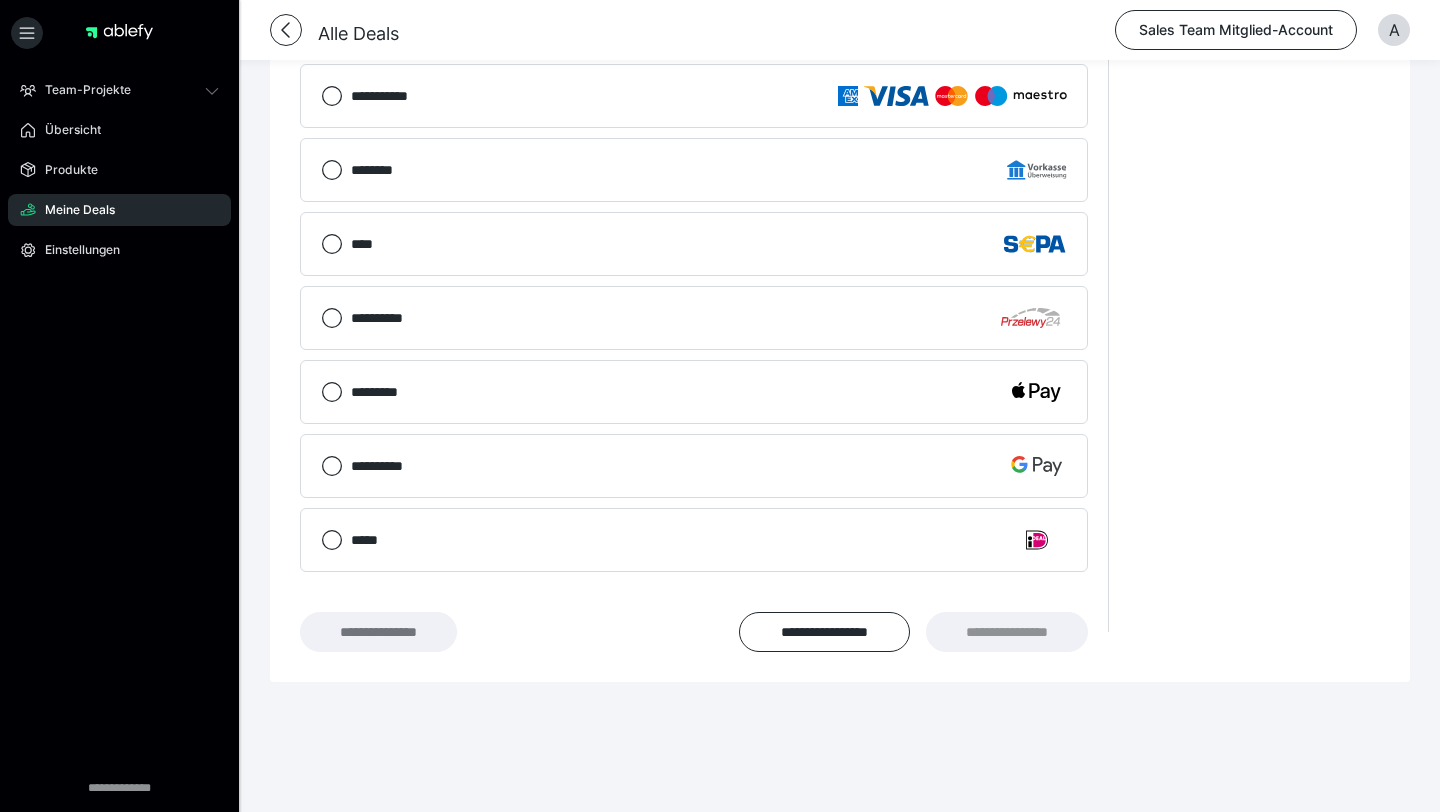 click on "**********" at bounding box center [378, 632] 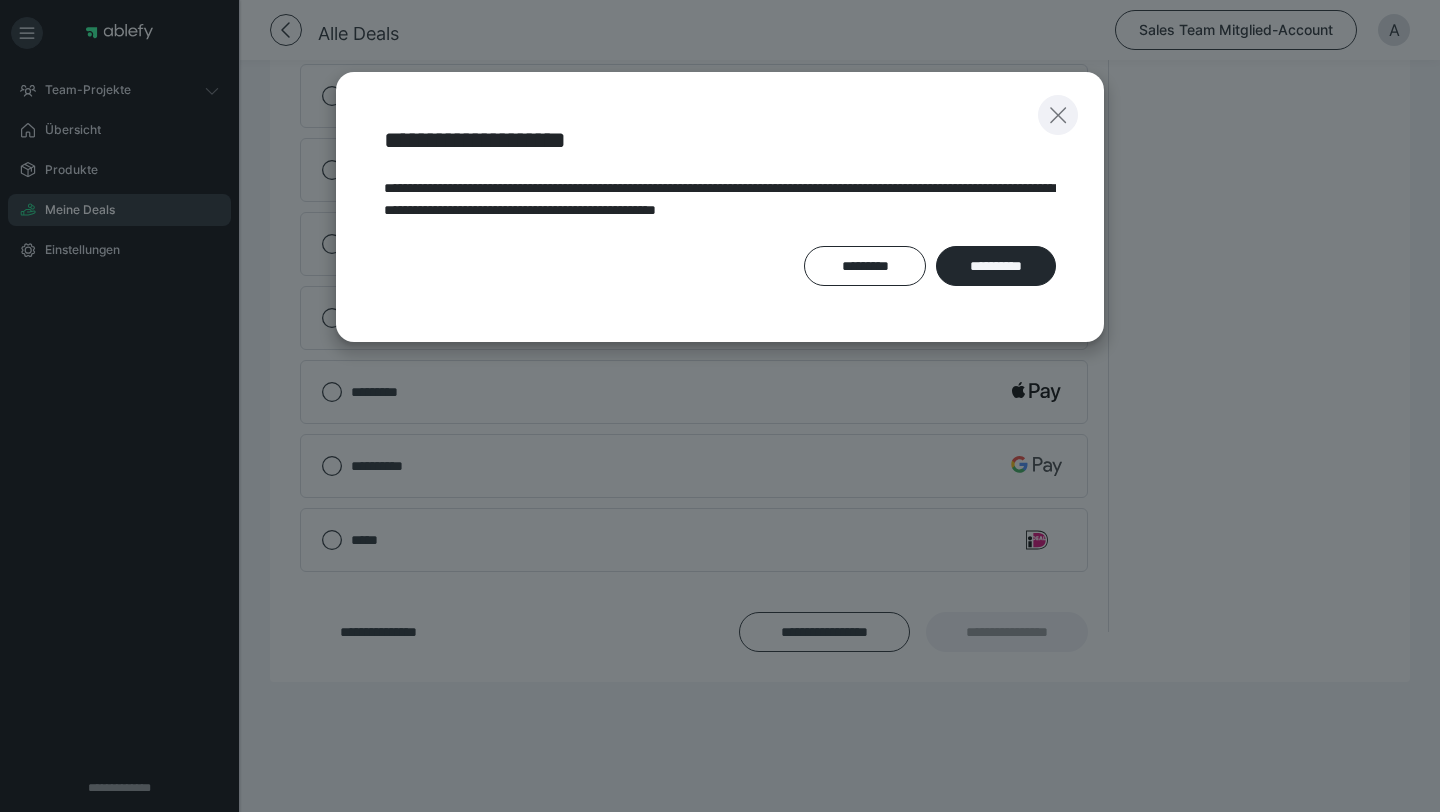 click at bounding box center (1058, 115) 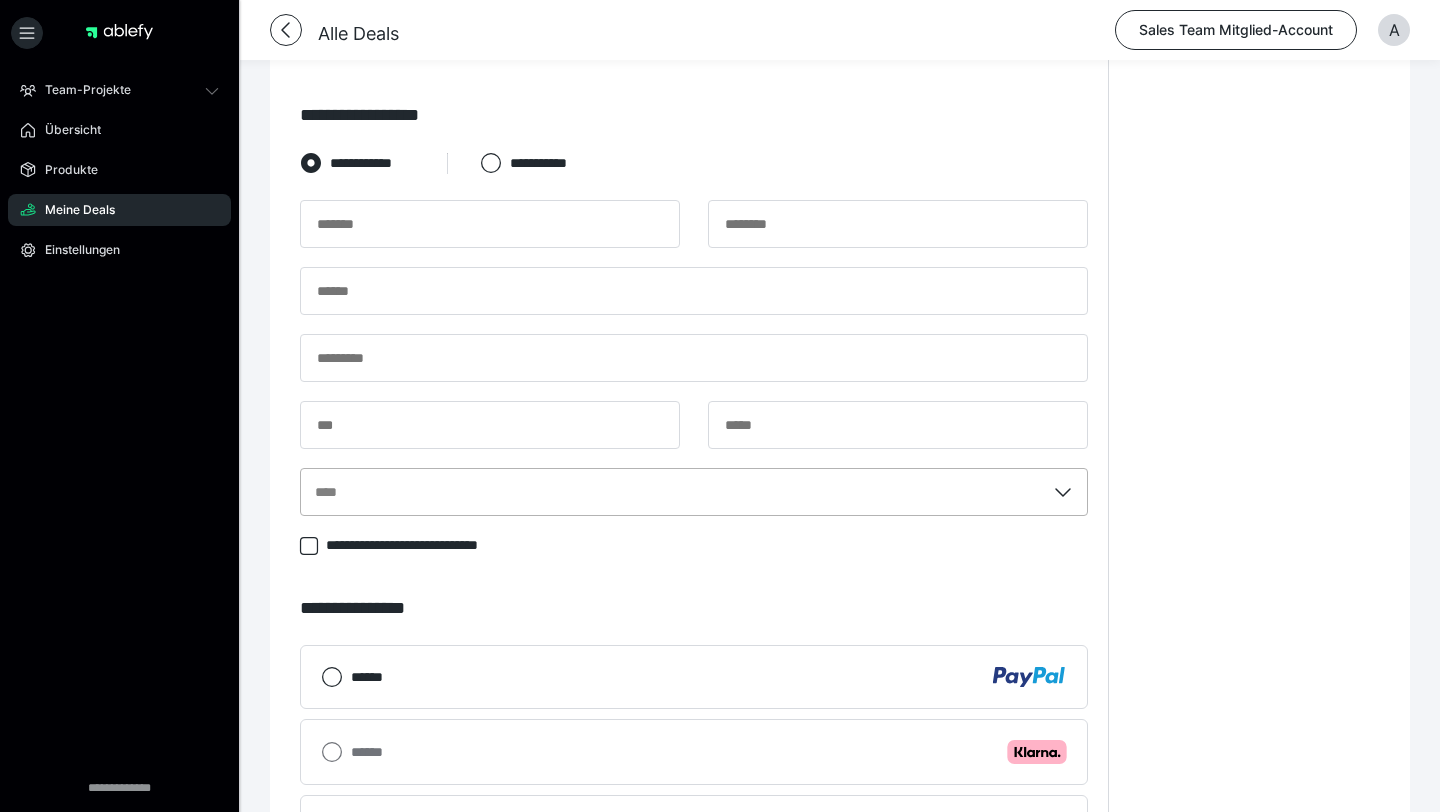 click on "****" at bounding box center (673, 492) 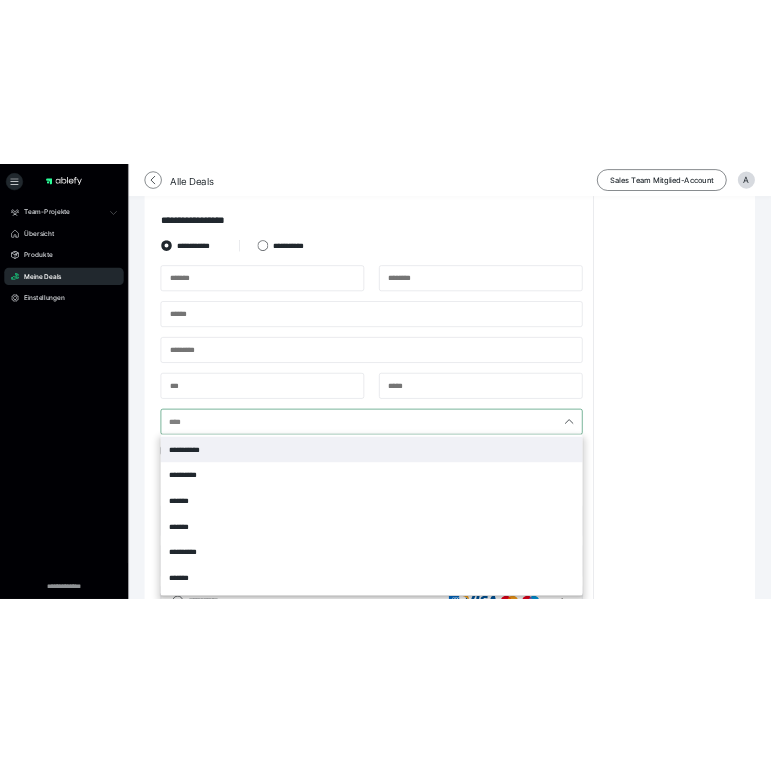 scroll, scrollTop: 472, scrollLeft: 0, axis: vertical 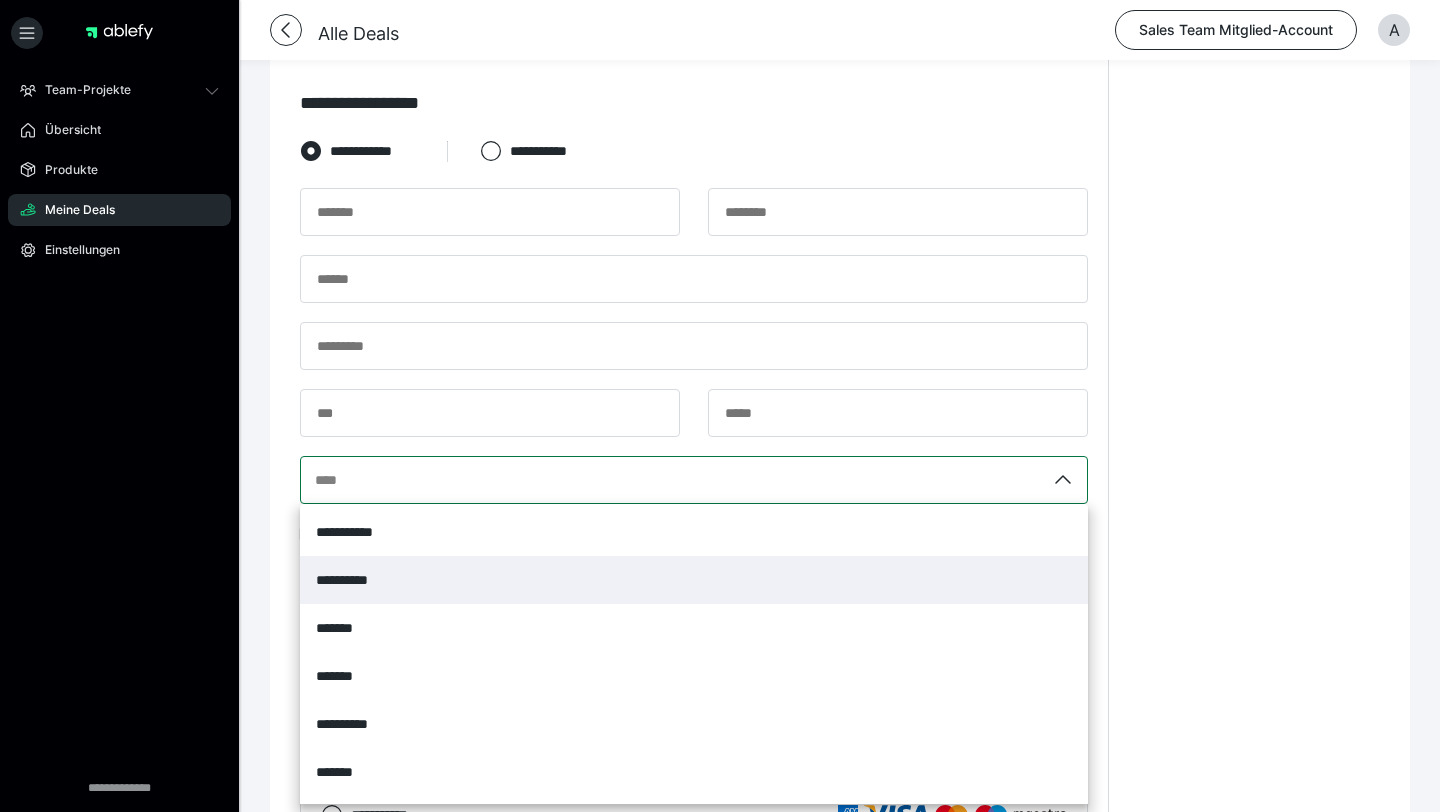 click on "**********" at bounding box center [350, 580] 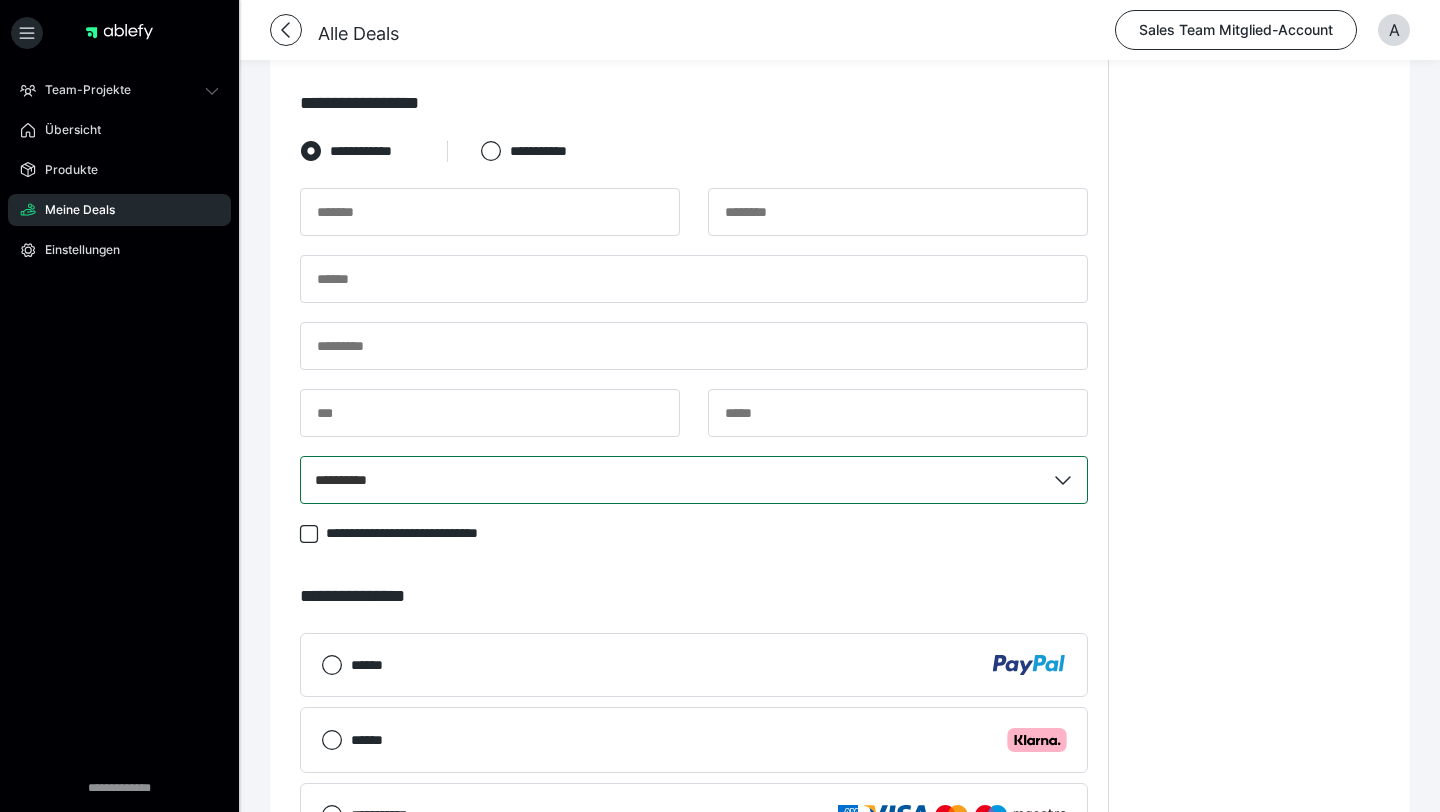 click on "****** .cls-1 {fill: #ffb3c7;}" at bounding box center (694, 740) 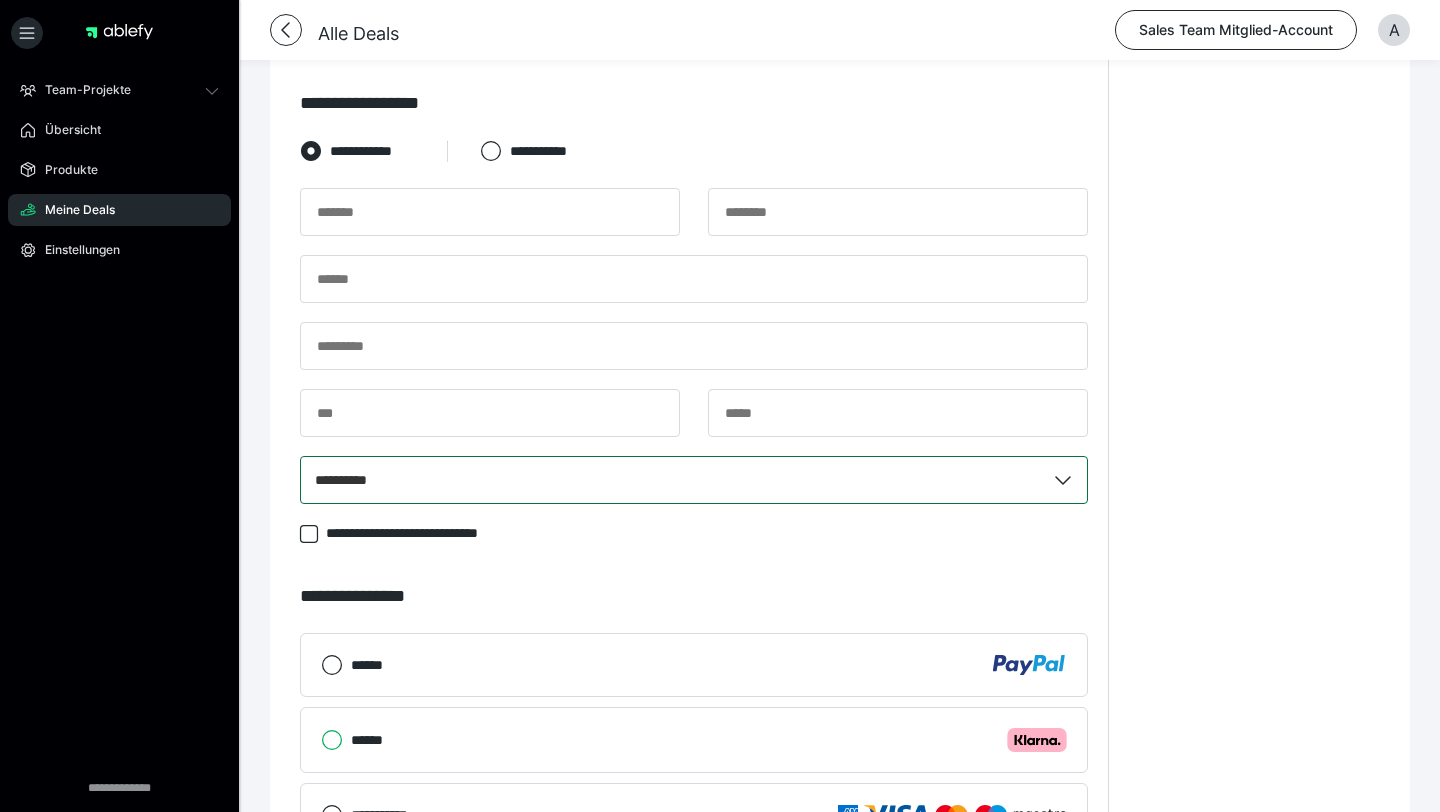 click on "****** .cls-1 {fill: #ffb3c7;}" at bounding box center [321, 740] 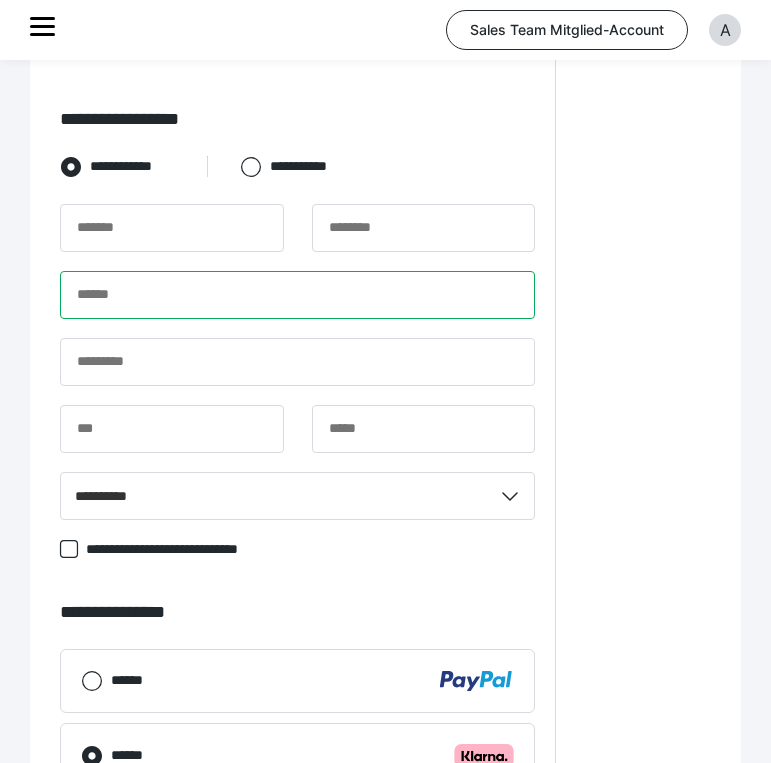 click at bounding box center [297, 295] 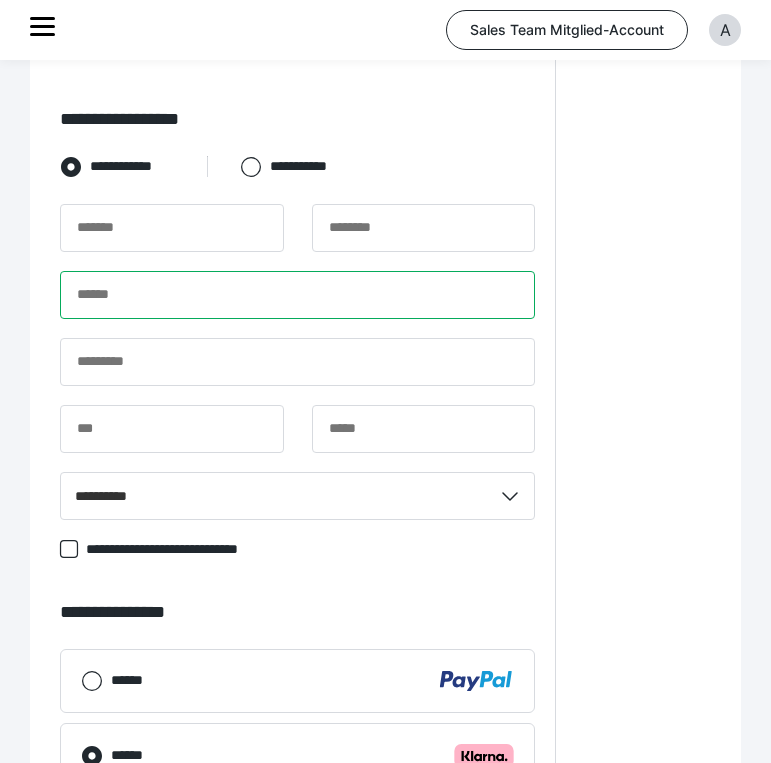 paste on "**********" 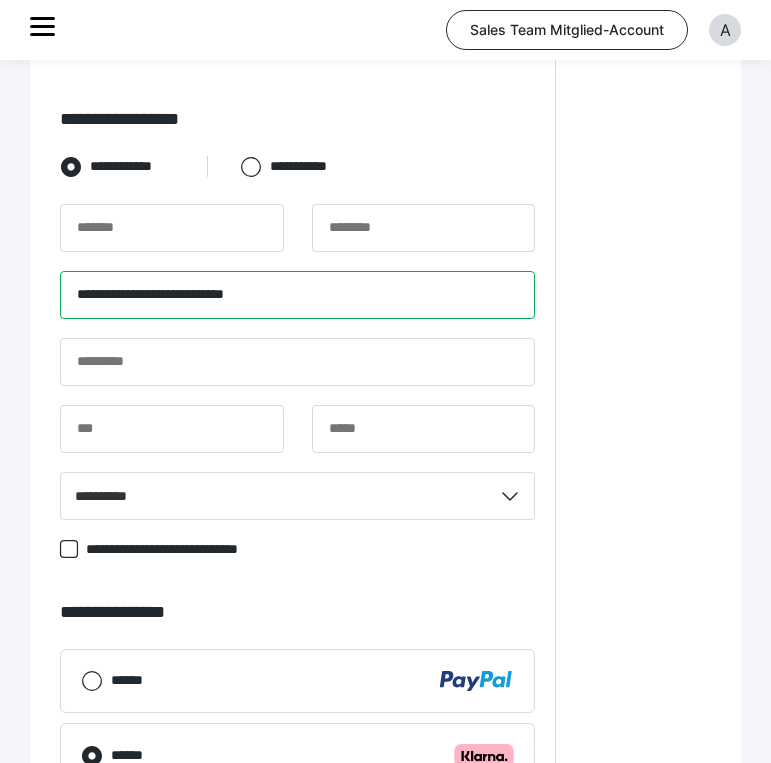 type on "**********" 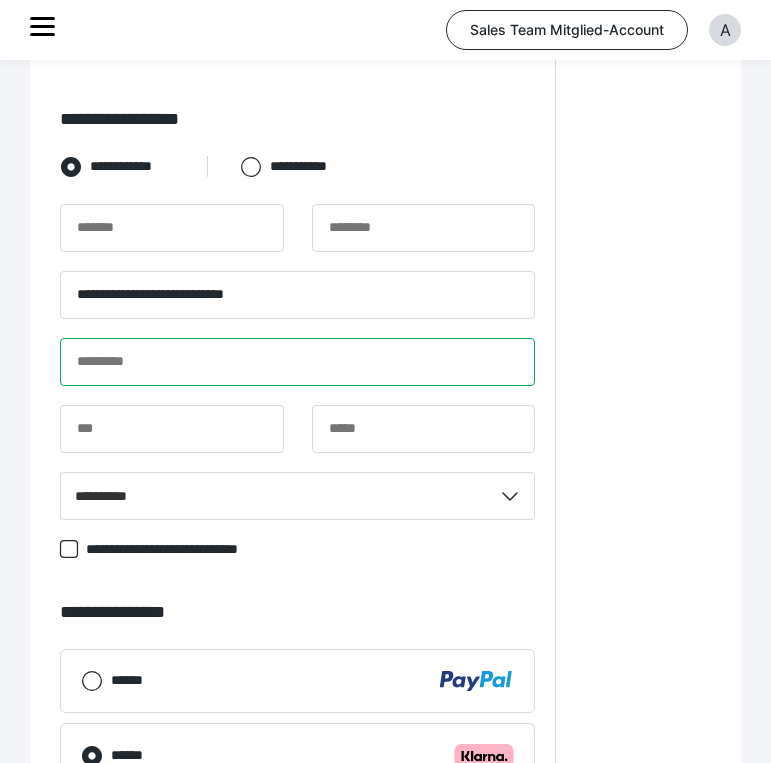 click at bounding box center (297, 362) 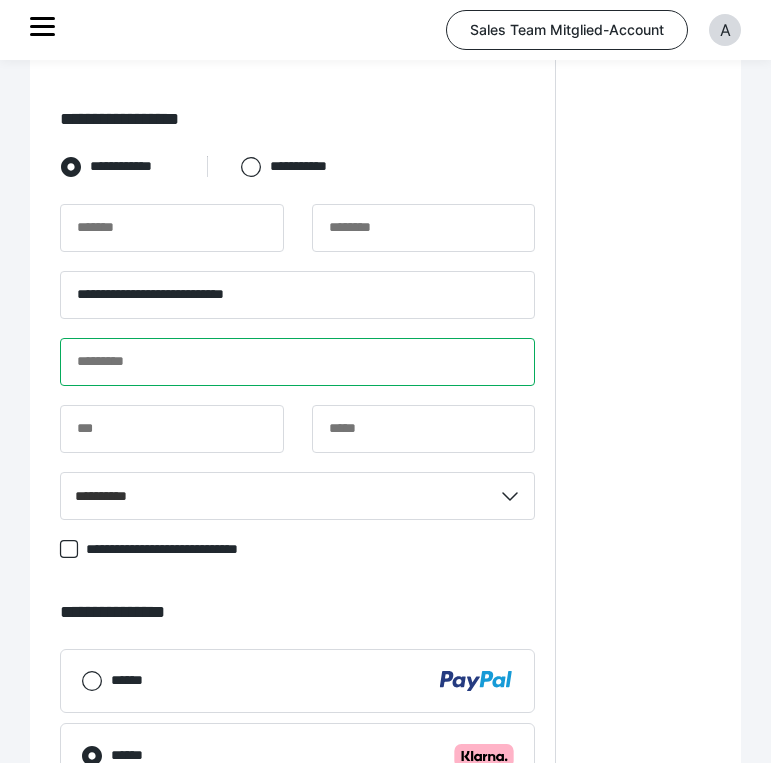 paste on "**********" 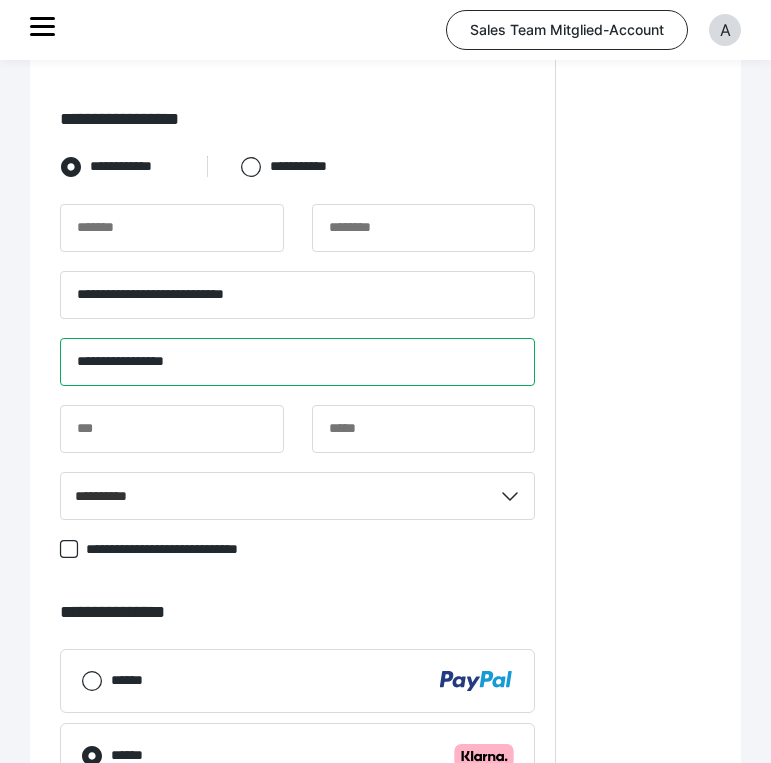 type on "**********" 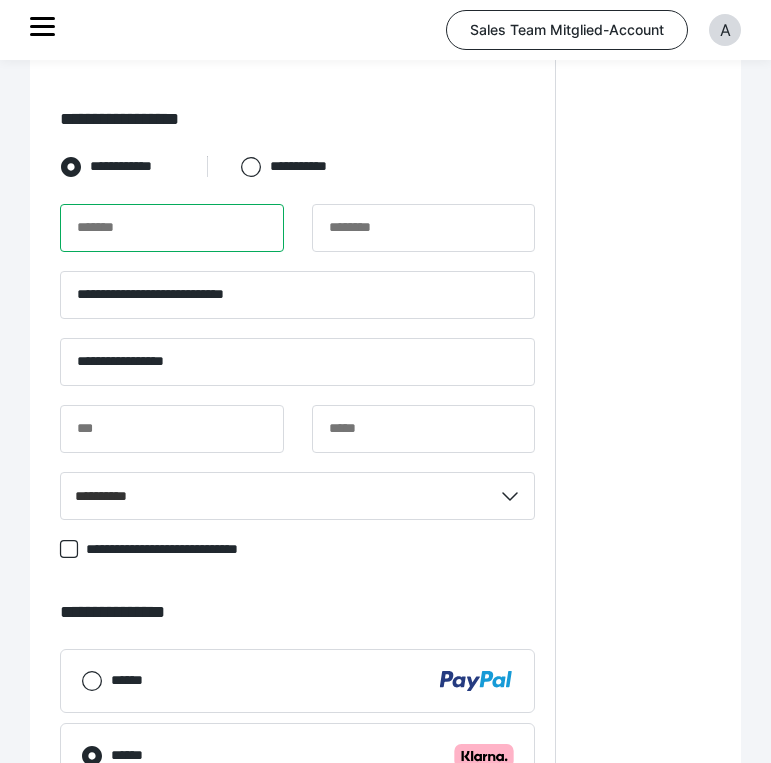 click at bounding box center (172, 228) 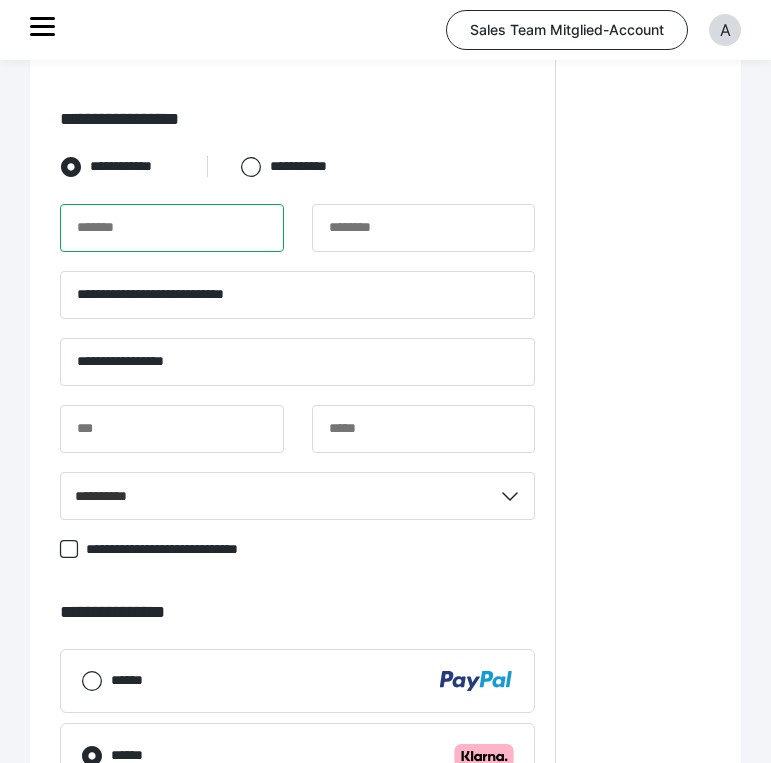 paste on "**********" 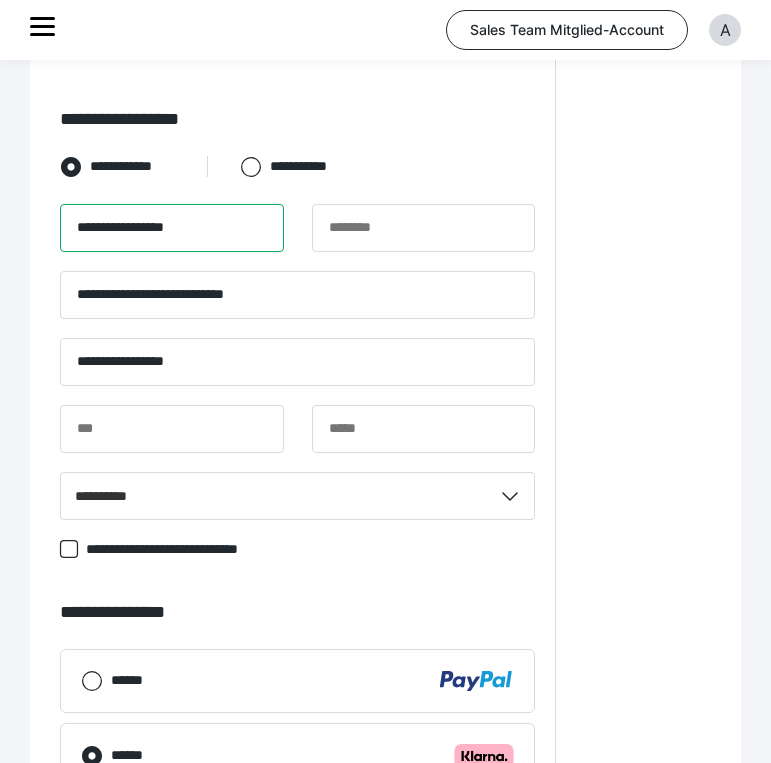 type on "**********" 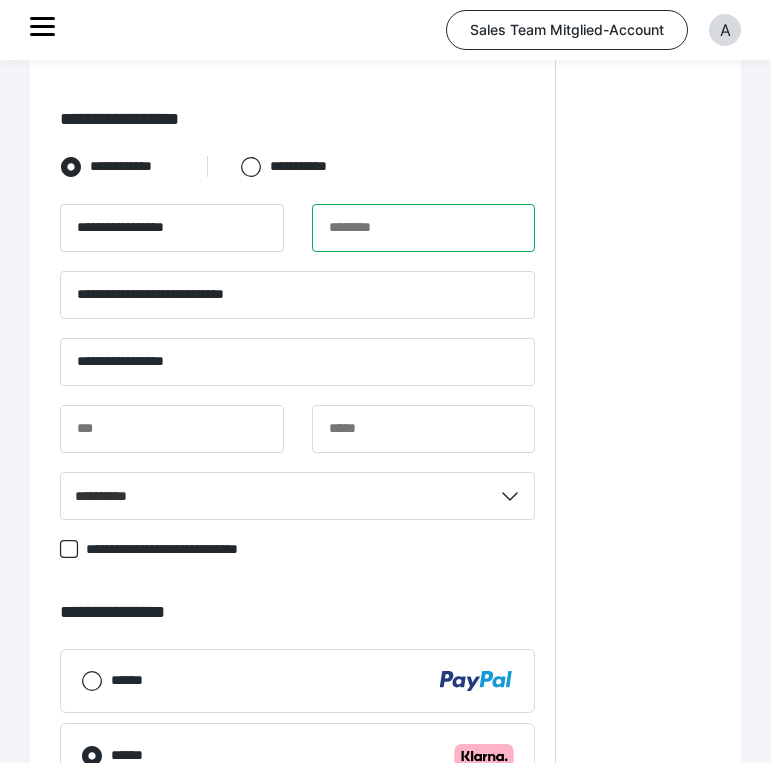 click at bounding box center (424, 228) 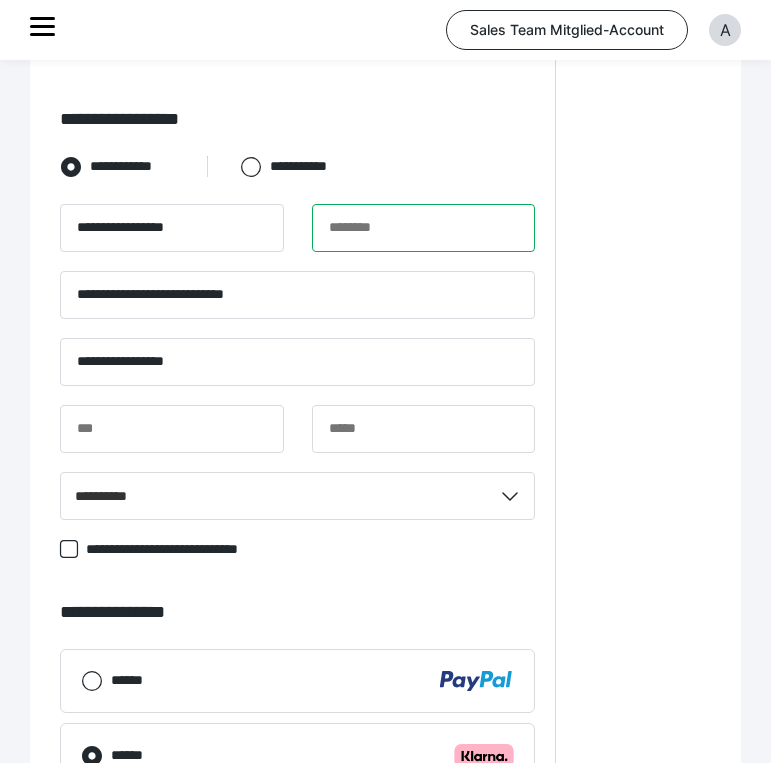 paste on "**********" 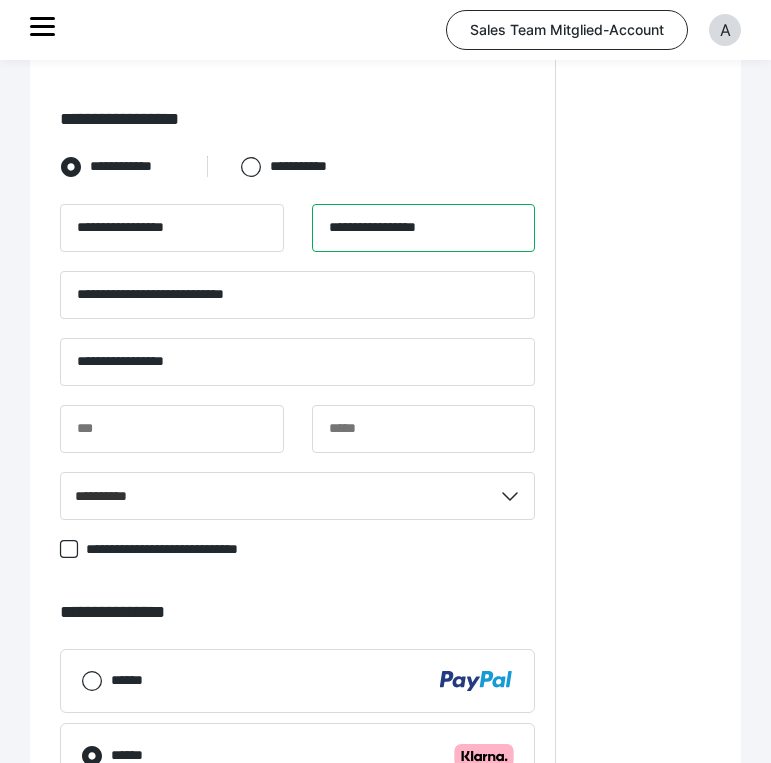 click on "**********" at bounding box center (424, 228) 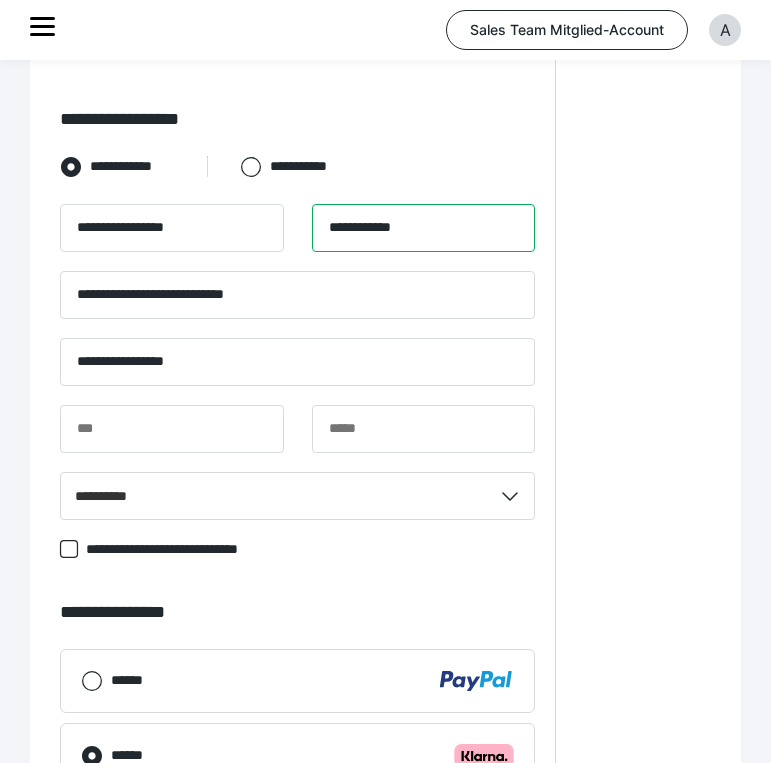 type on "**********" 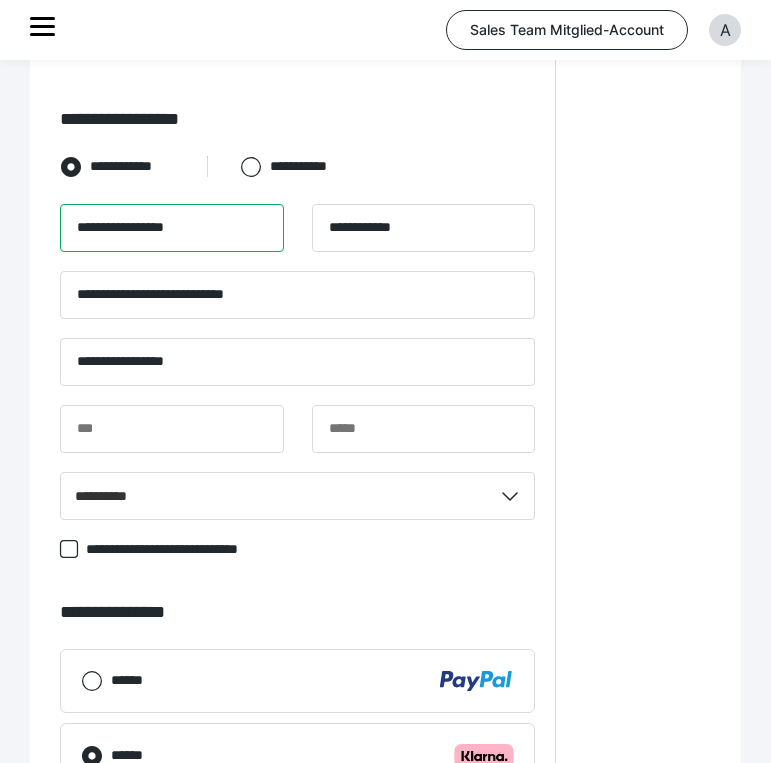 click on "**********" at bounding box center [172, 228] 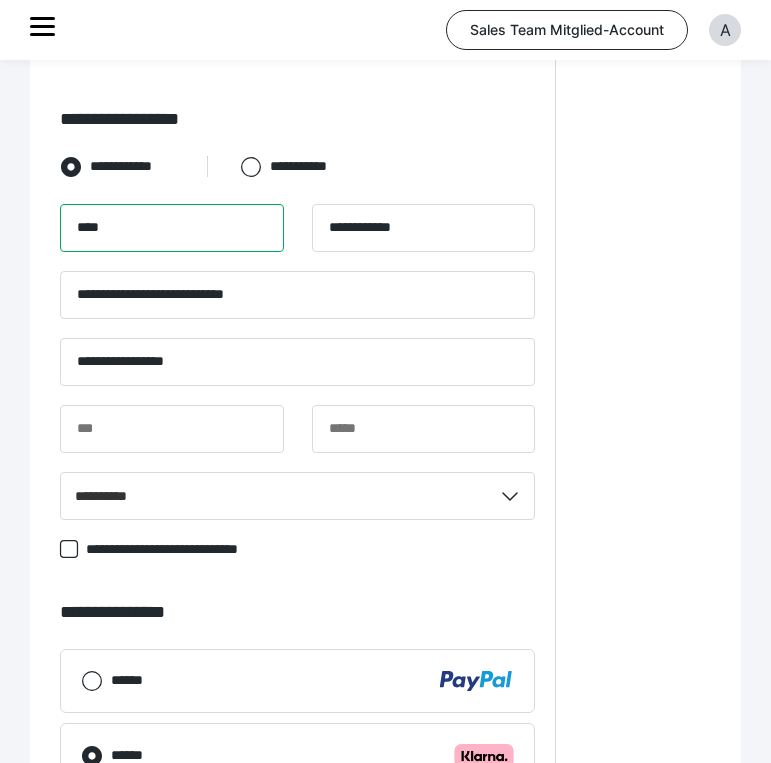 type on "****" 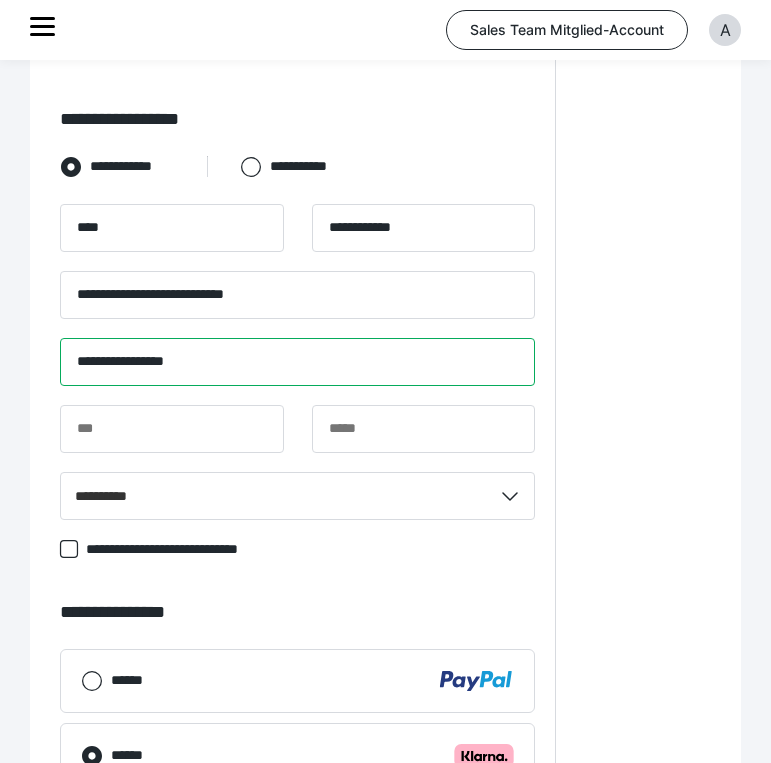 drag, startPoint x: 235, startPoint y: 372, endPoint x: 34, endPoint y: 363, distance: 201.20139 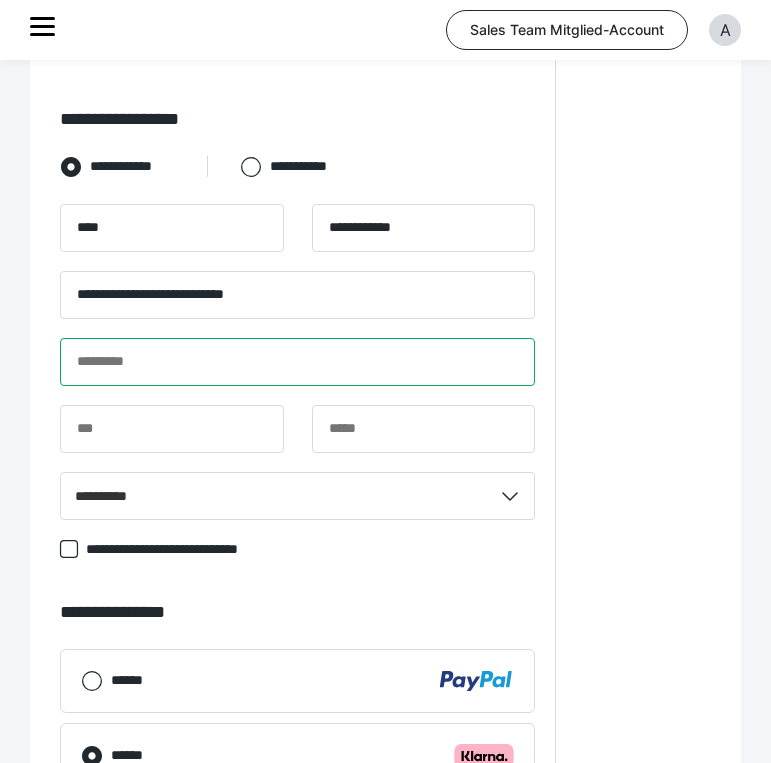 click at bounding box center [297, 362] 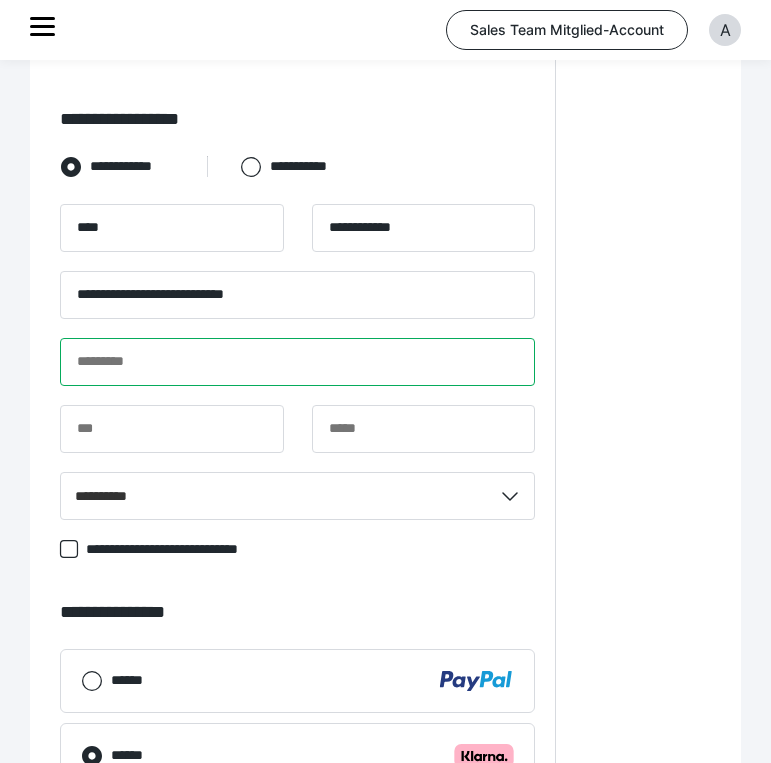 paste on "**********" 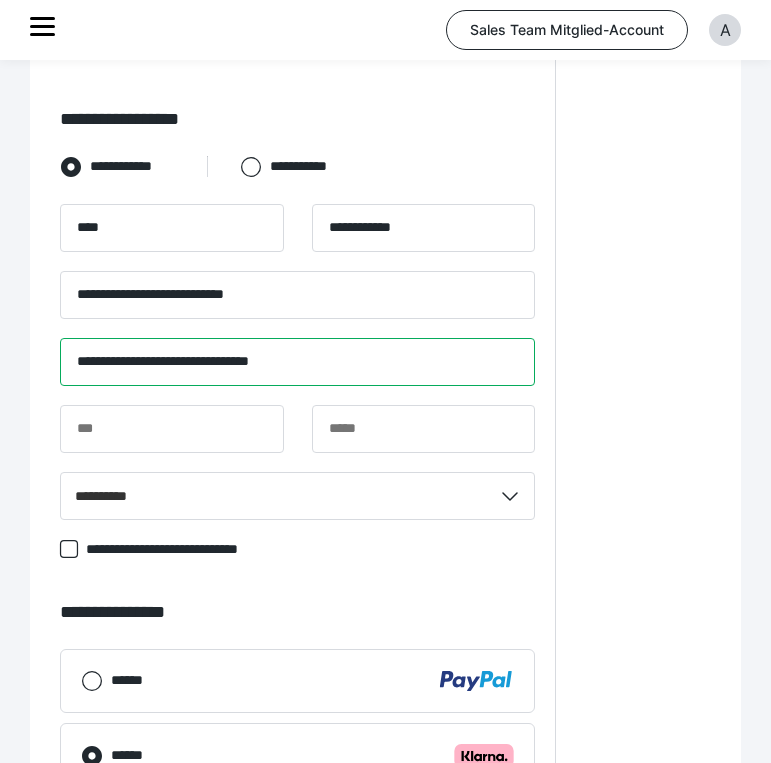 type on "**********" 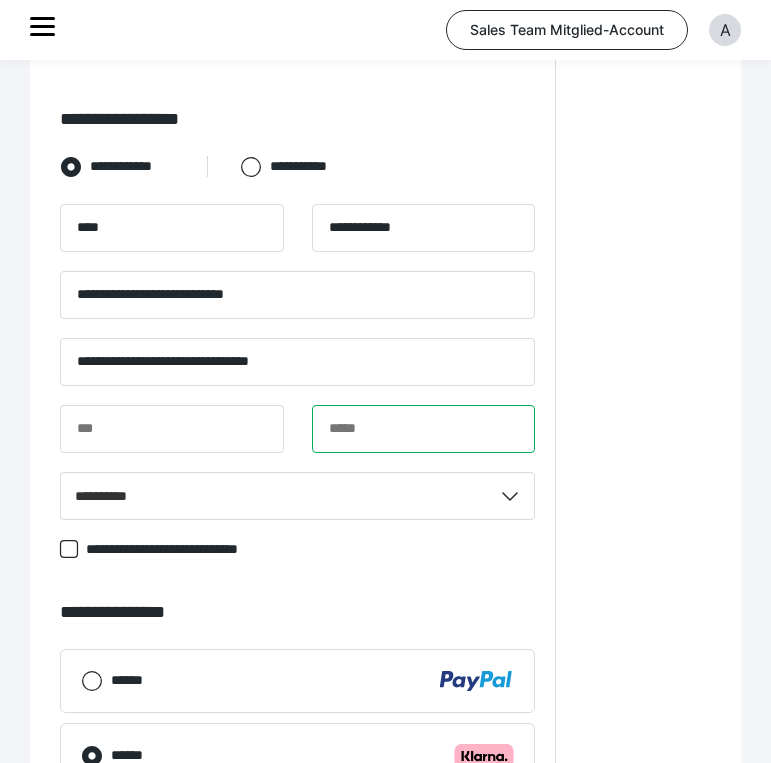 click at bounding box center [424, 429] 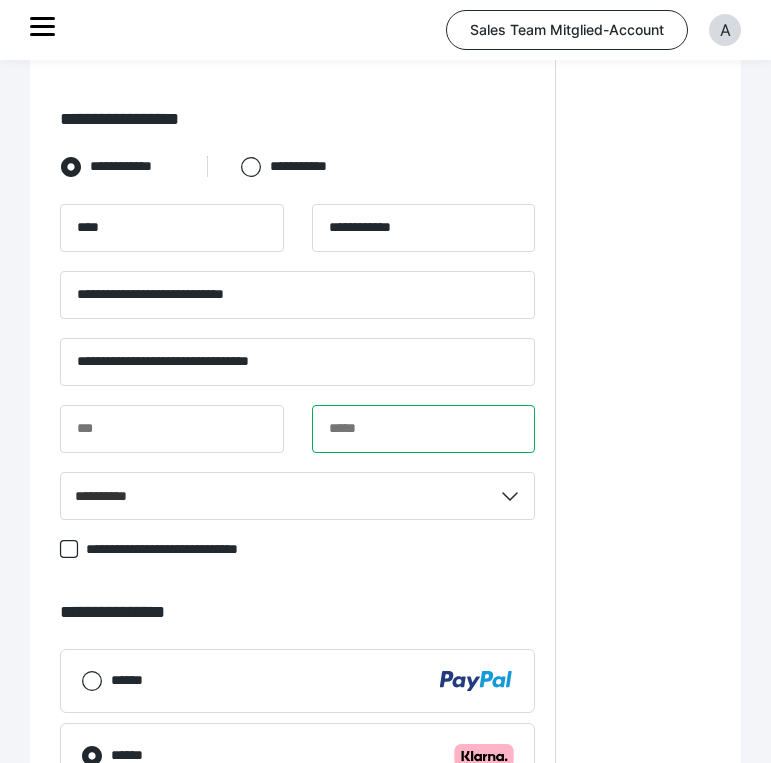 paste on "**********" 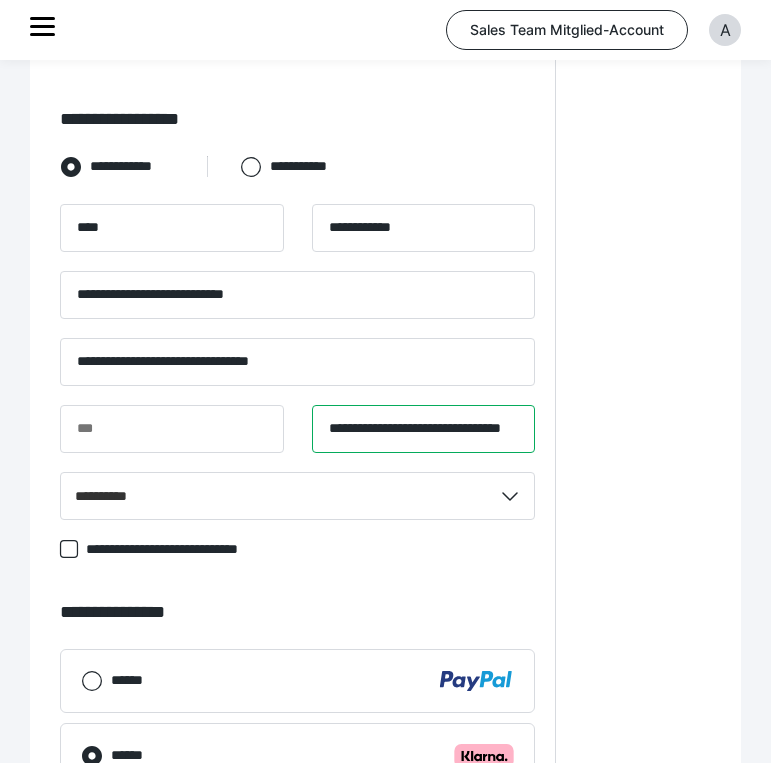 scroll, scrollTop: 0, scrollLeft: 61, axis: horizontal 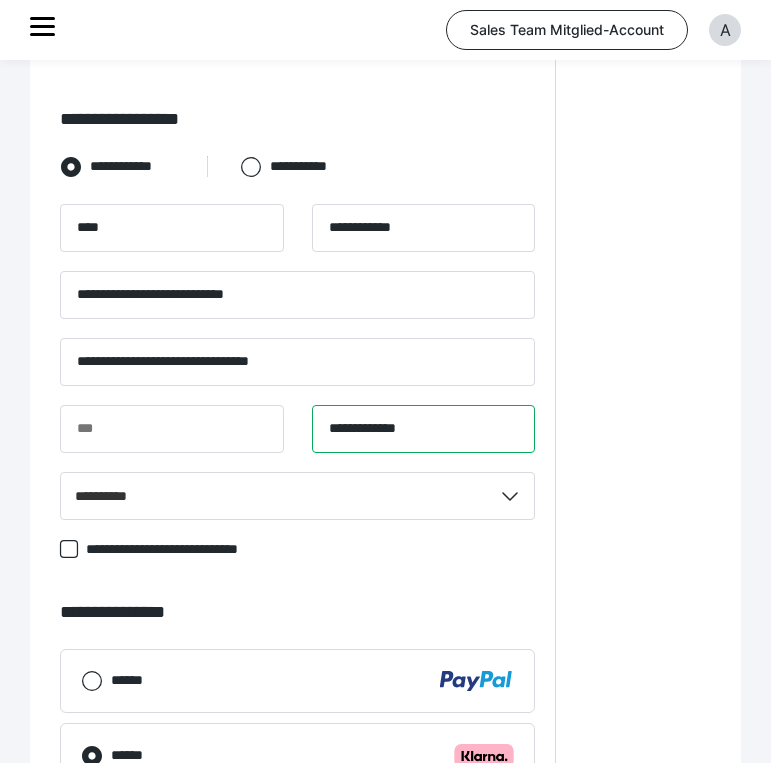 type on "**********" 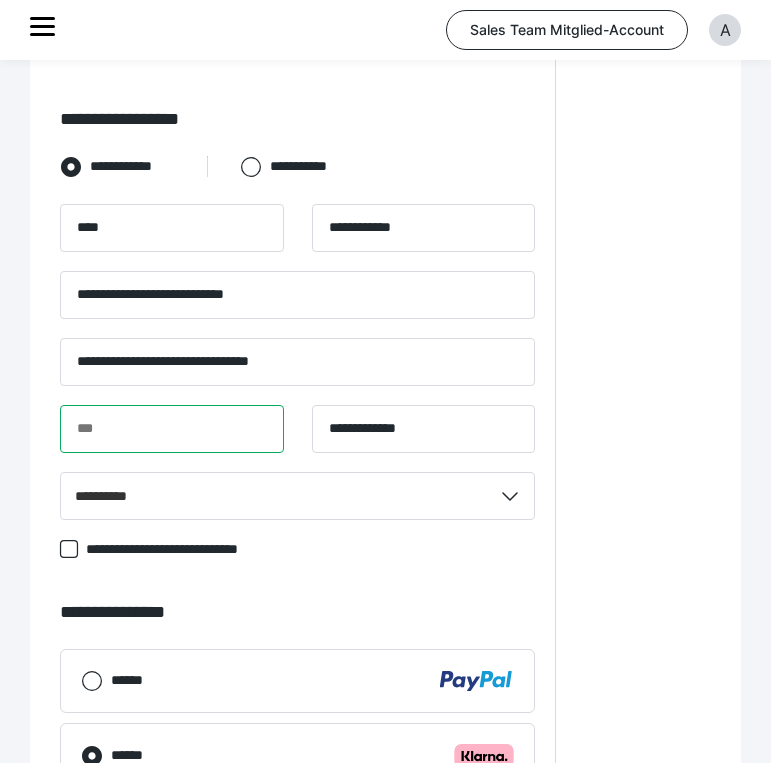 click at bounding box center [172, 429] 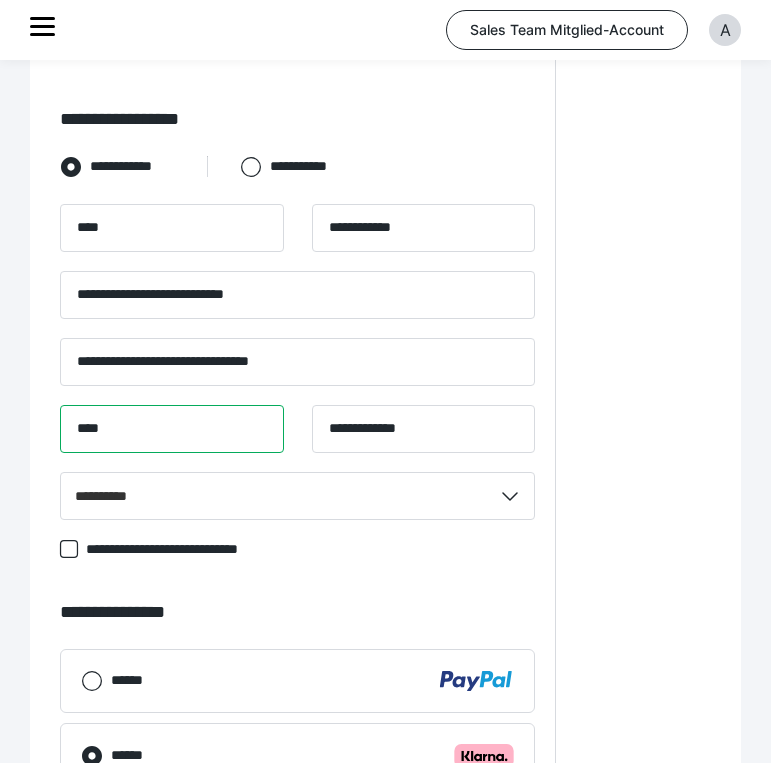 type on "****" 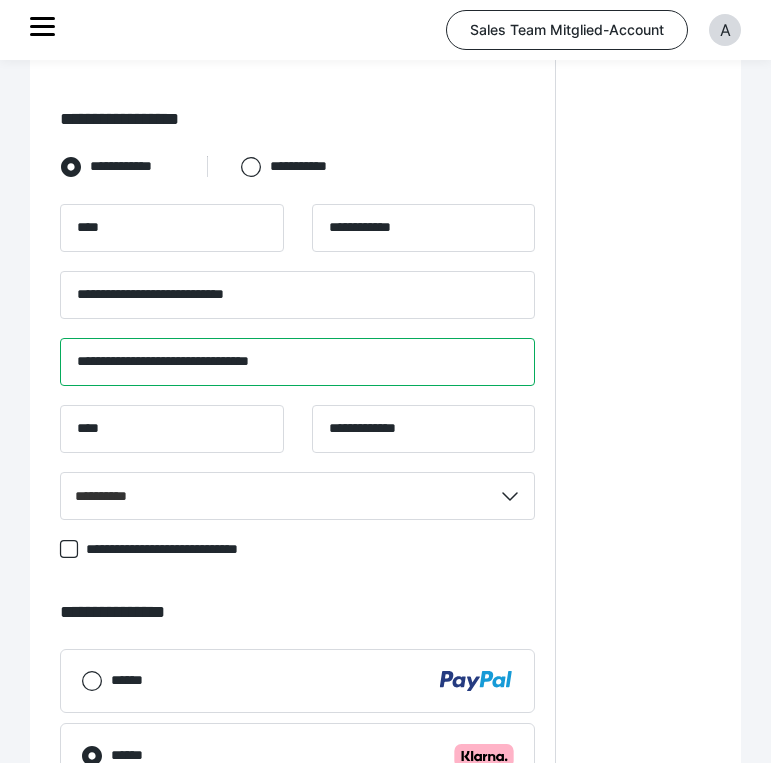click on "**********" at bounding box center (297, 362) 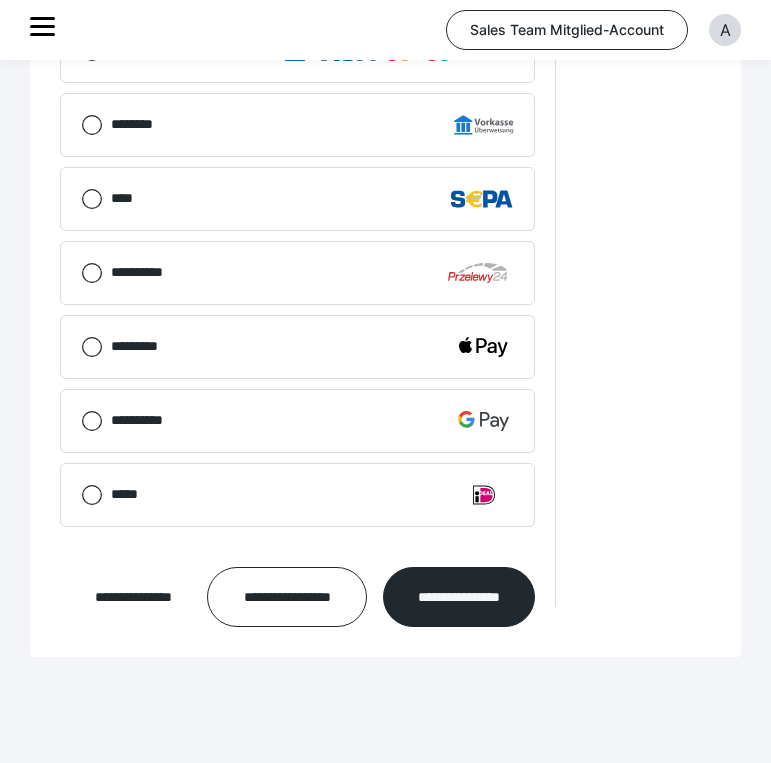 scroll, scrollTop: 1276, scrollLeft: 0, axis: vertical 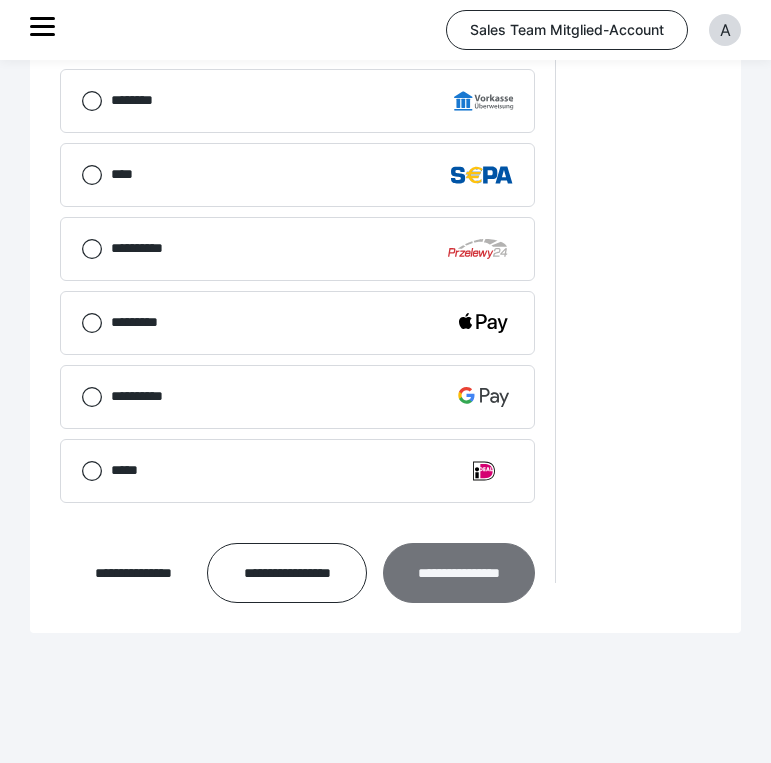 type on "**********" 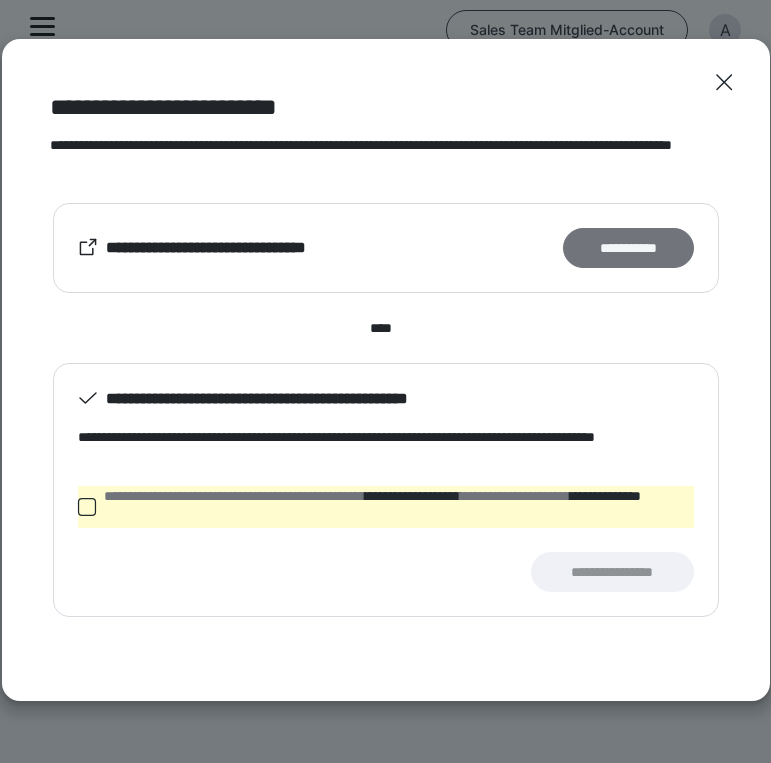 click on "**********" at bounding box center [628, 248] 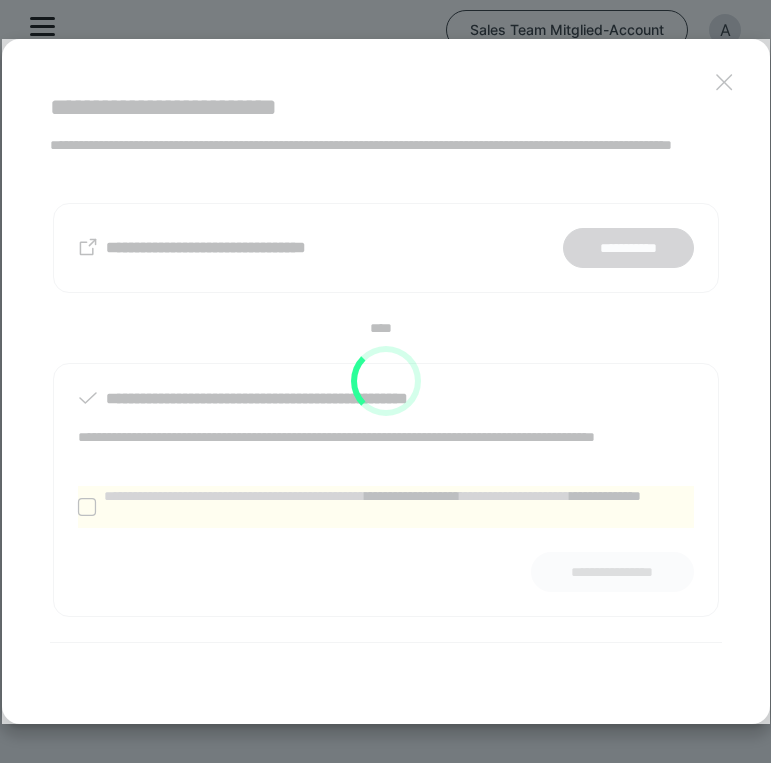 scroll, scrollTop: 570, scrollLeft: 0, axis: vertical 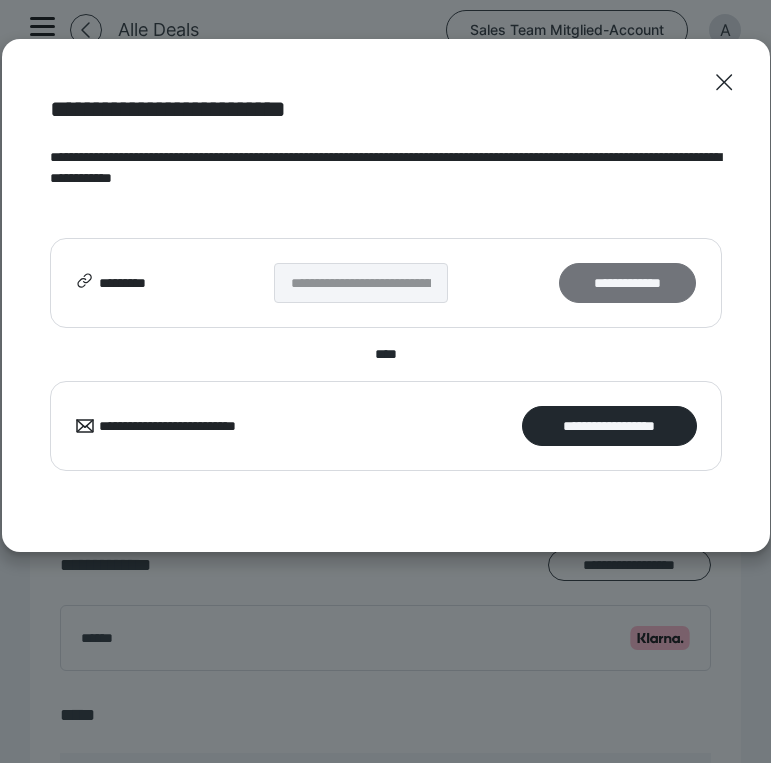 click on "**********" at bounding box center (627, 283) 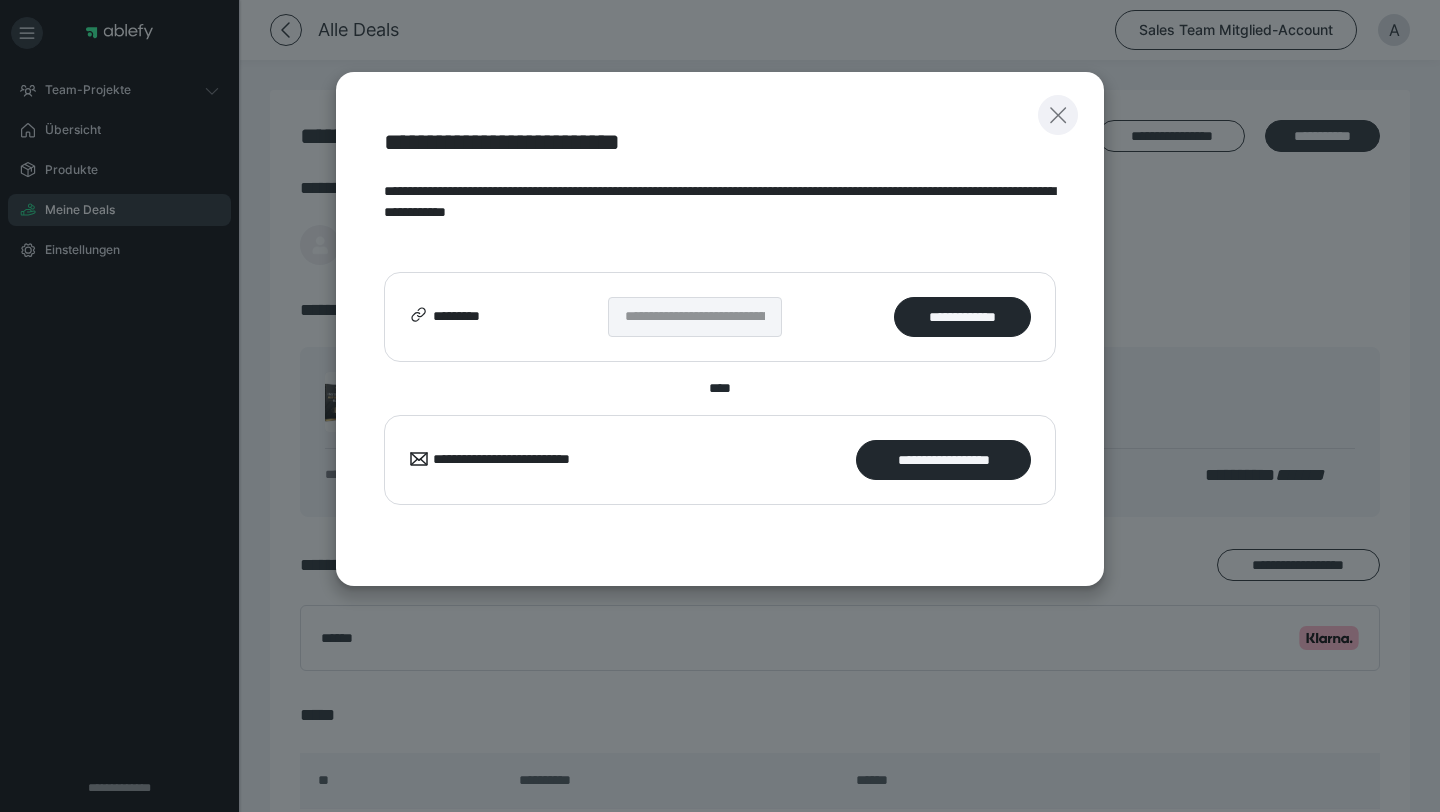 click 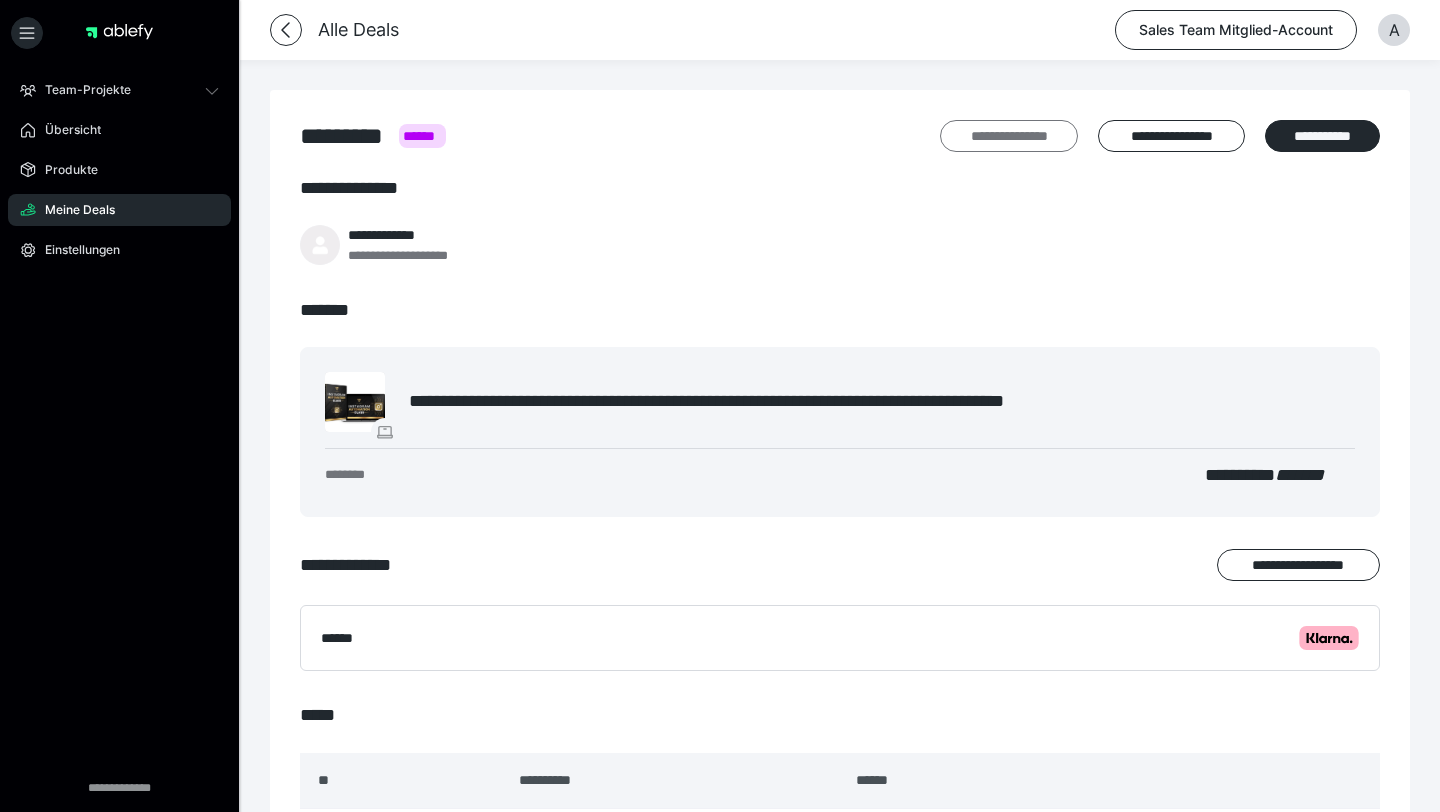 click on "**********" at bounding box center (1009, 136) 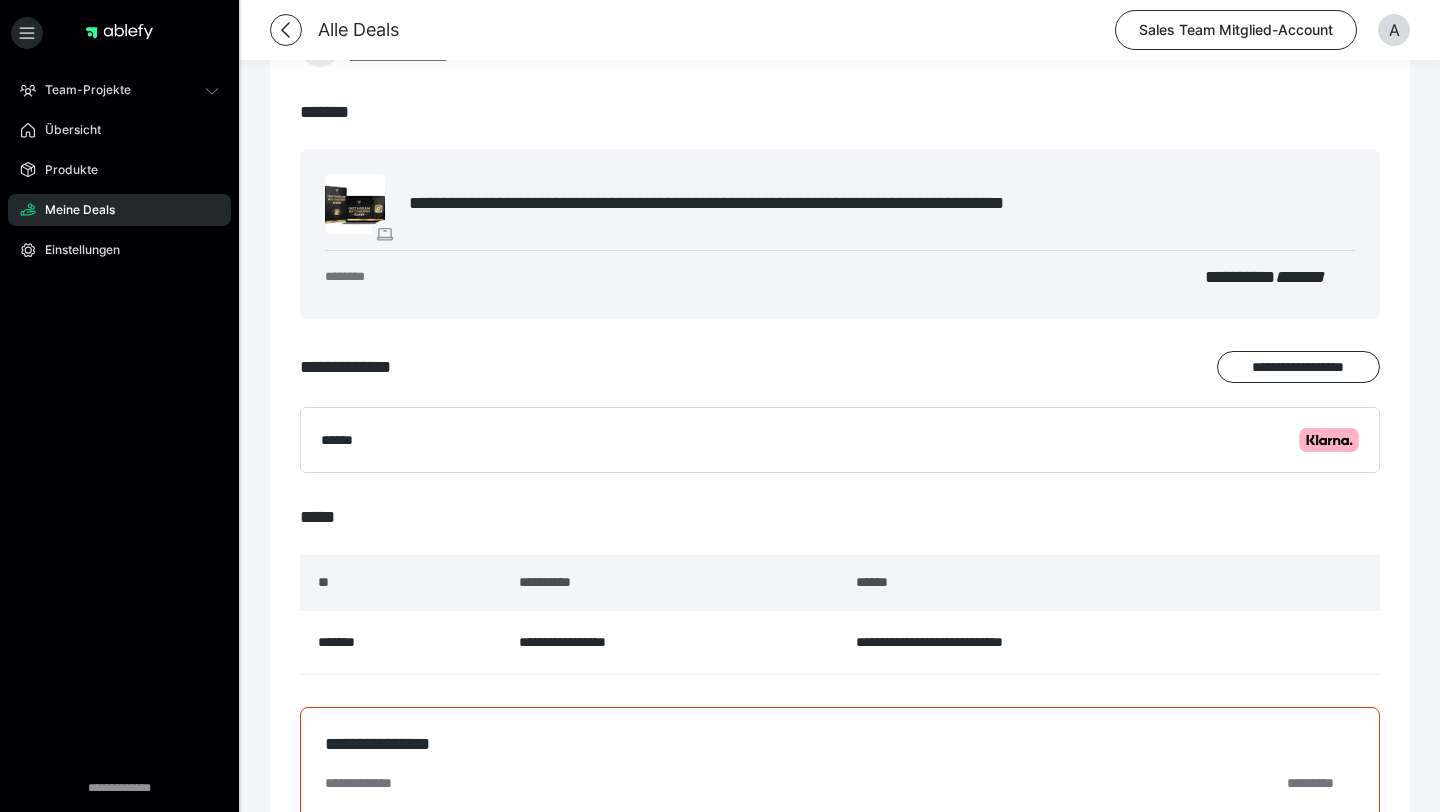 scroll, scrollTop: 171, scrollLeft: 0, axis: vertical 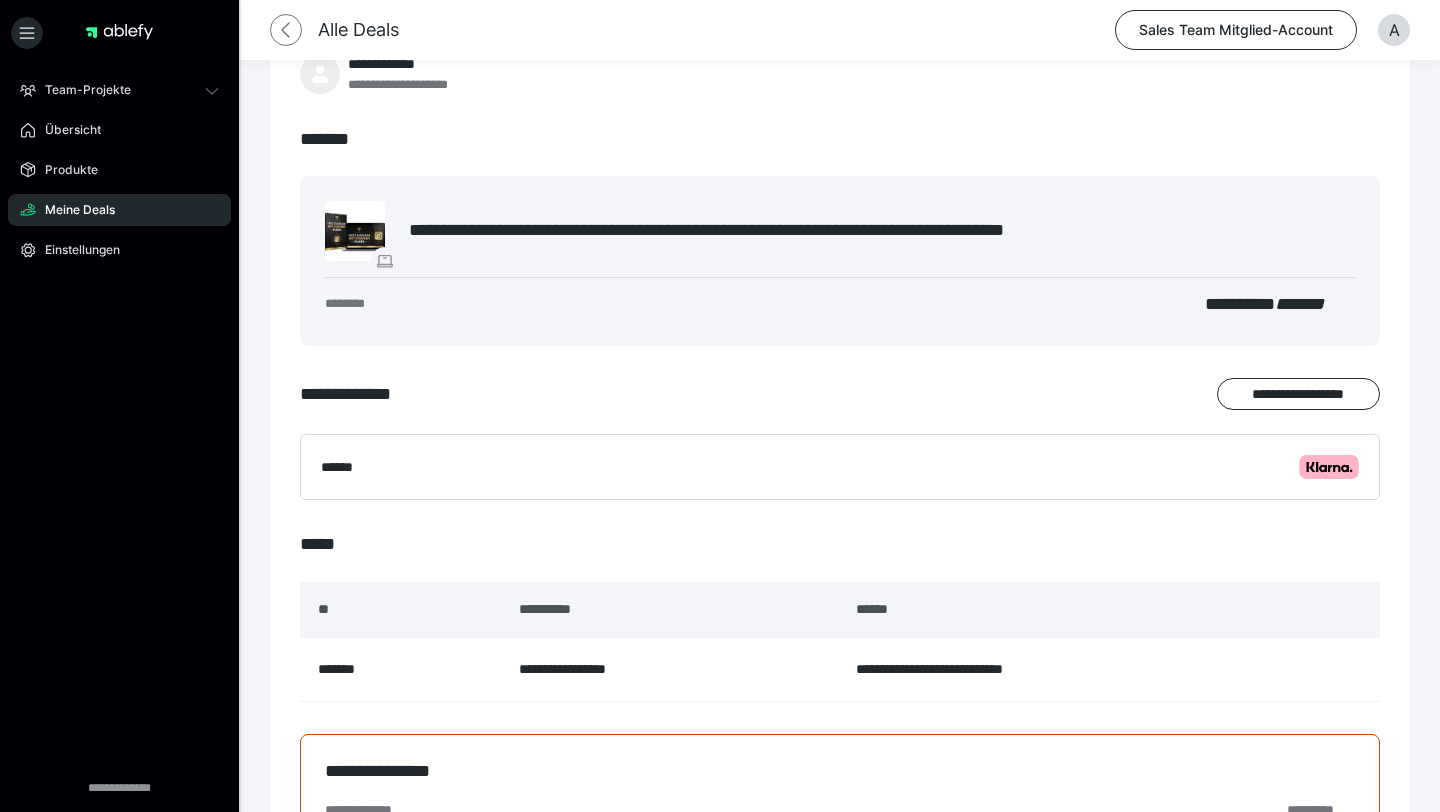 click 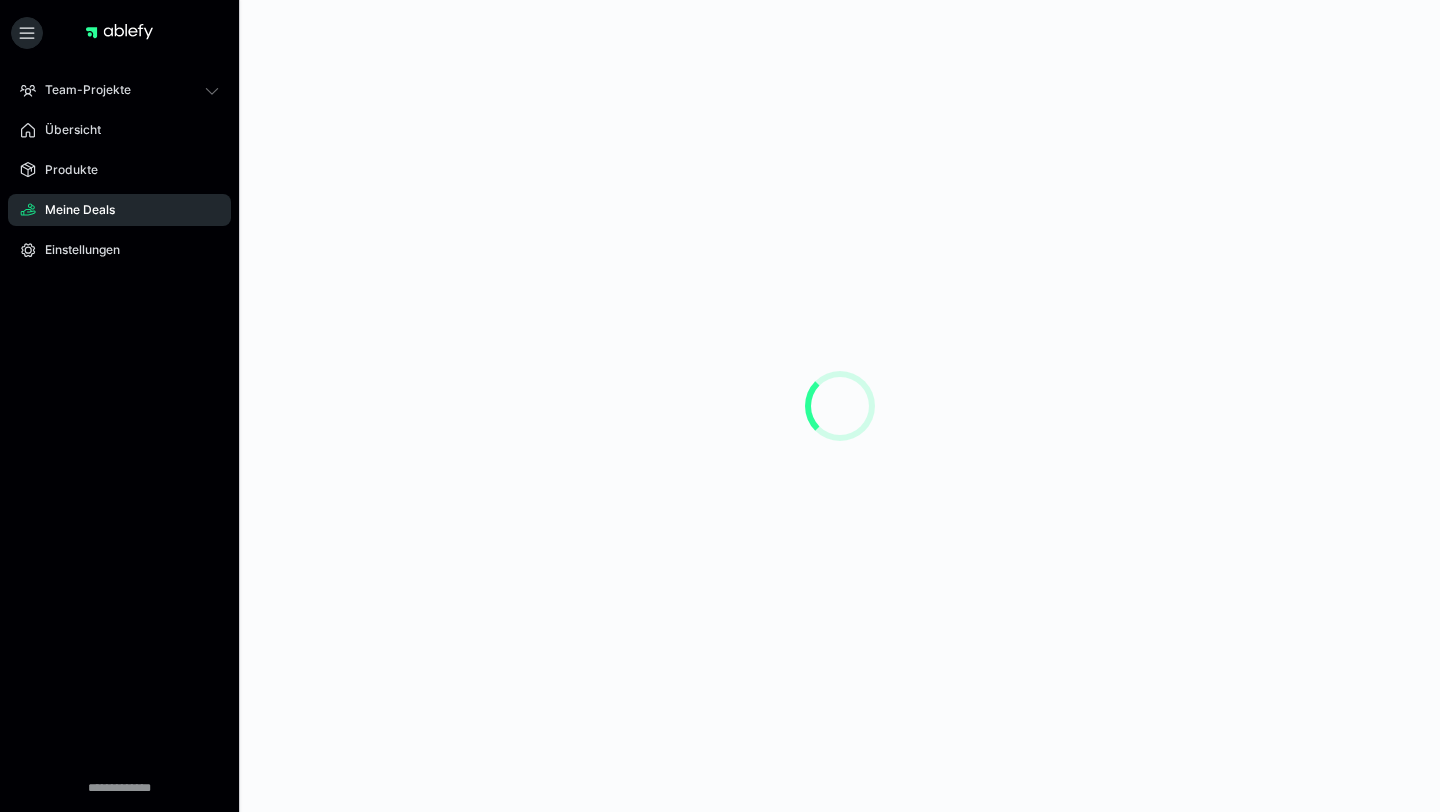 scroll, scrollTop: 0, scrollLeft: 0, axis: both 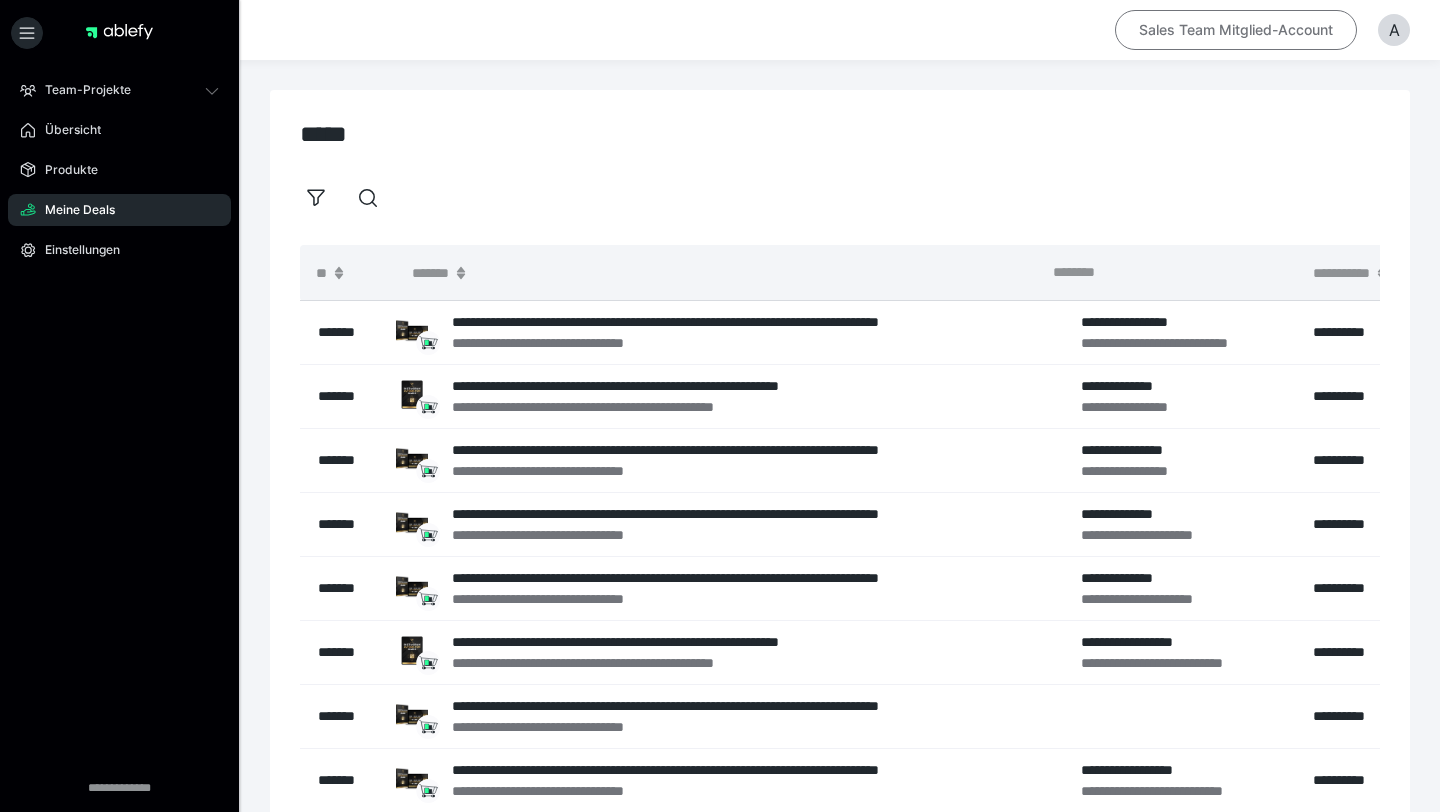 click on "Sales Team Mitglied-Account" at bounding box center [1236, 30] 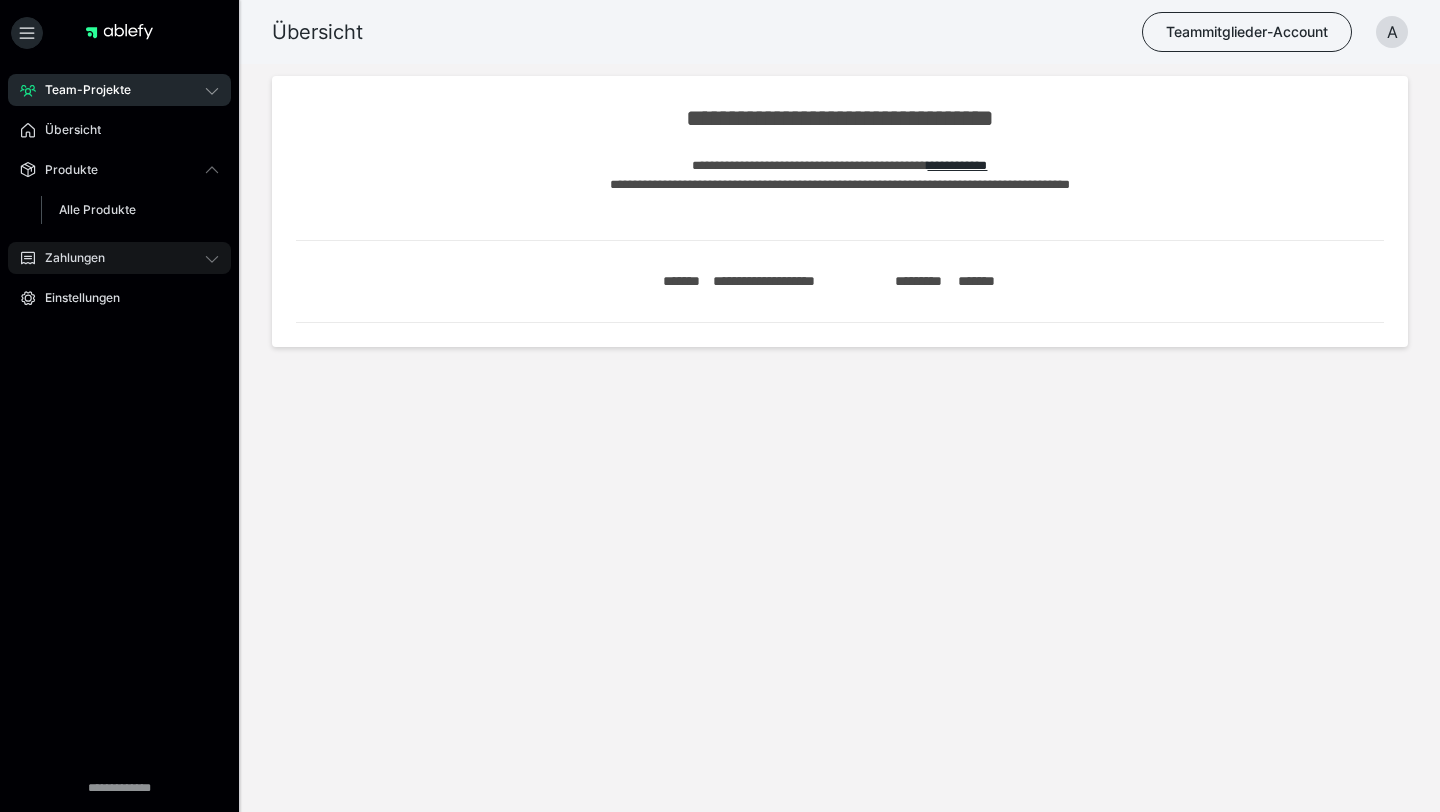 scroll, scrollTop: 0, scrollLeft: 0, axis: both 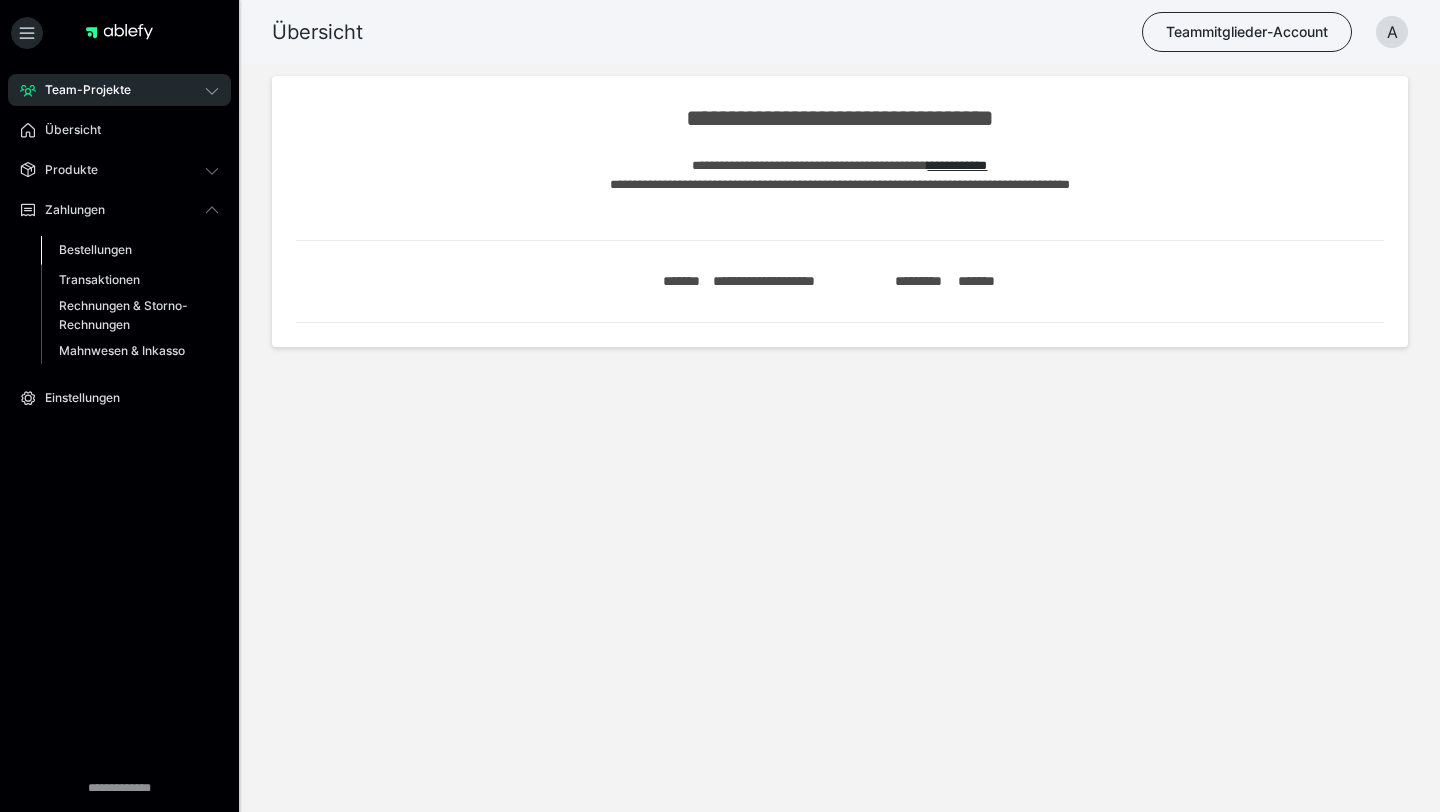 click on "Bestellungen" at bounding box center (95, 249) 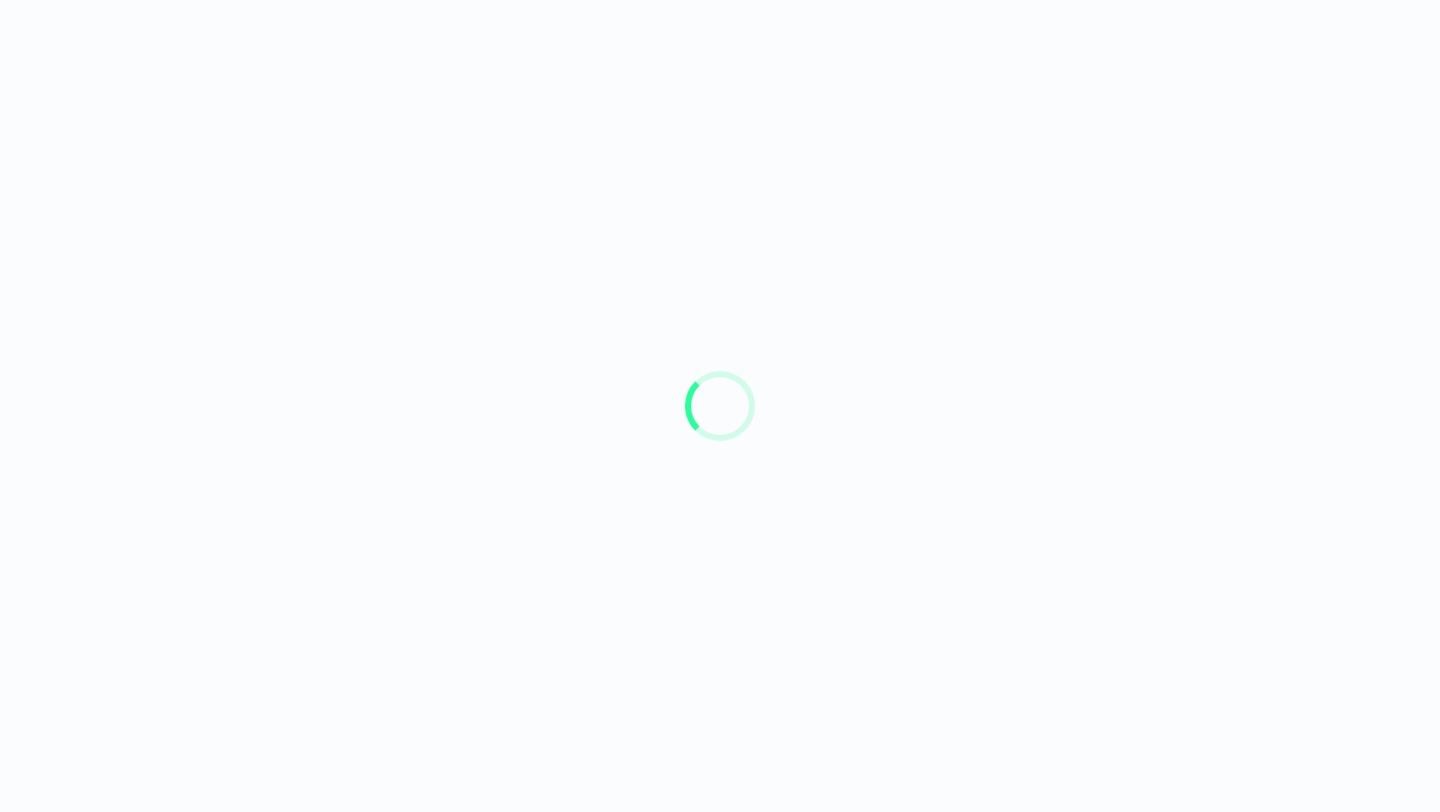 scroll, scrollTop: 0, scrollLeft: 0, axis: both 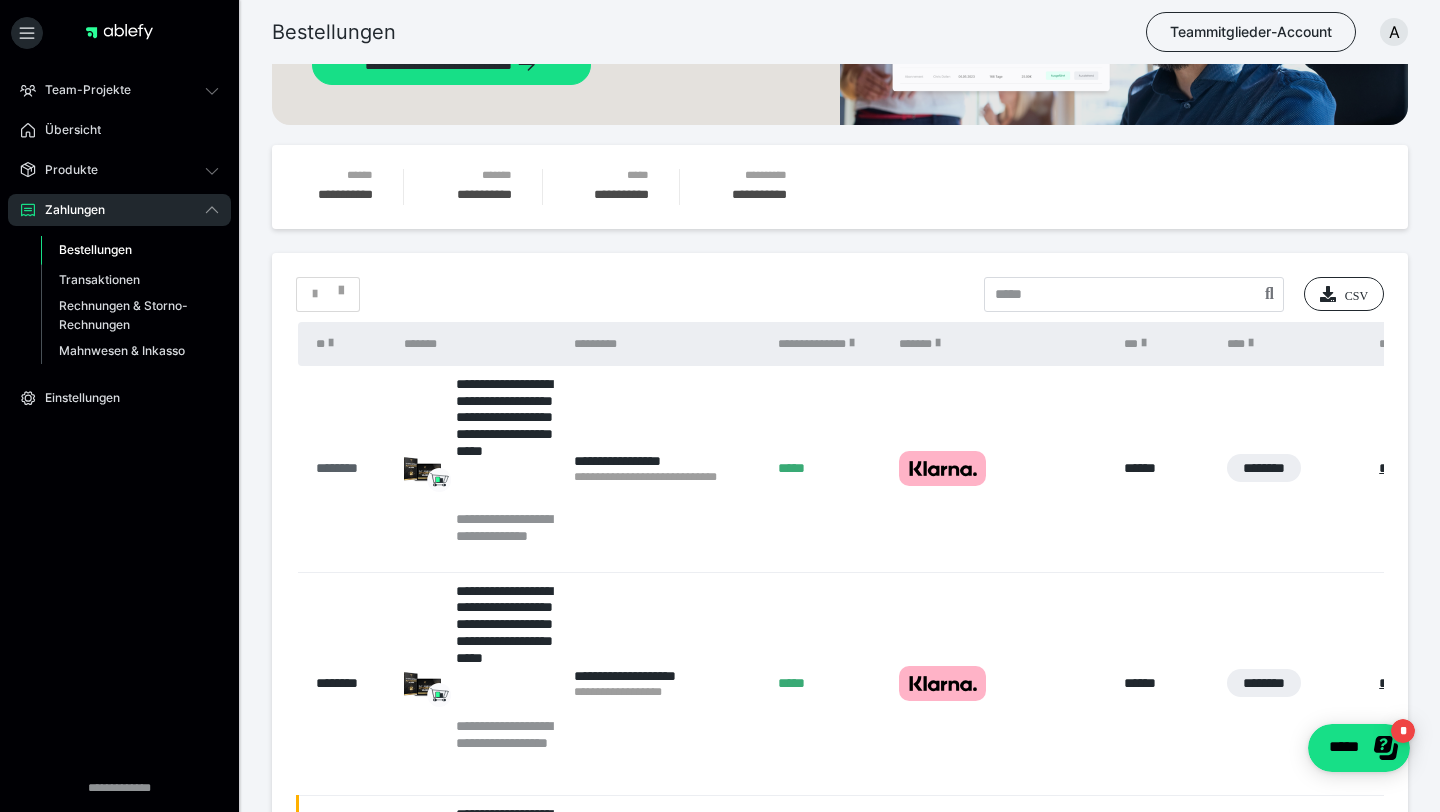 click on "********" at bounding box center [350, 468] 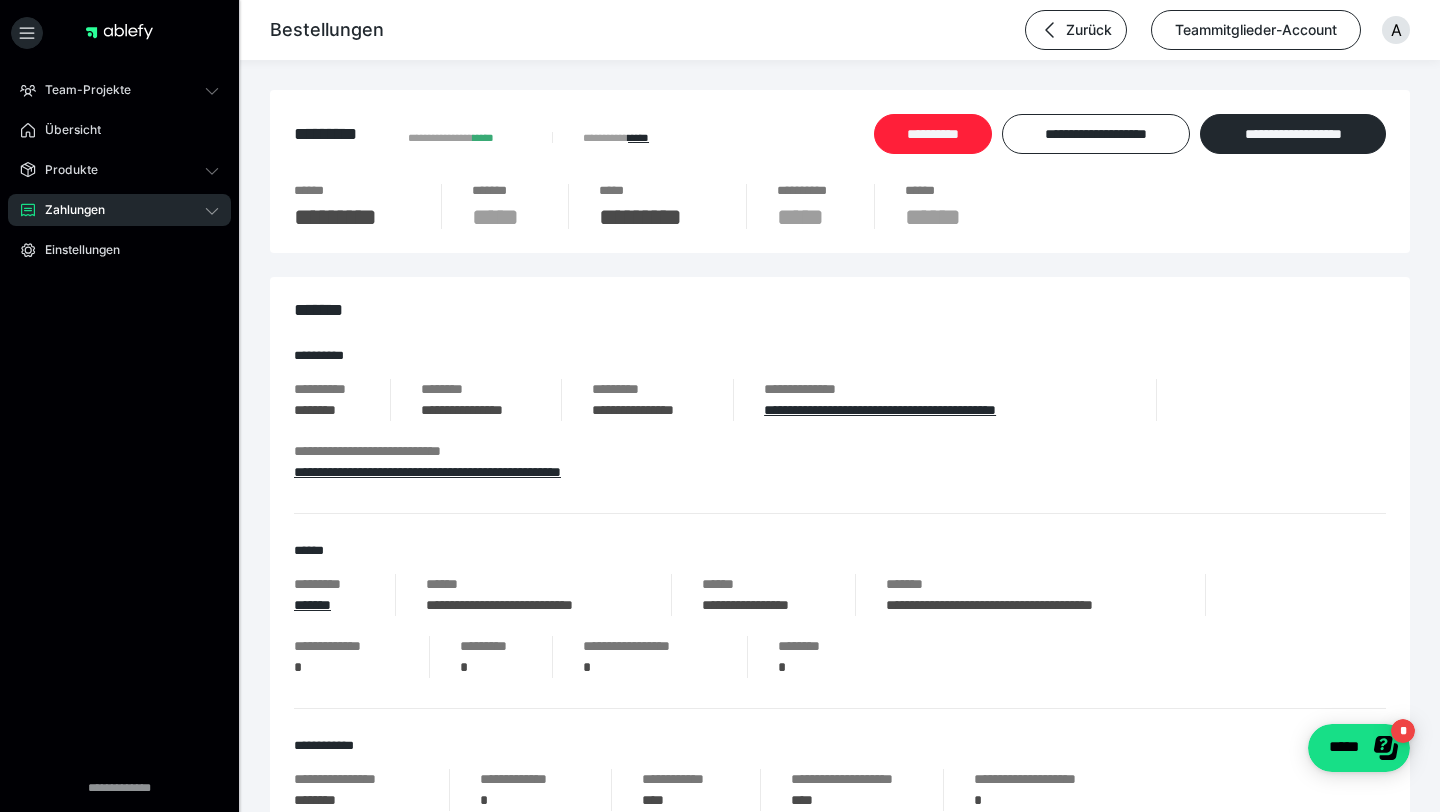 click on "**********" at bounding box center [933, 134] 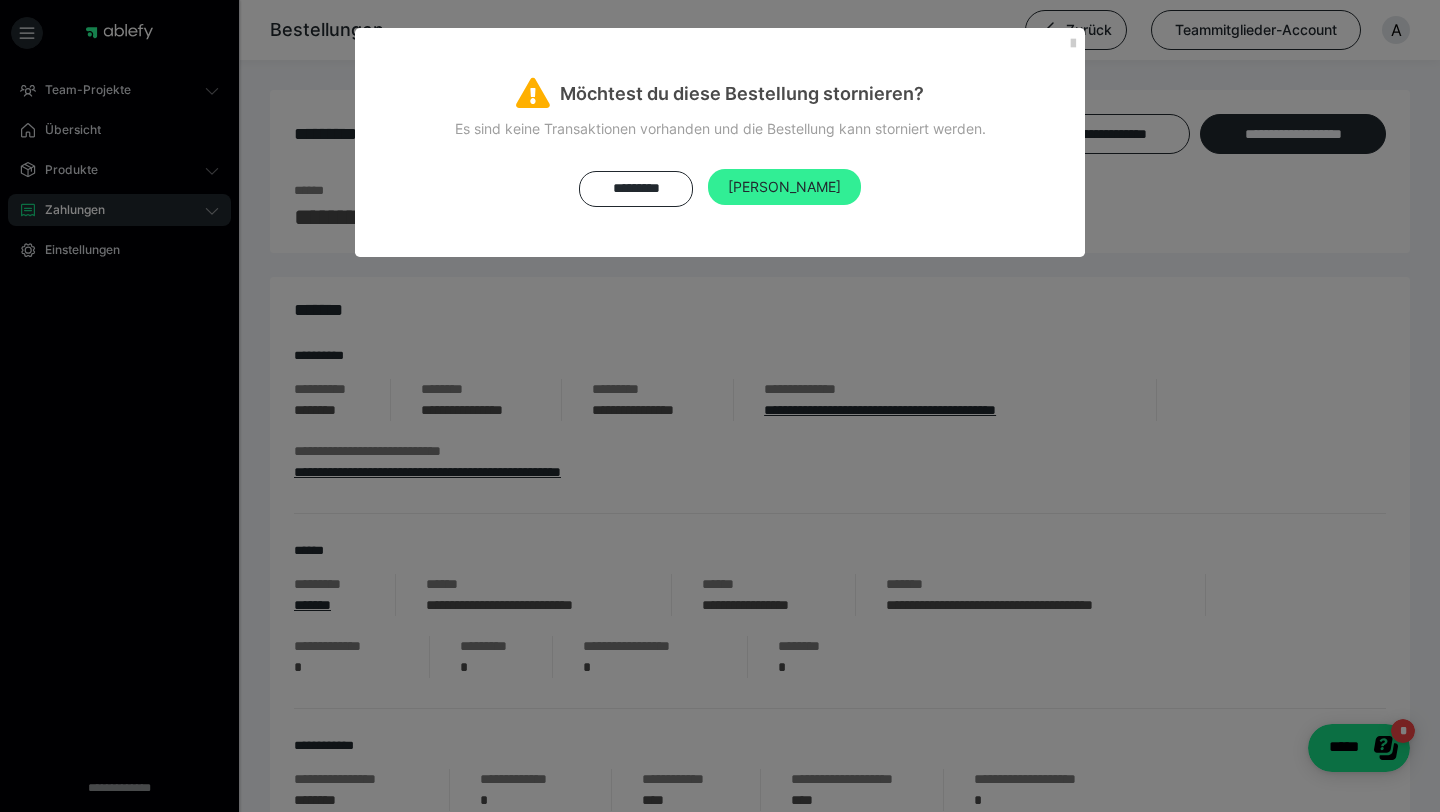 click on "[PERSON_NAME]" at bounding box center (784, 187) 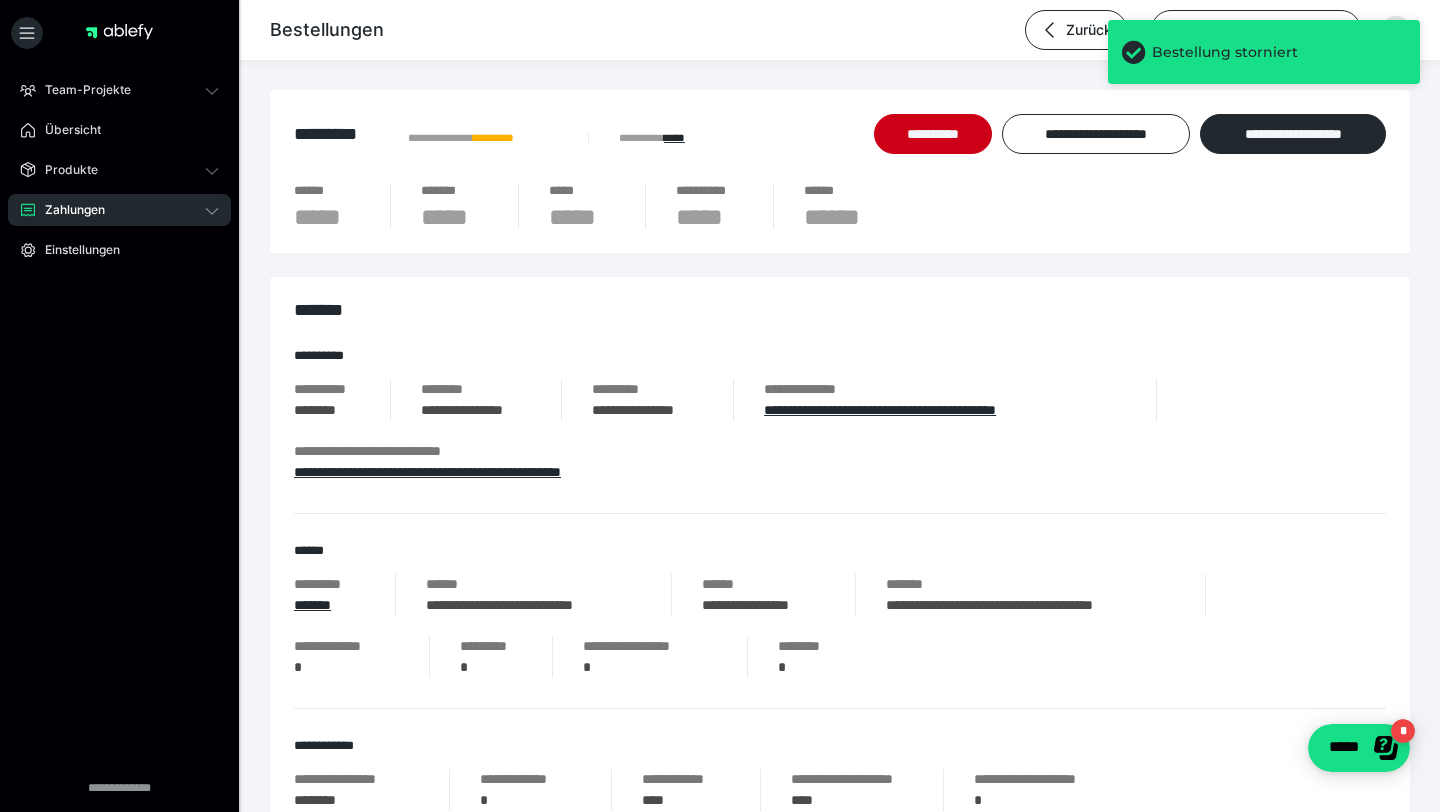 click on "Bestellung storniert" at bounding box center (1264, 52) 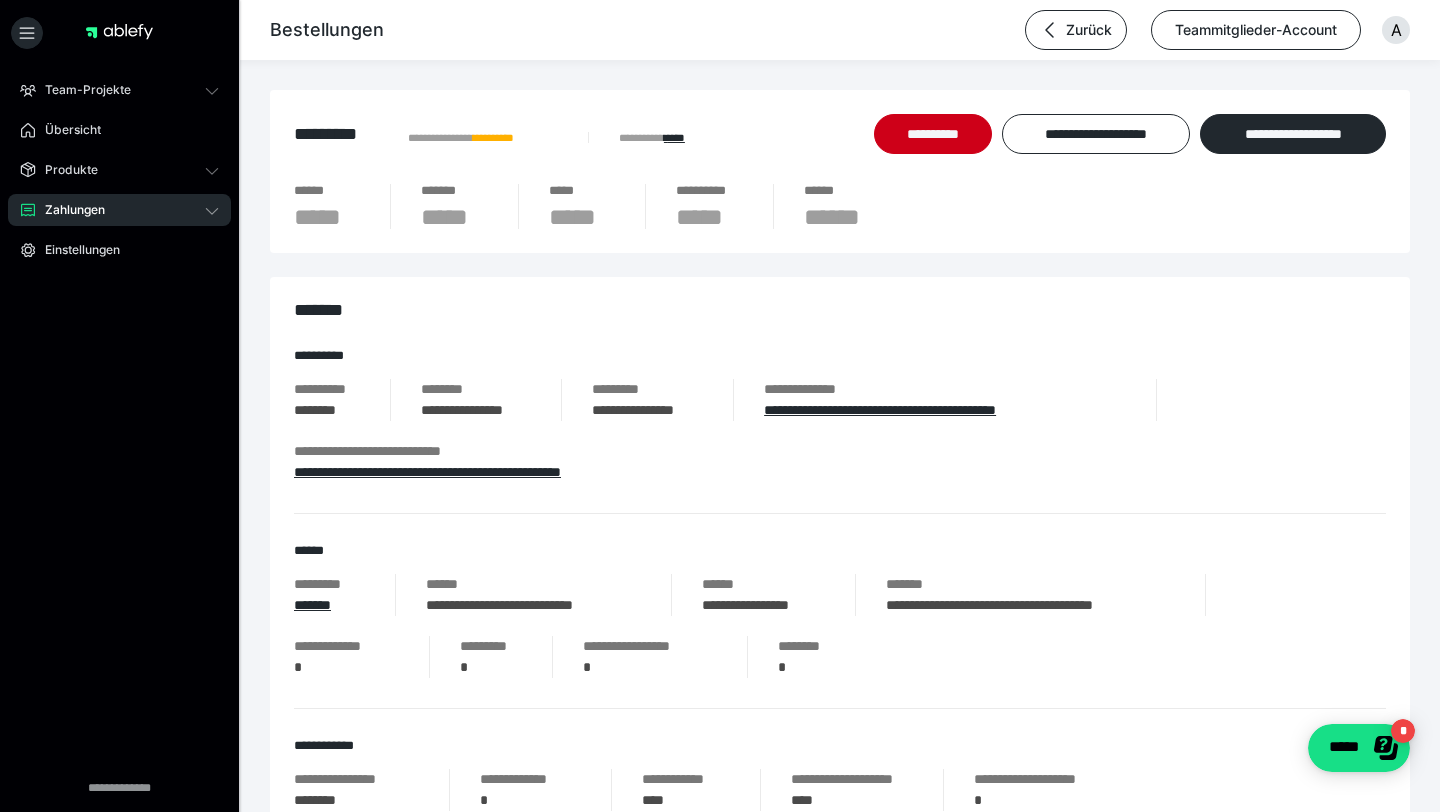 click on "Bestellung storniert" at bounding box center [1264, 60] 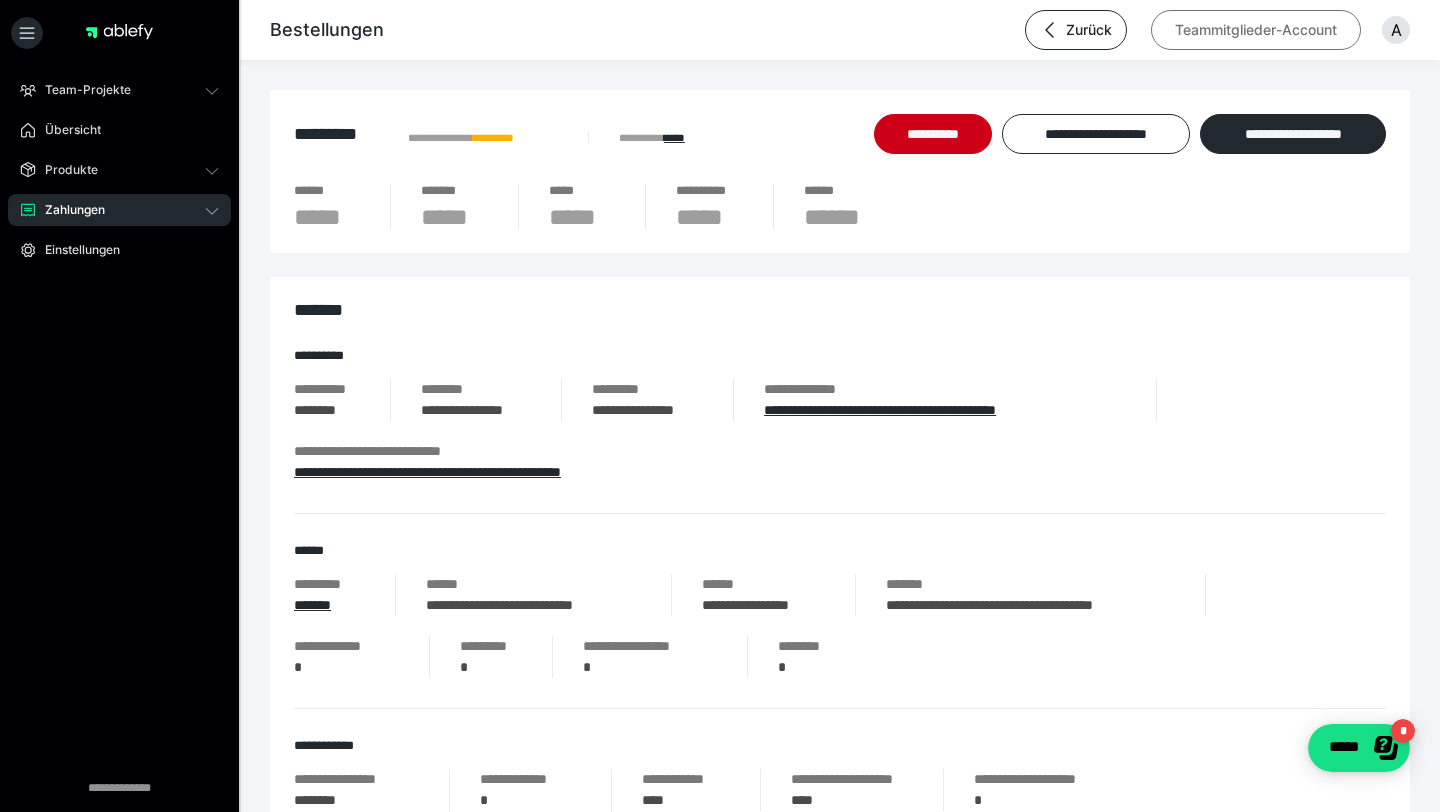 click on "Teammitglieder-Account" at bounding box center [1256, 30] 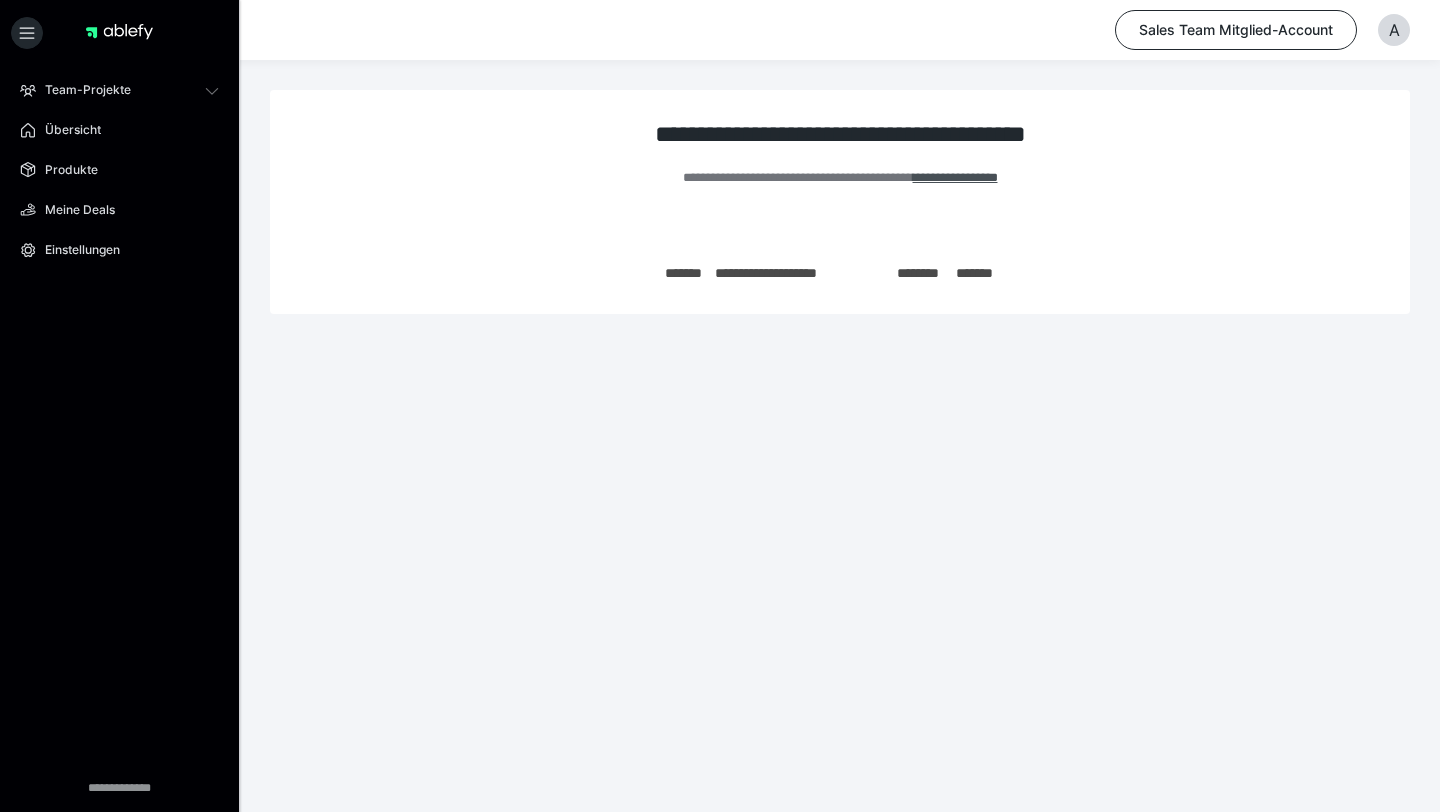 scroll, scrollTop: 0, scrollLeft: 0, axis: both 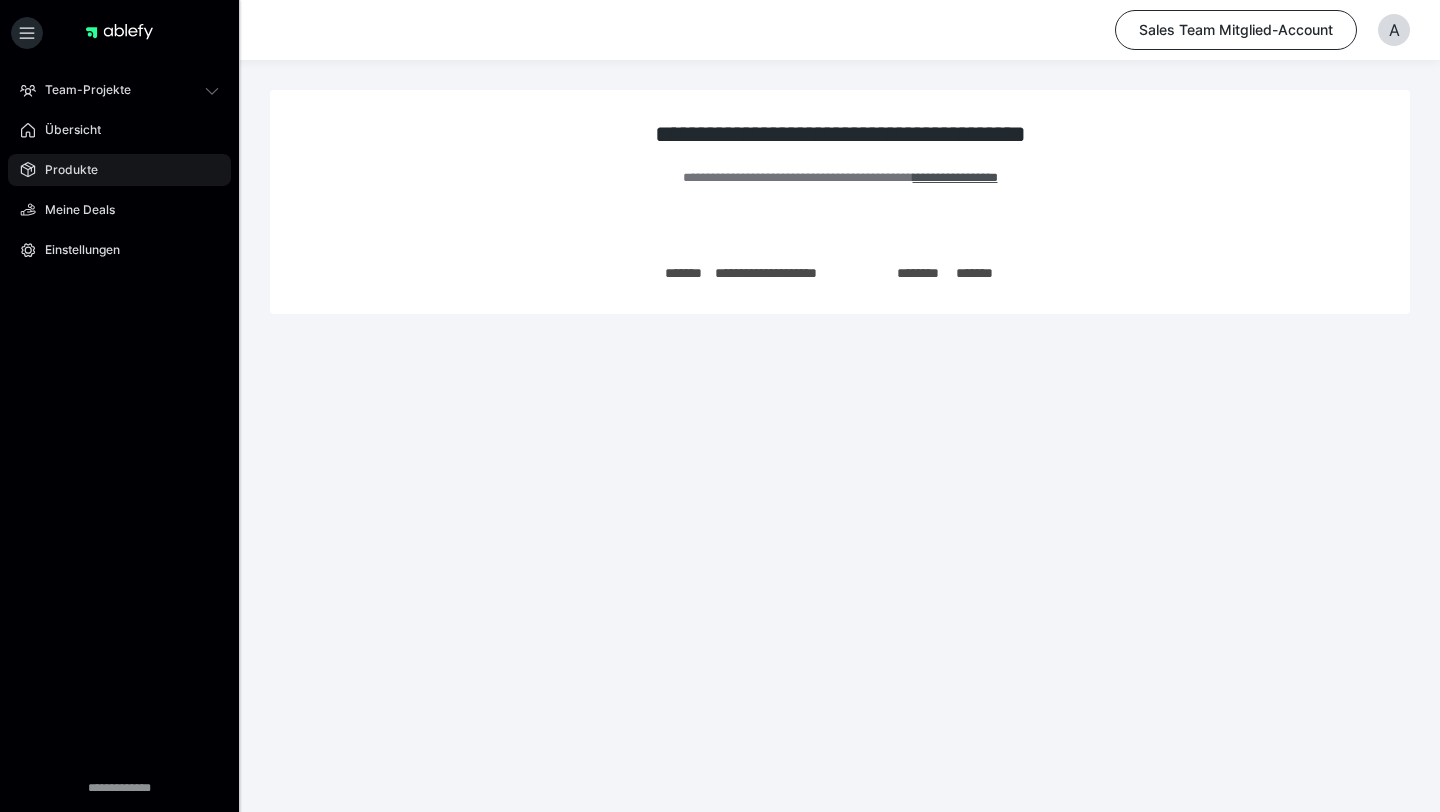 click on "Produkte" at bounding box center [119, 170] 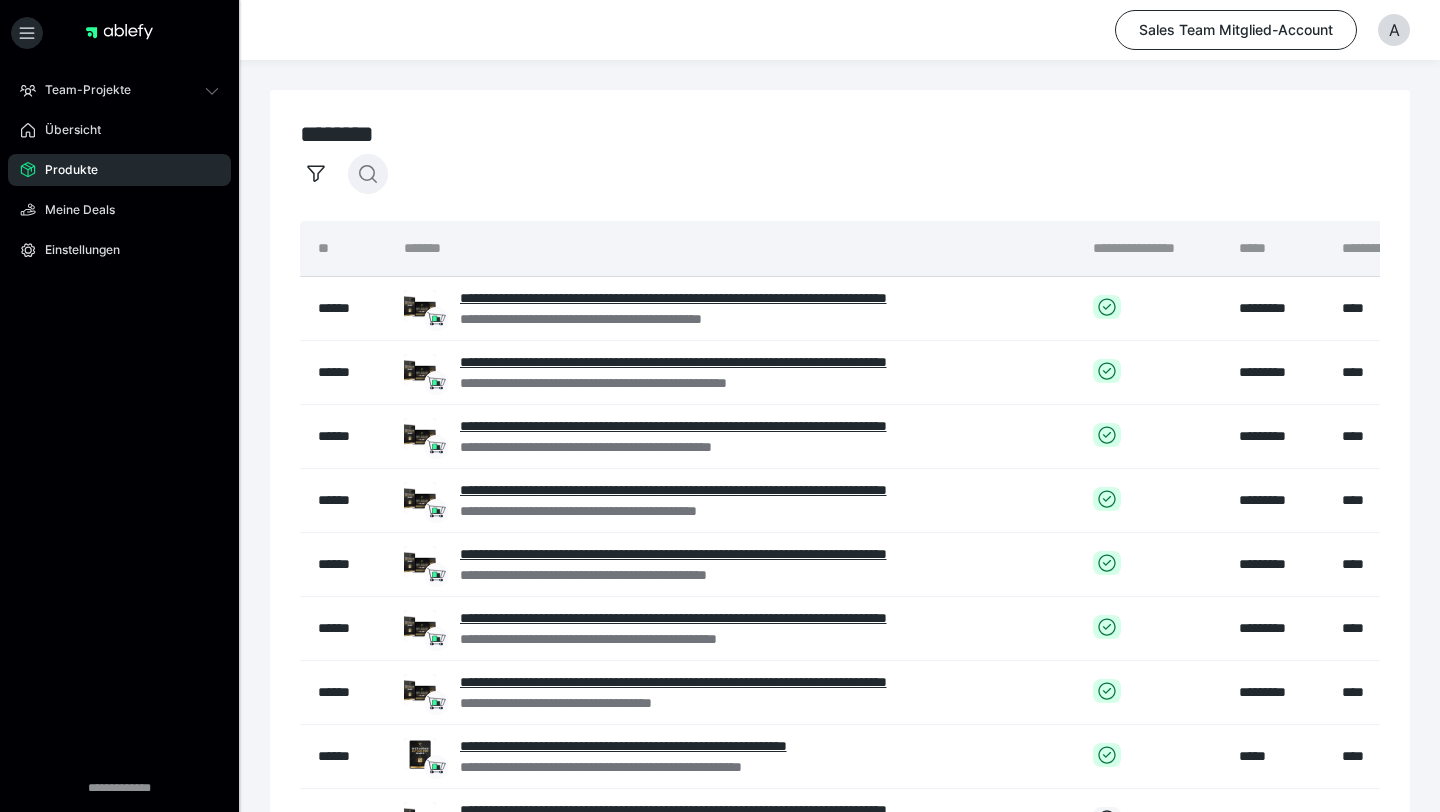 click 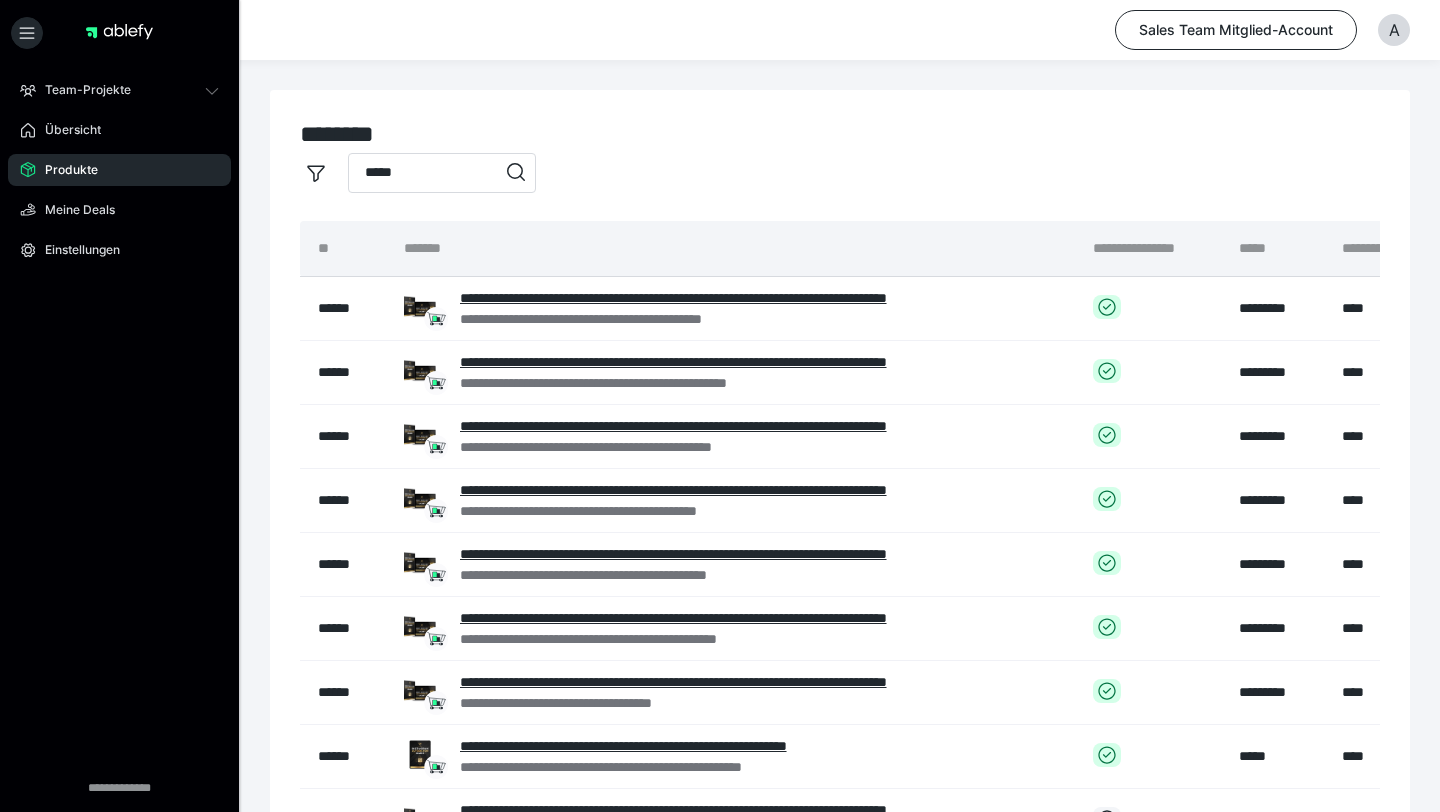 type on "*****" 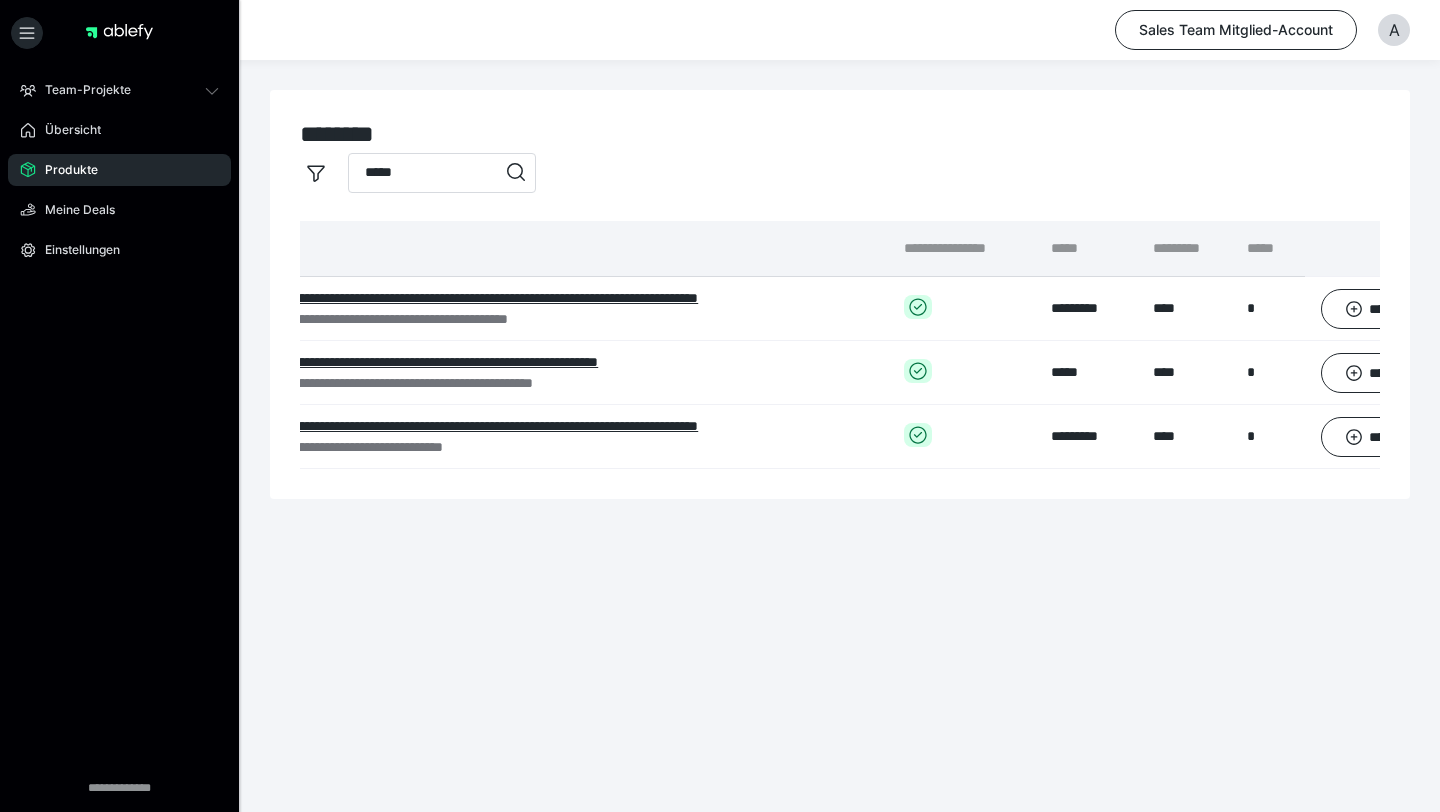 scroll, scrollTop: 0, scrollLeft: 288, axis: horizontal 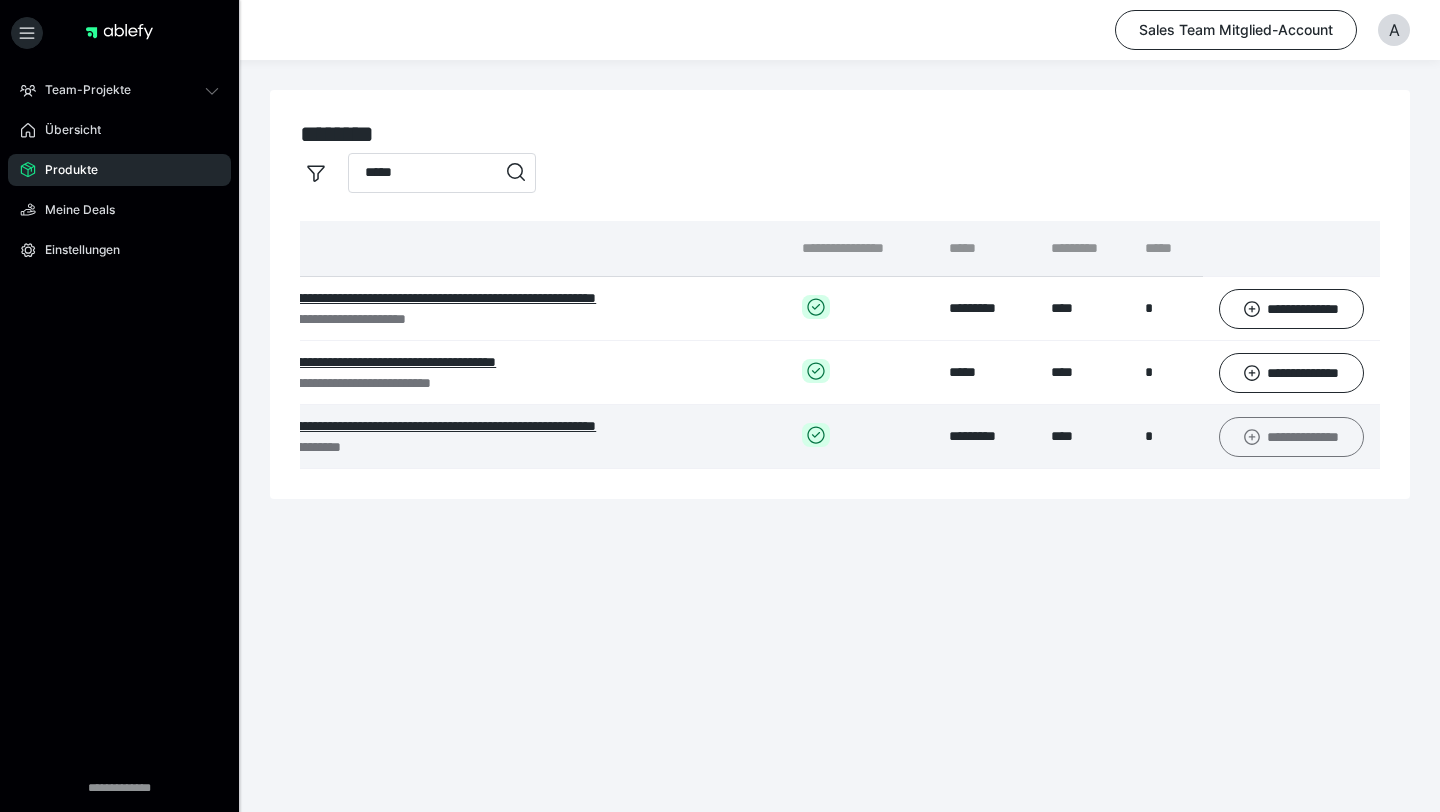 click on "**********" at bounding box center (1292, 437) 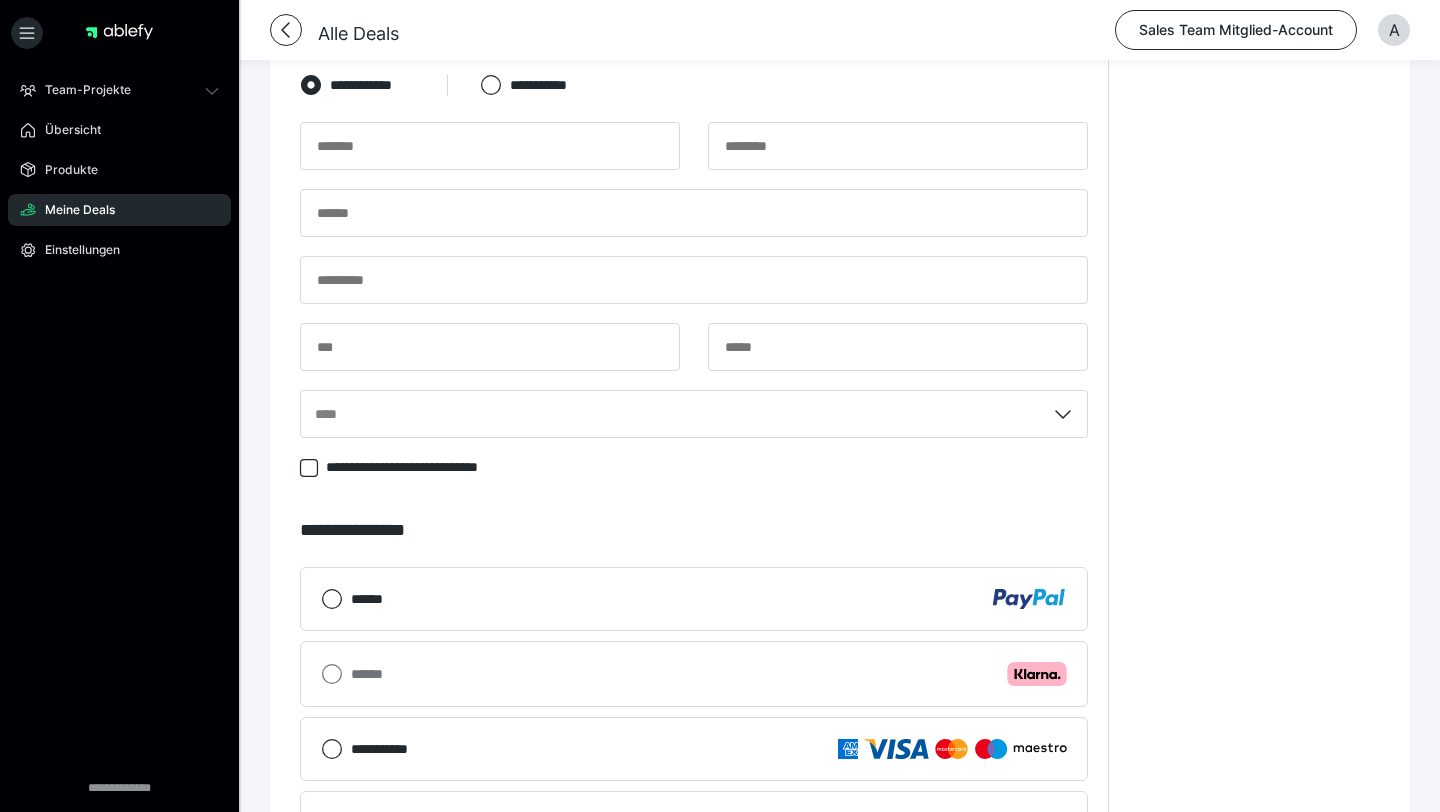 scroll, scrollTop: 539, scrollLeft: 0, axis: vertical 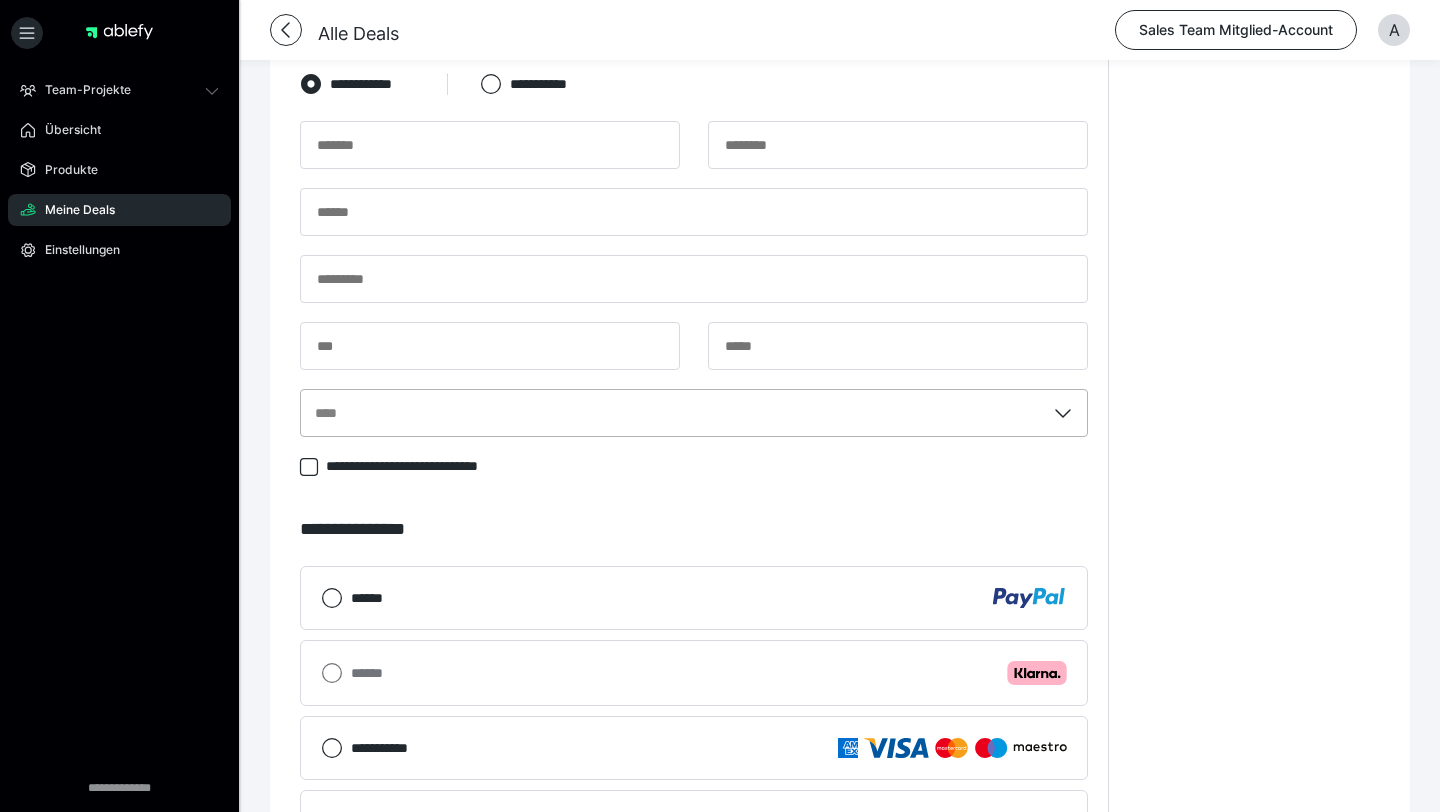 click on "****" at bounding box center [673, 413] 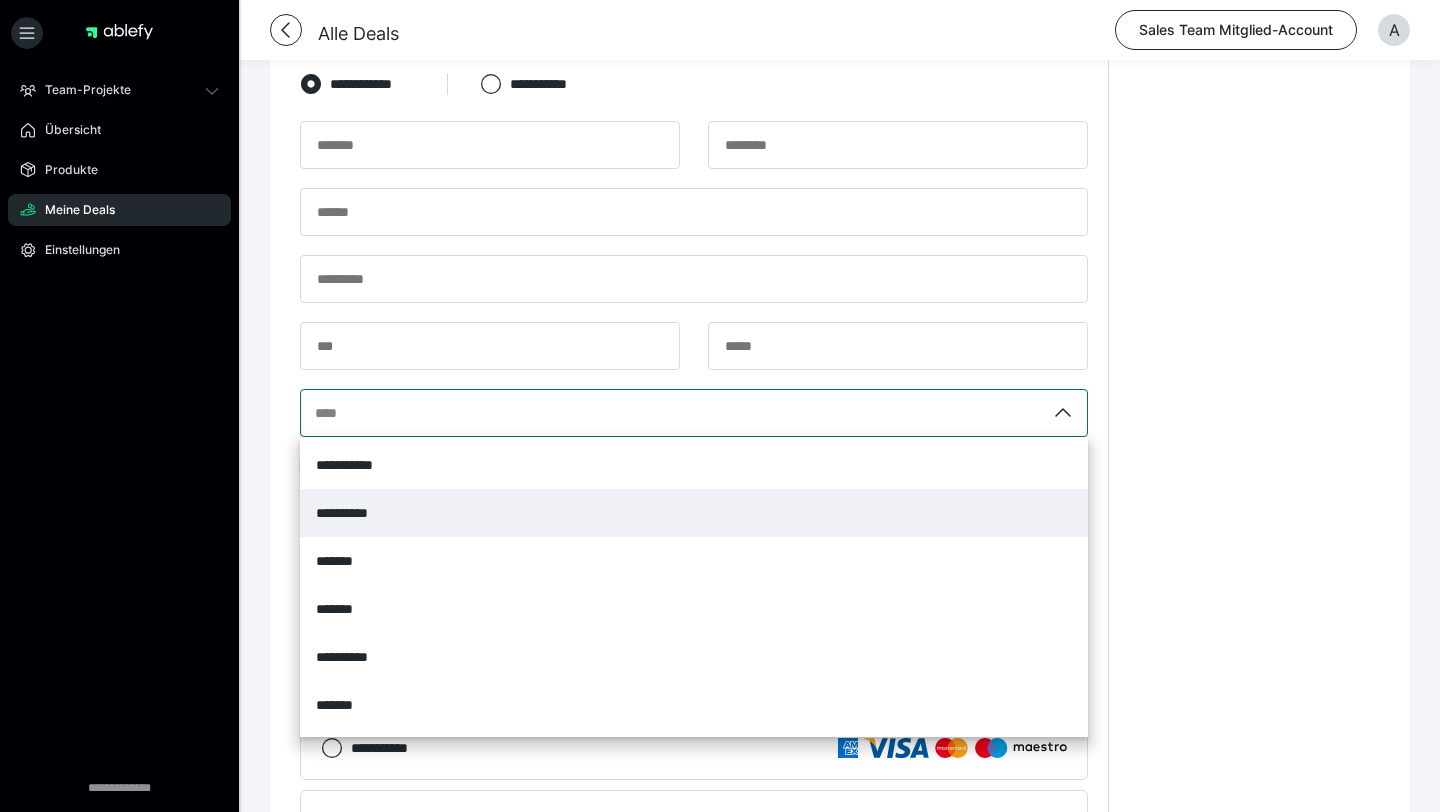 click on "**********" at bounding box center (694, 513) 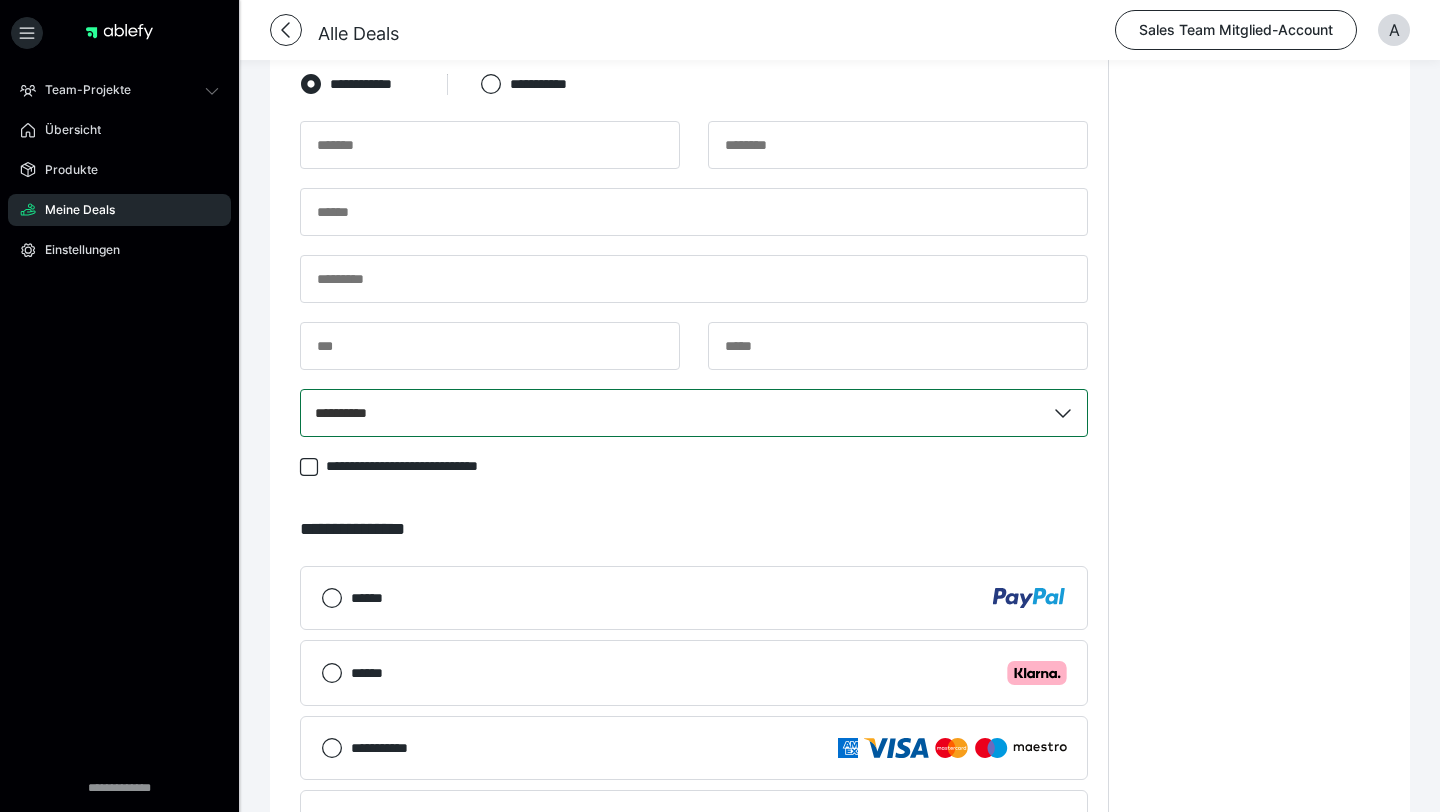 click on "****** .cls-1 {fill: #ffb3c7;}" at bounding box center [709, 673] 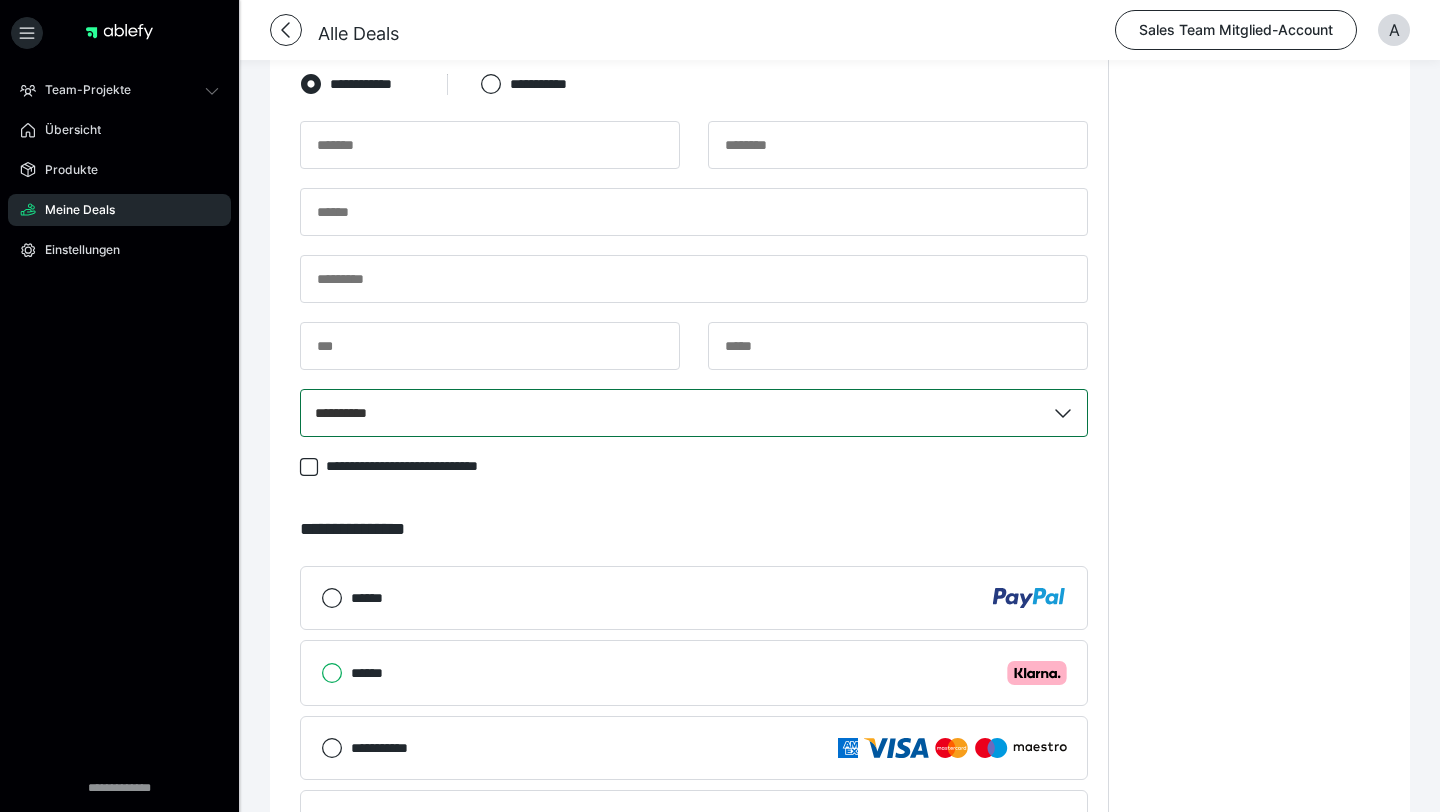 click on "****** .cls-1 {fill: #ffb3c7;}" at bounding box center [321, 673] 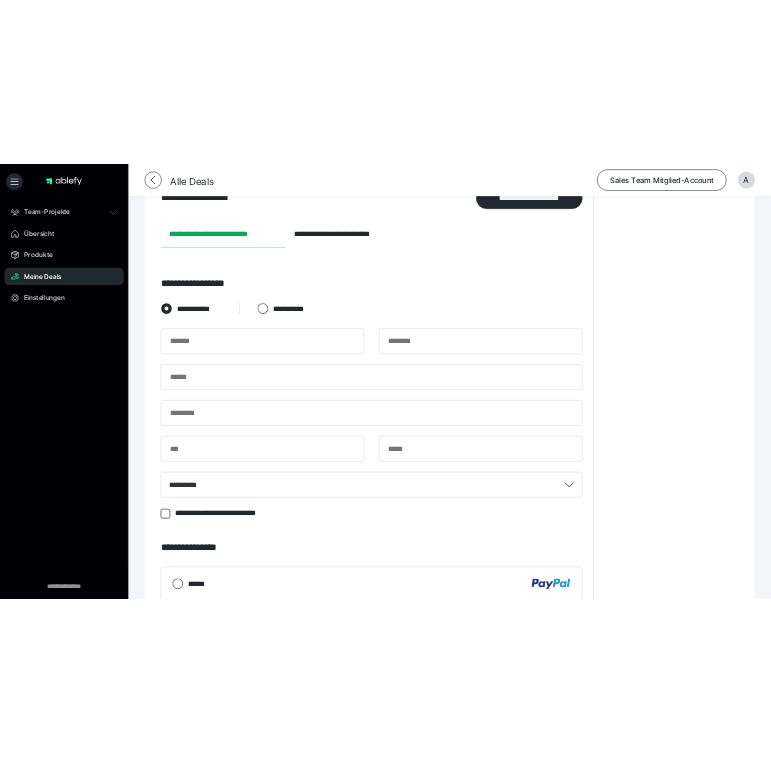 scroll, scrollTop: 345, scrollLeft: 0, axis: vertical 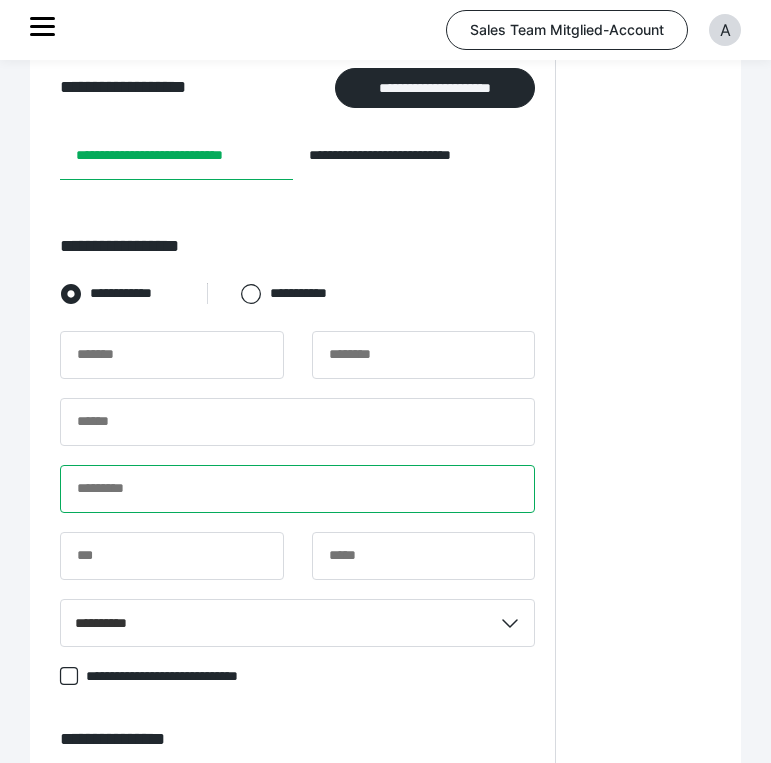 click at bounding box center [297, 489] 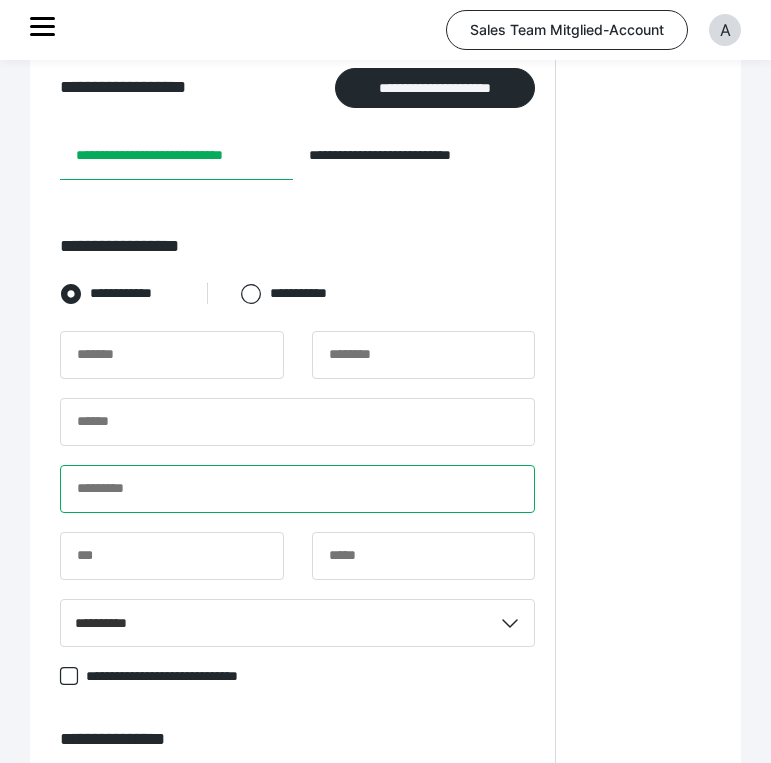 paste on "**********" 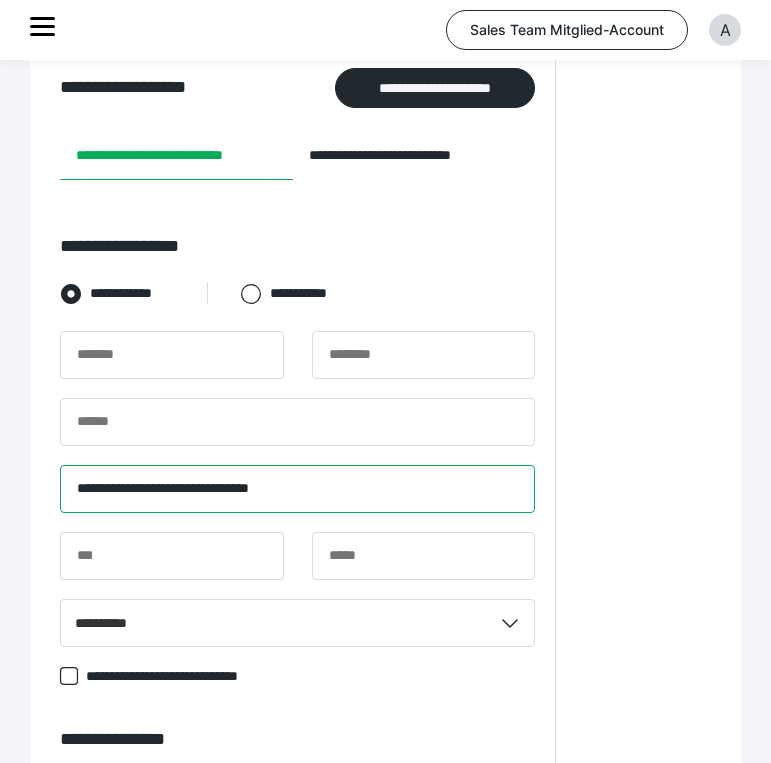 click on "**********" at bounding box center (297, 489) 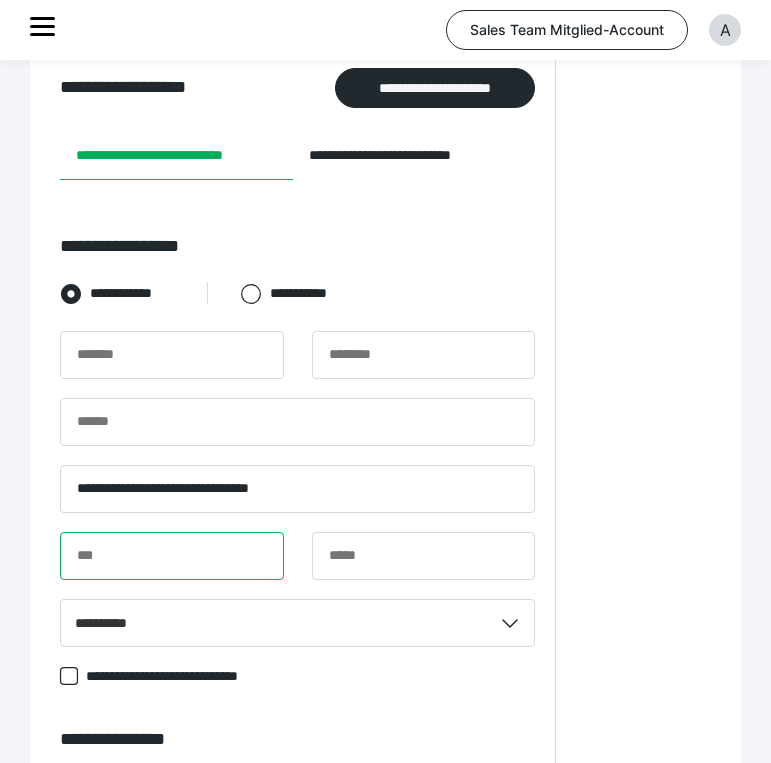 click at bounding box center (172, 556) 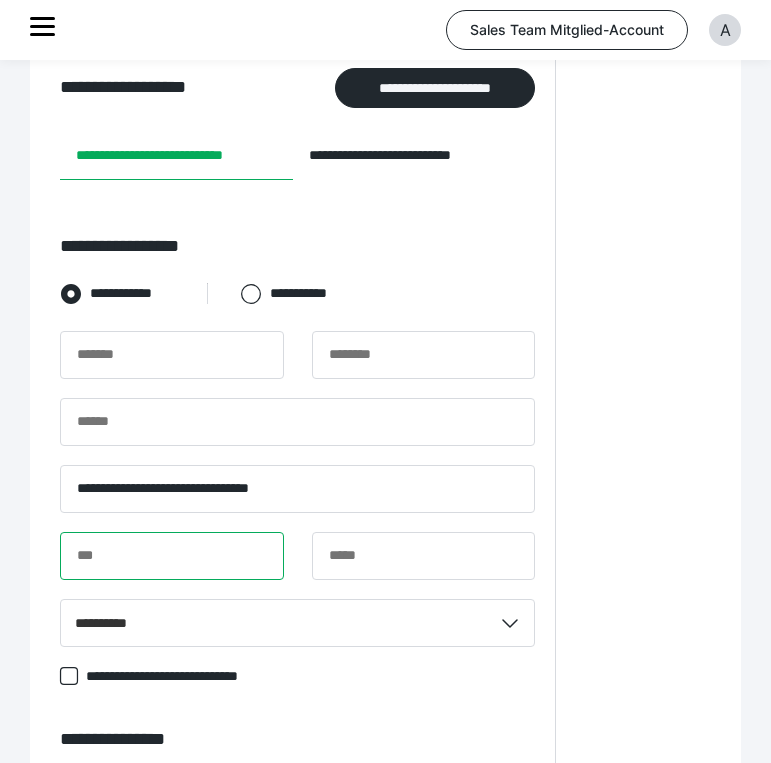 paste on "**********" 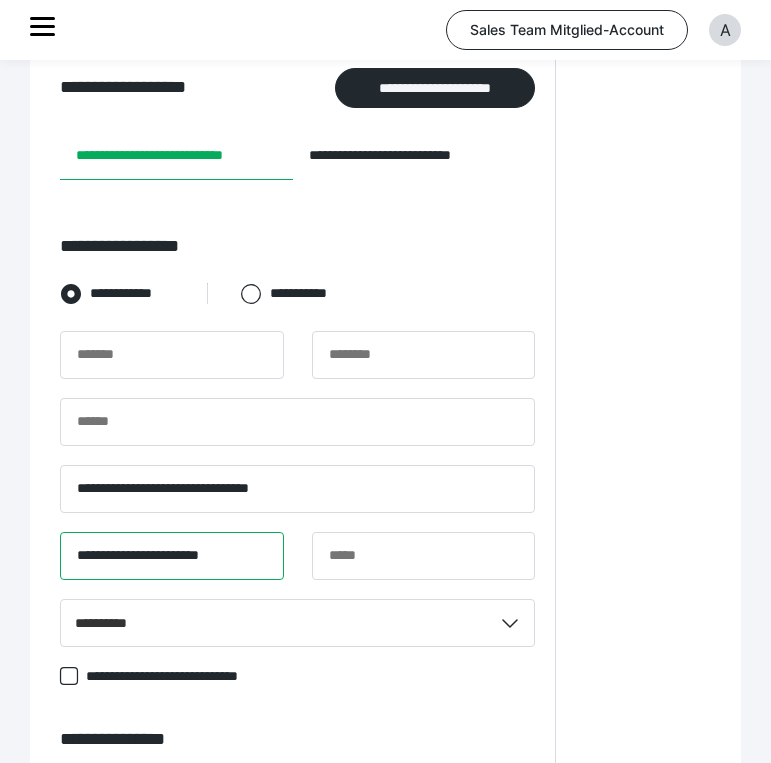 scroll, scrollTop: 0, scrollLeft: 0, axis: both 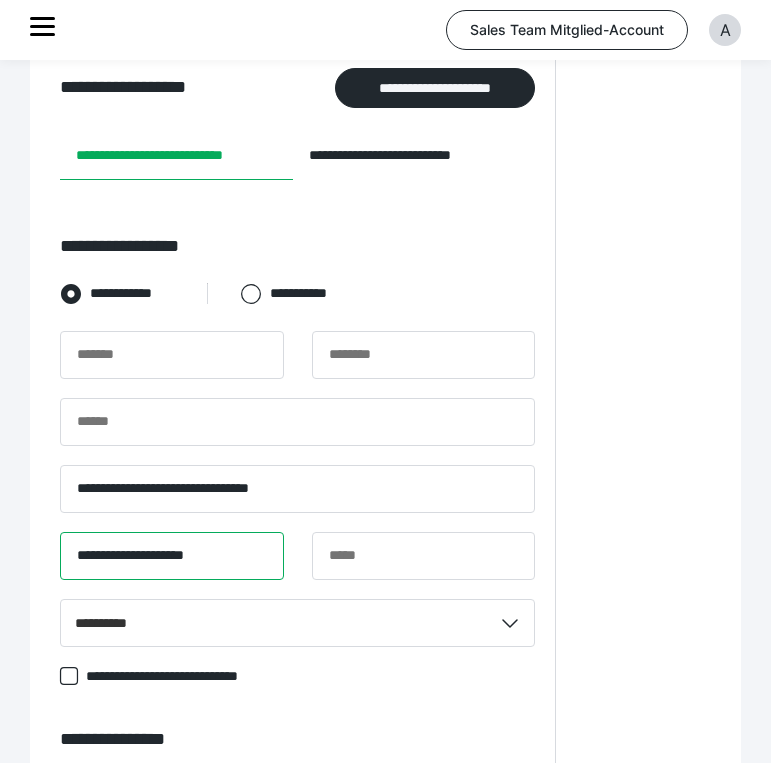 click on "**********" at bounding box center [172, 556] 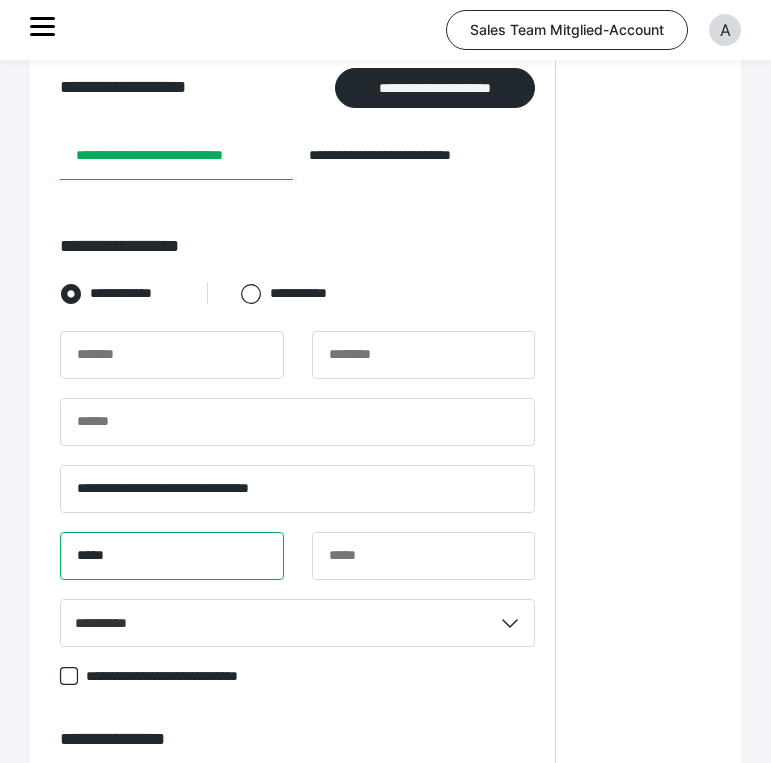 type on "****" 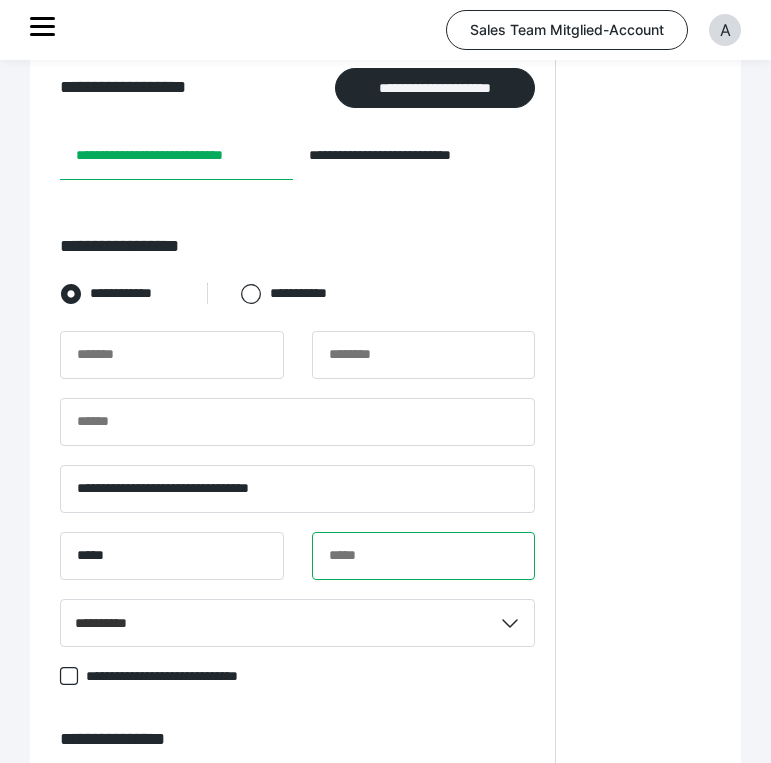 click at bounding box center [424, 556] 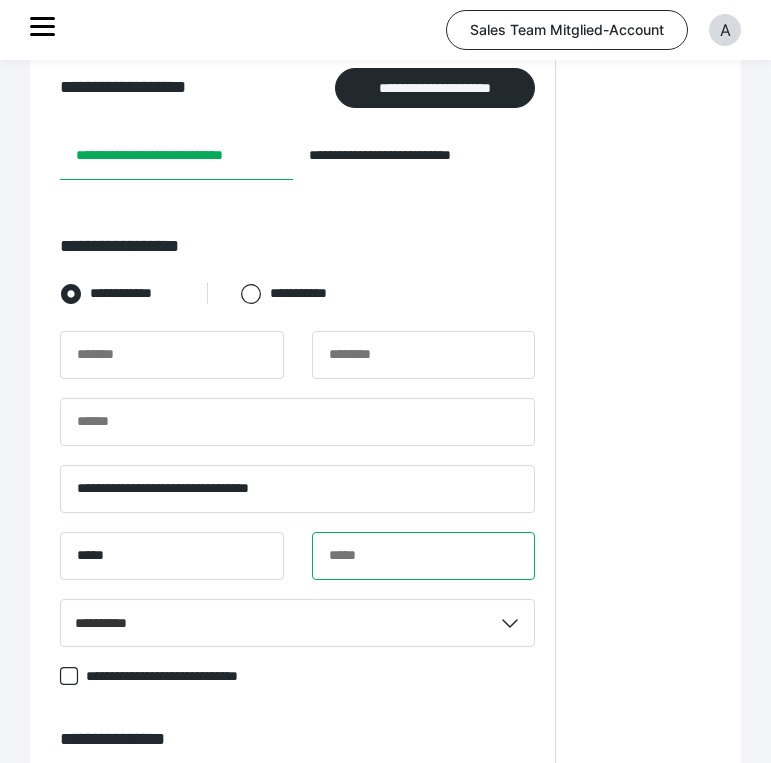 paste on "**********" 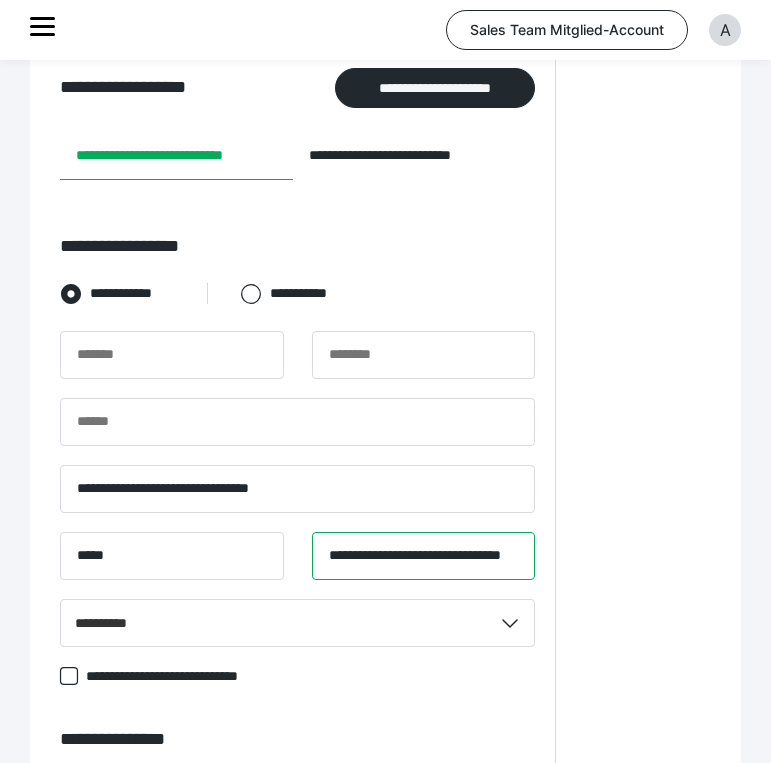 scroll, scrollTop: 0, scrollLeft: 61, axis: horizontal 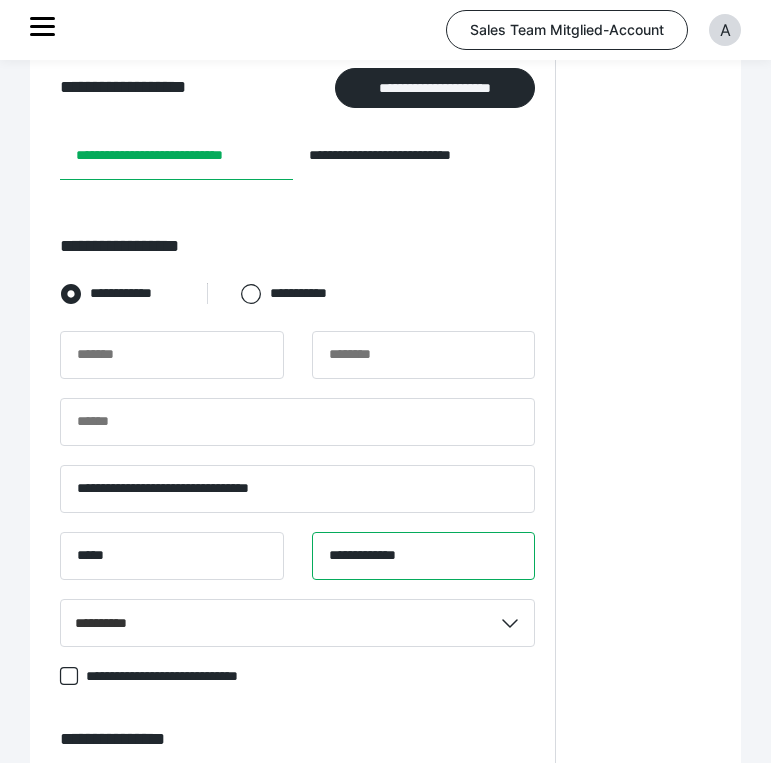 type on "**********" 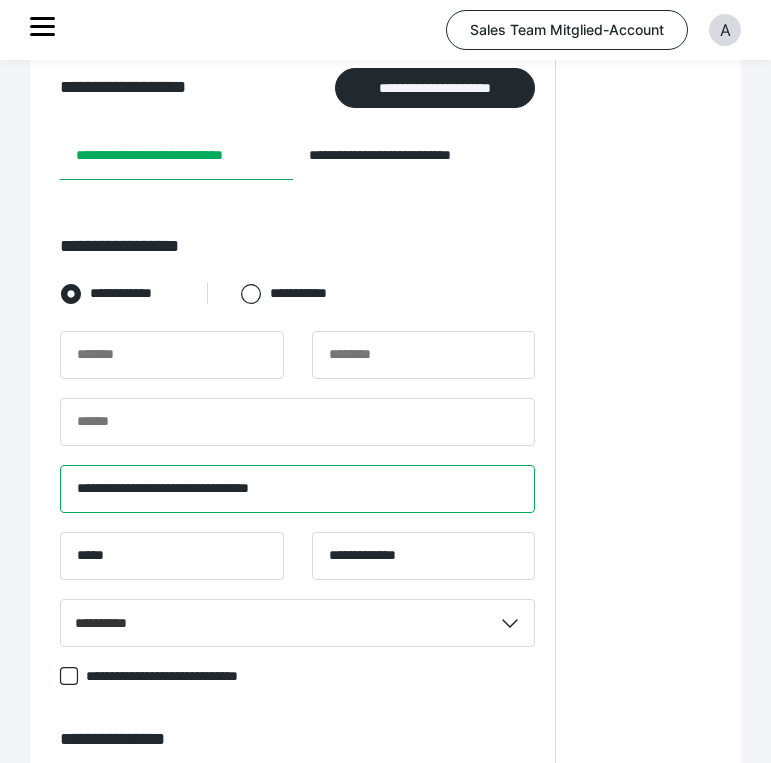 click on "**********" at bounding box center (297, 489) 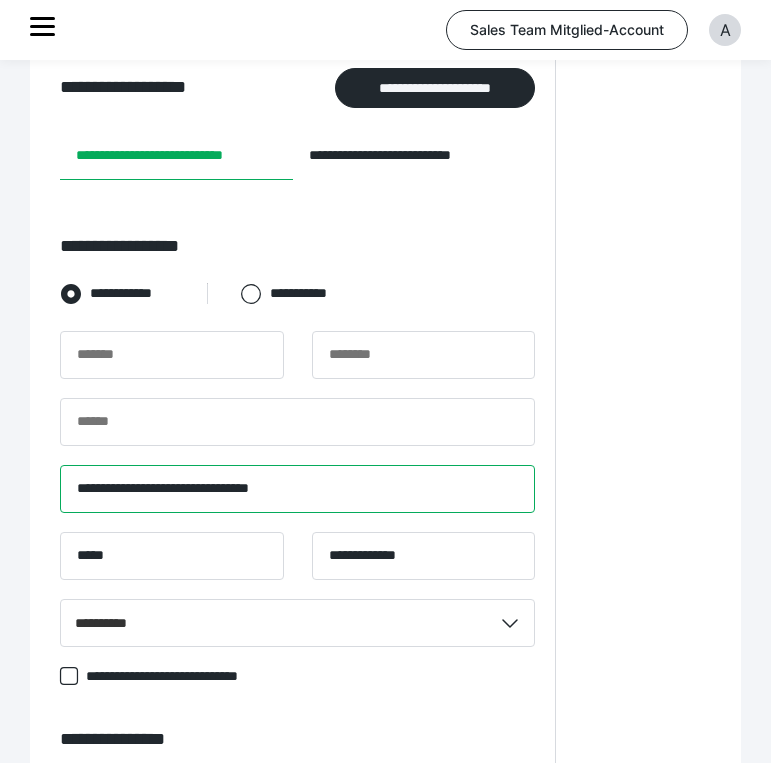 click on "**********" at bounding box center (297, 489) 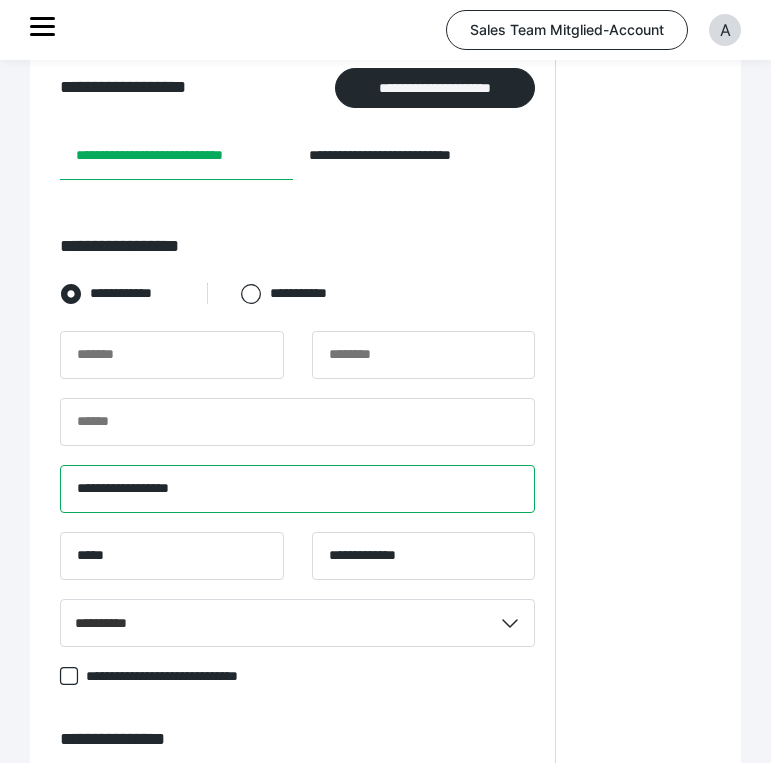 click on "**********" at bounding box center (297, 489) 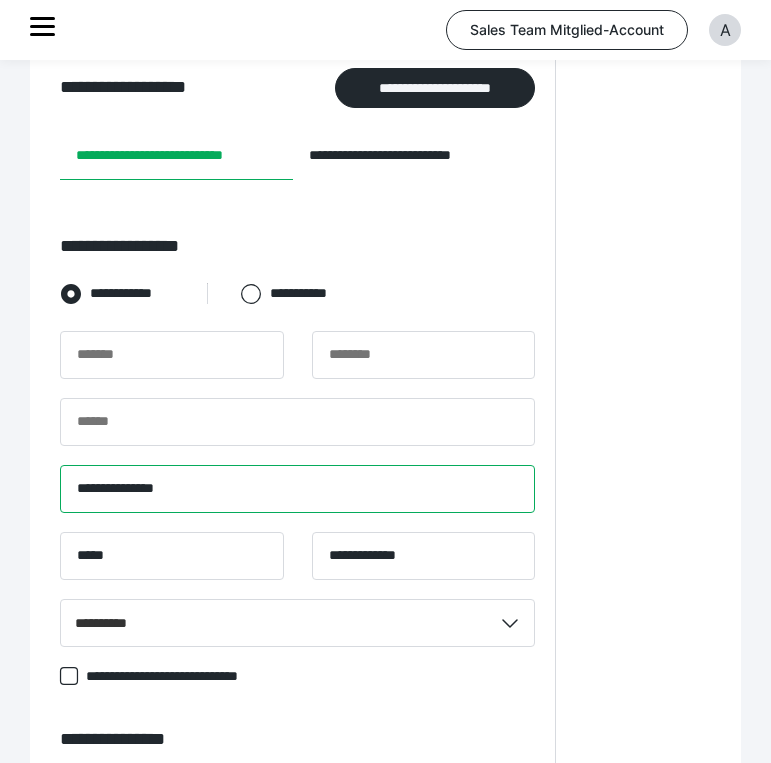 type on "**********" 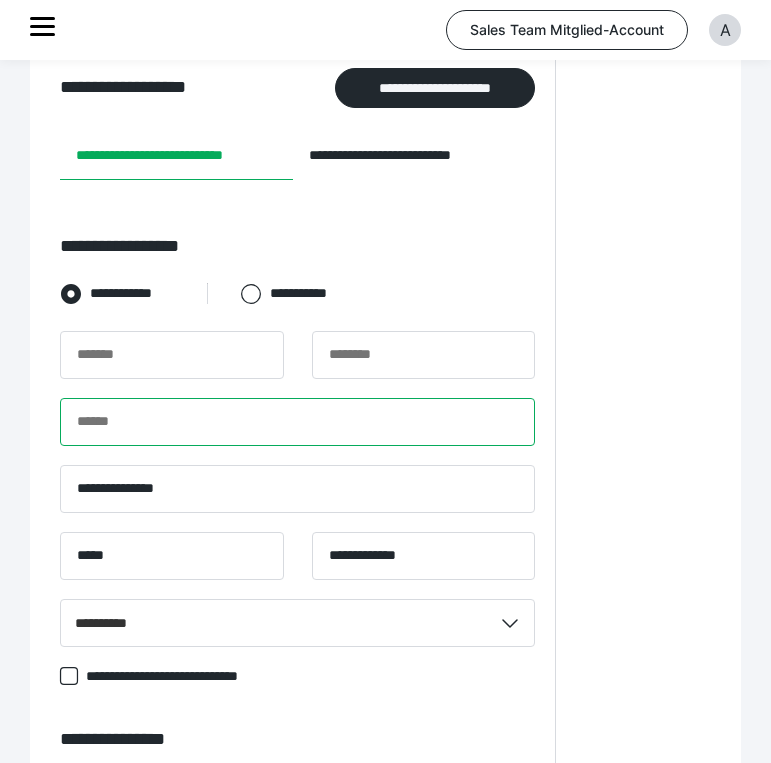 click at bounding box center [297, 422] 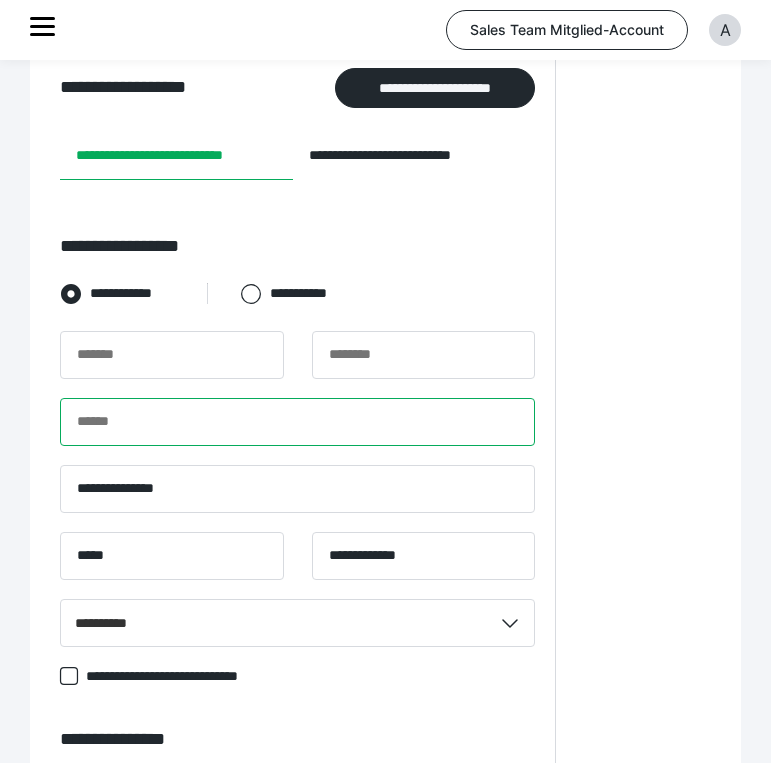 paste on "**********" 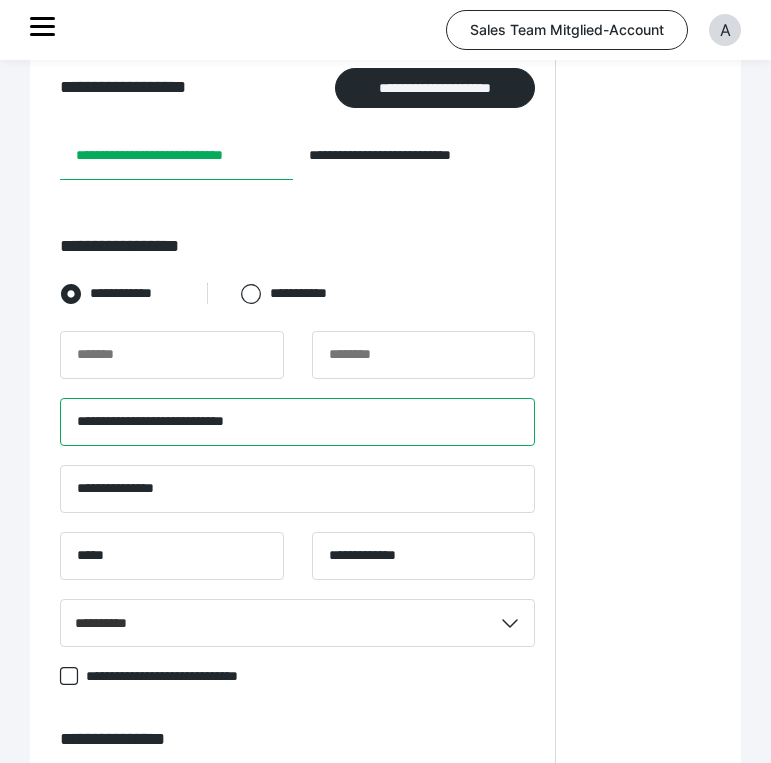 type on "**********" 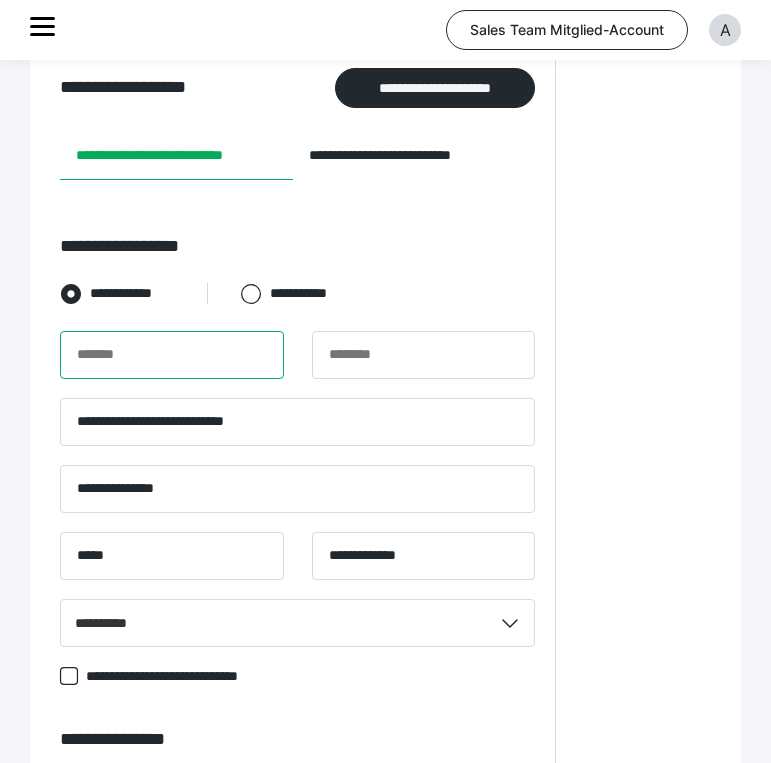 click at bounding box center (172, 355) 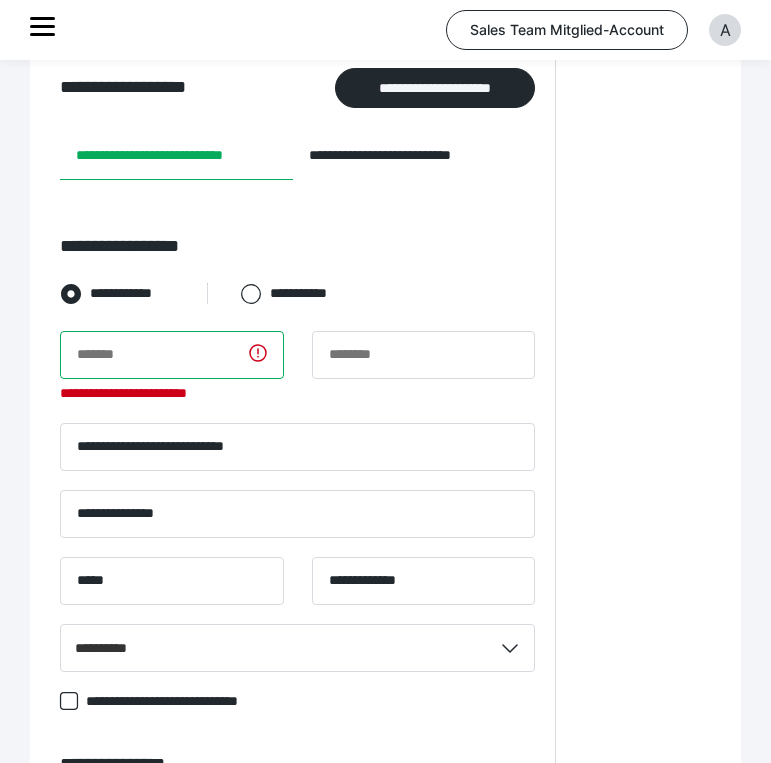 paste on "**********" 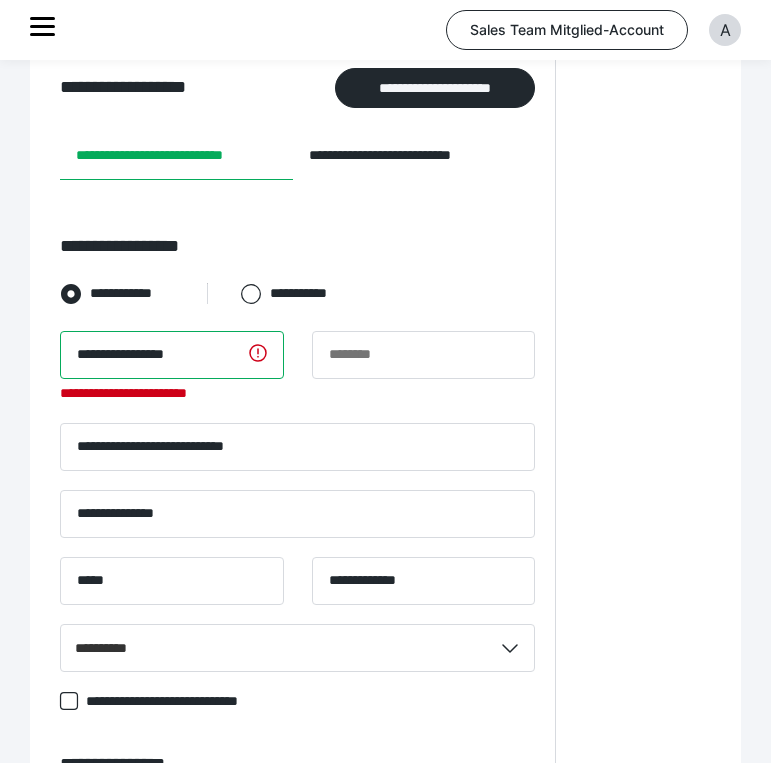 type on "**********" 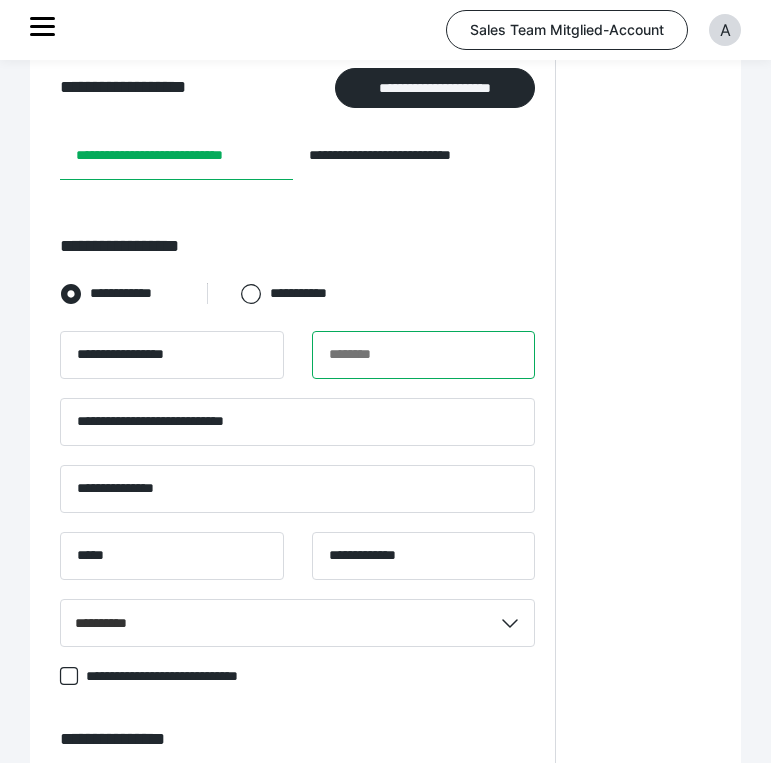 click at bounding box center (424, 355) 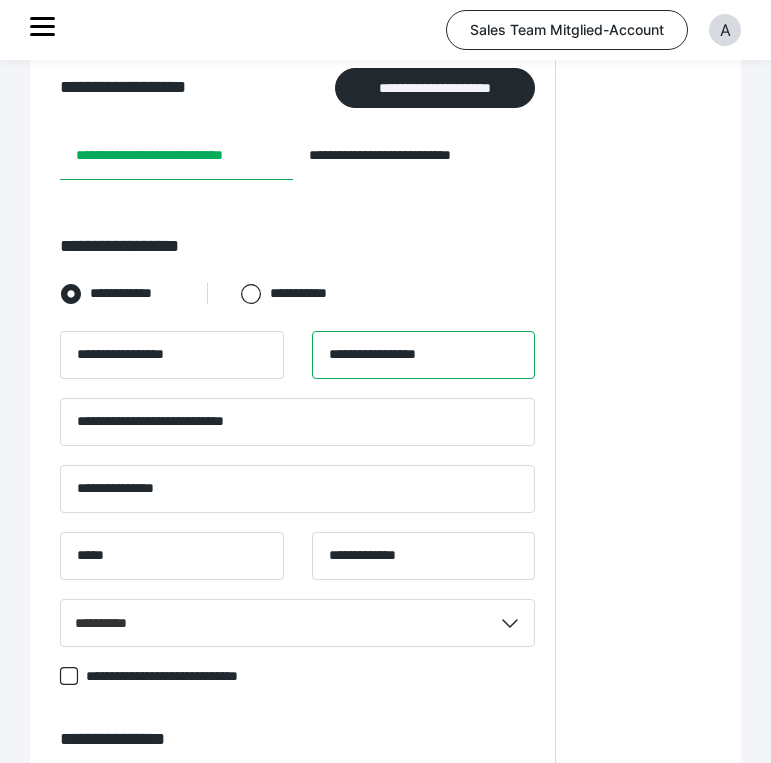 click on "**********" at bounding box center (424, 355) 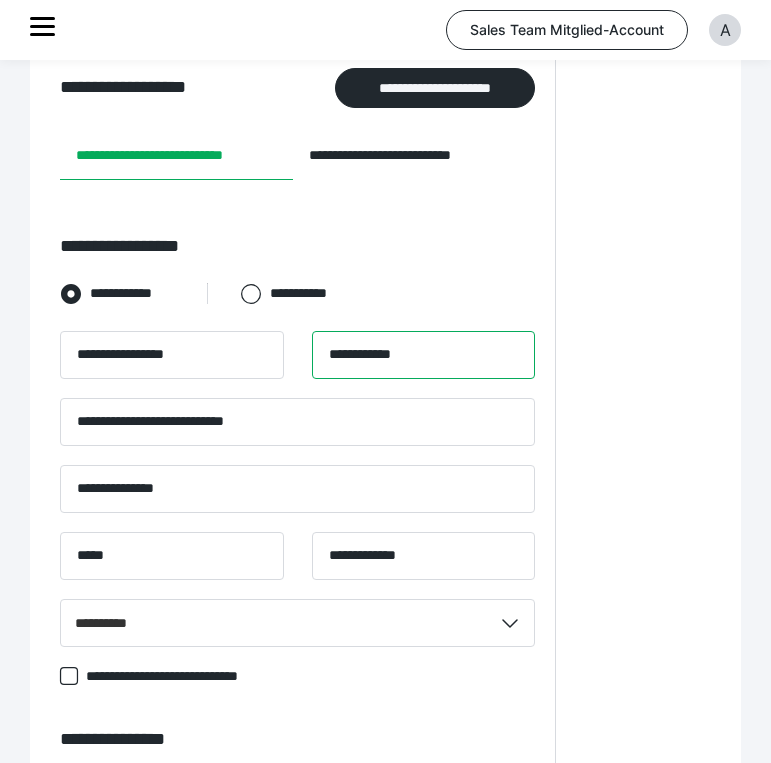 type on "**********" 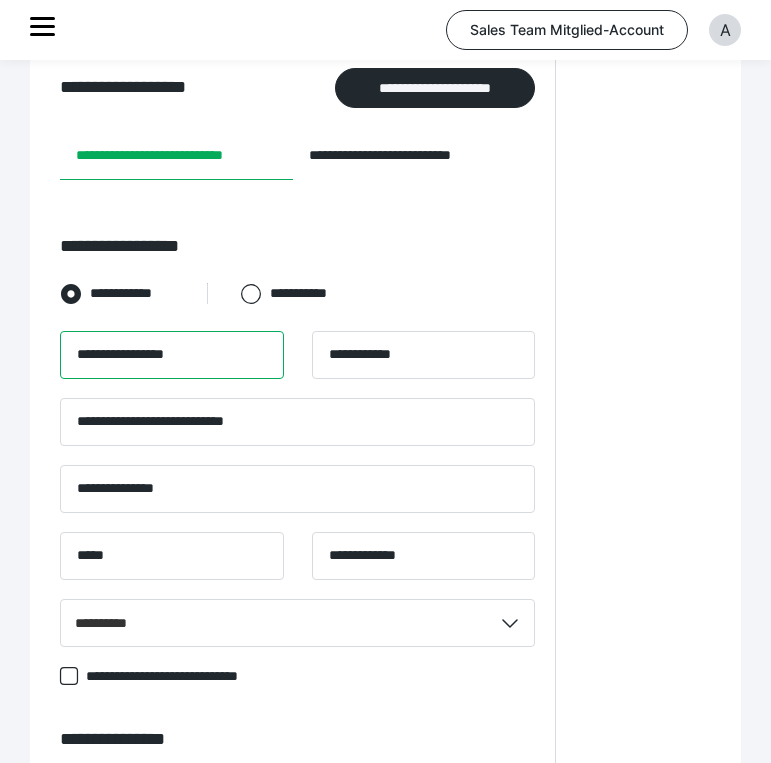 click on "**********" at bounding box center (172, 355) 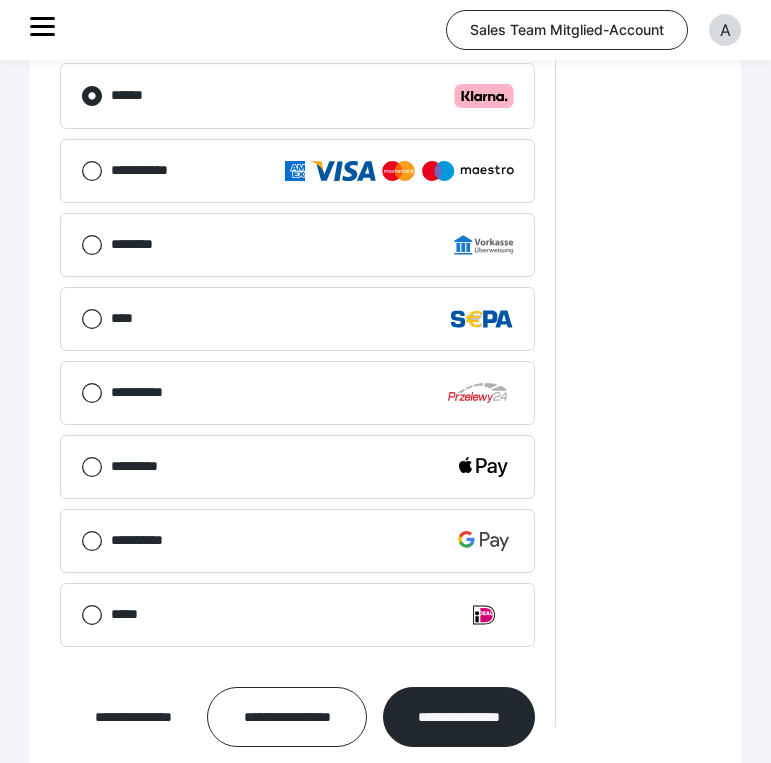 scroll, scrollTop: 1276, scrollLeft: 0, axis: vertical 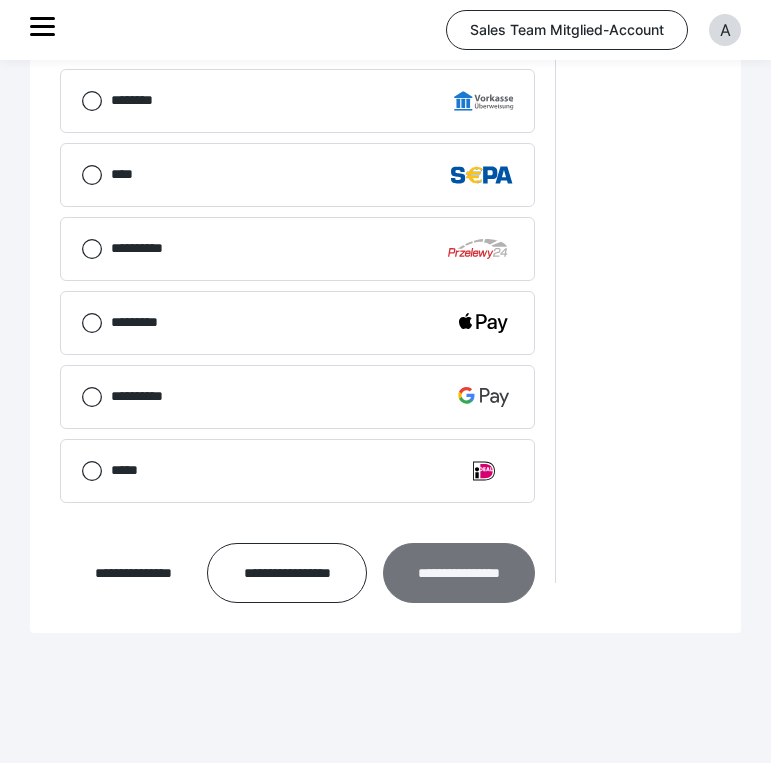 type on "****" 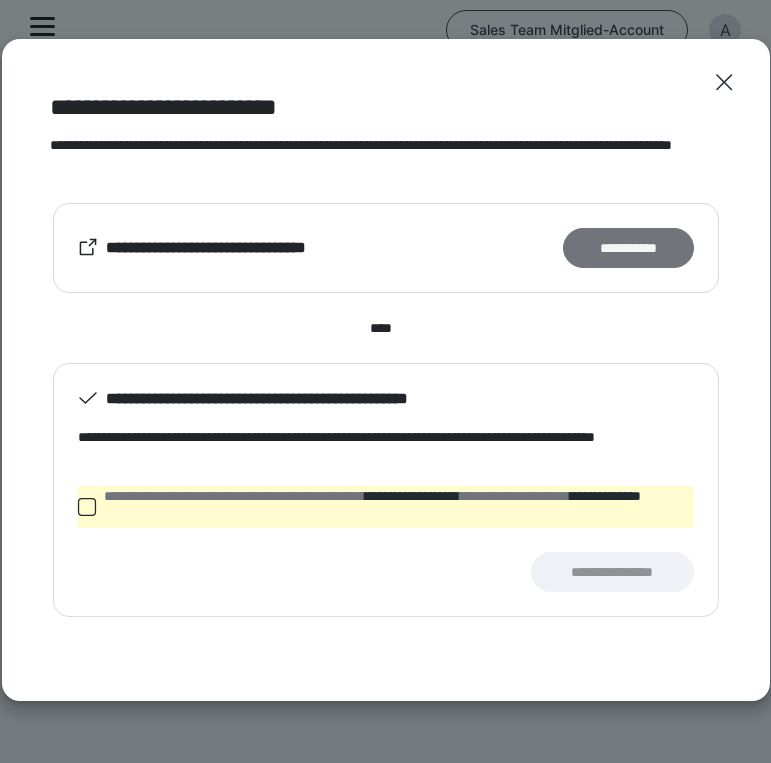 click on "**********" at bounding box center (628, 248) 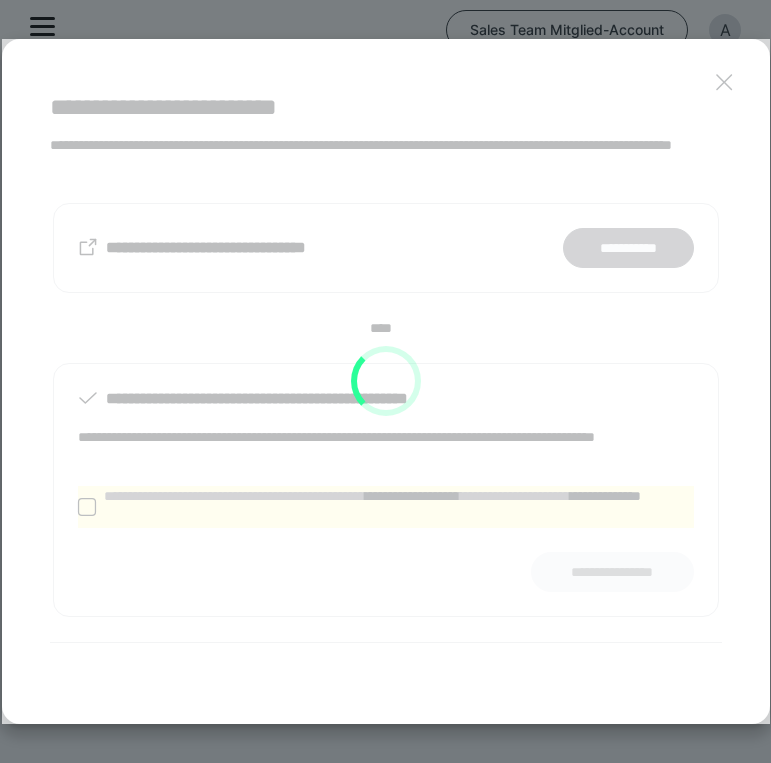 scroll, scrollTop: 570, scrollLeft: 0, axis: vertical 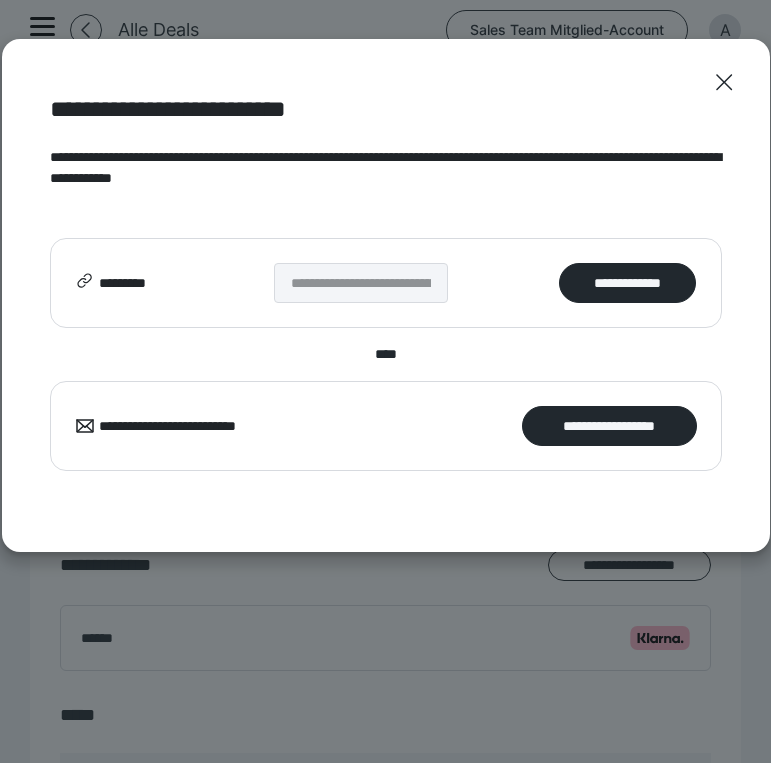 click on "**********" at bounding box center [386, 283] 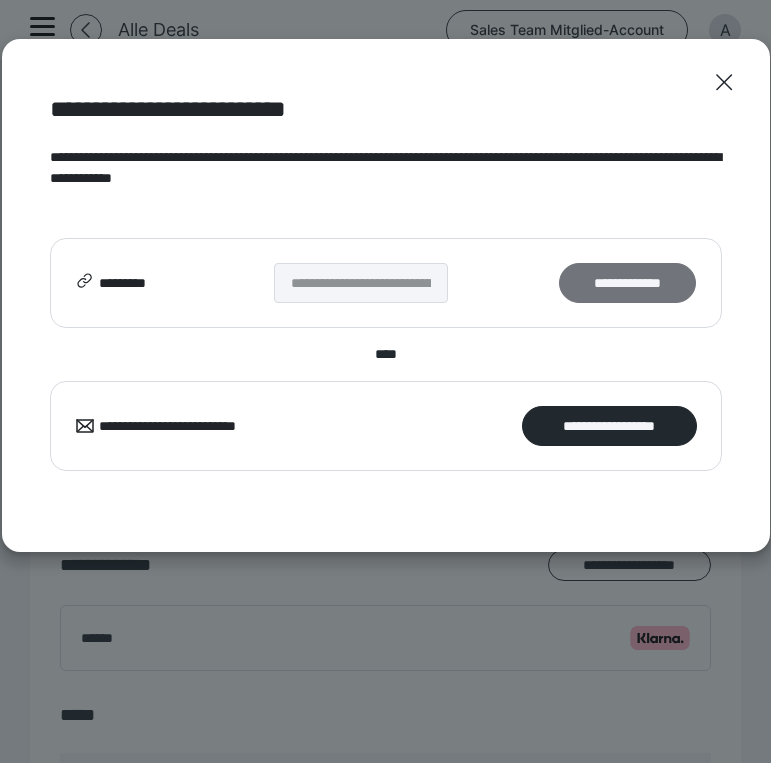 click on "**********" at bounding box center (627, 283) 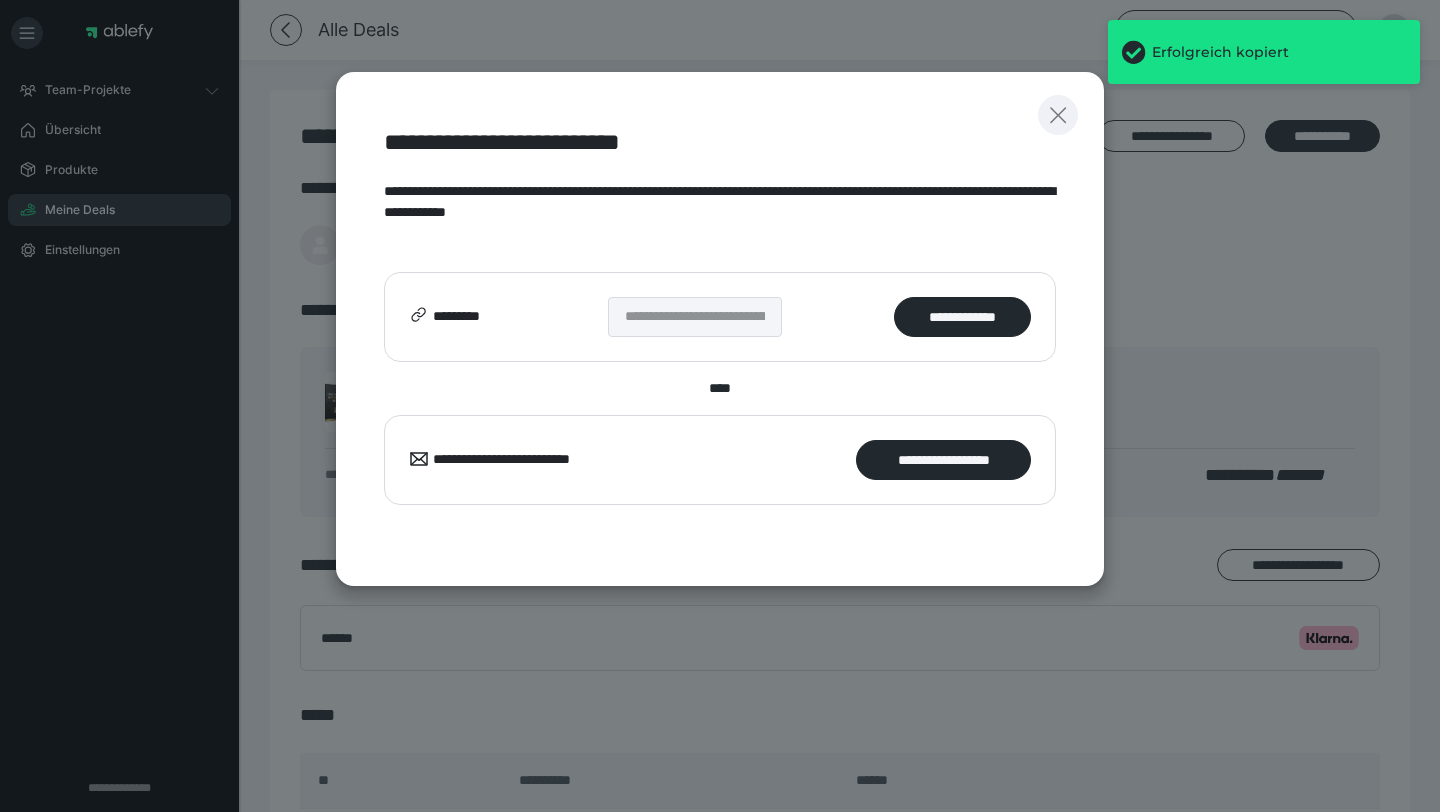 click 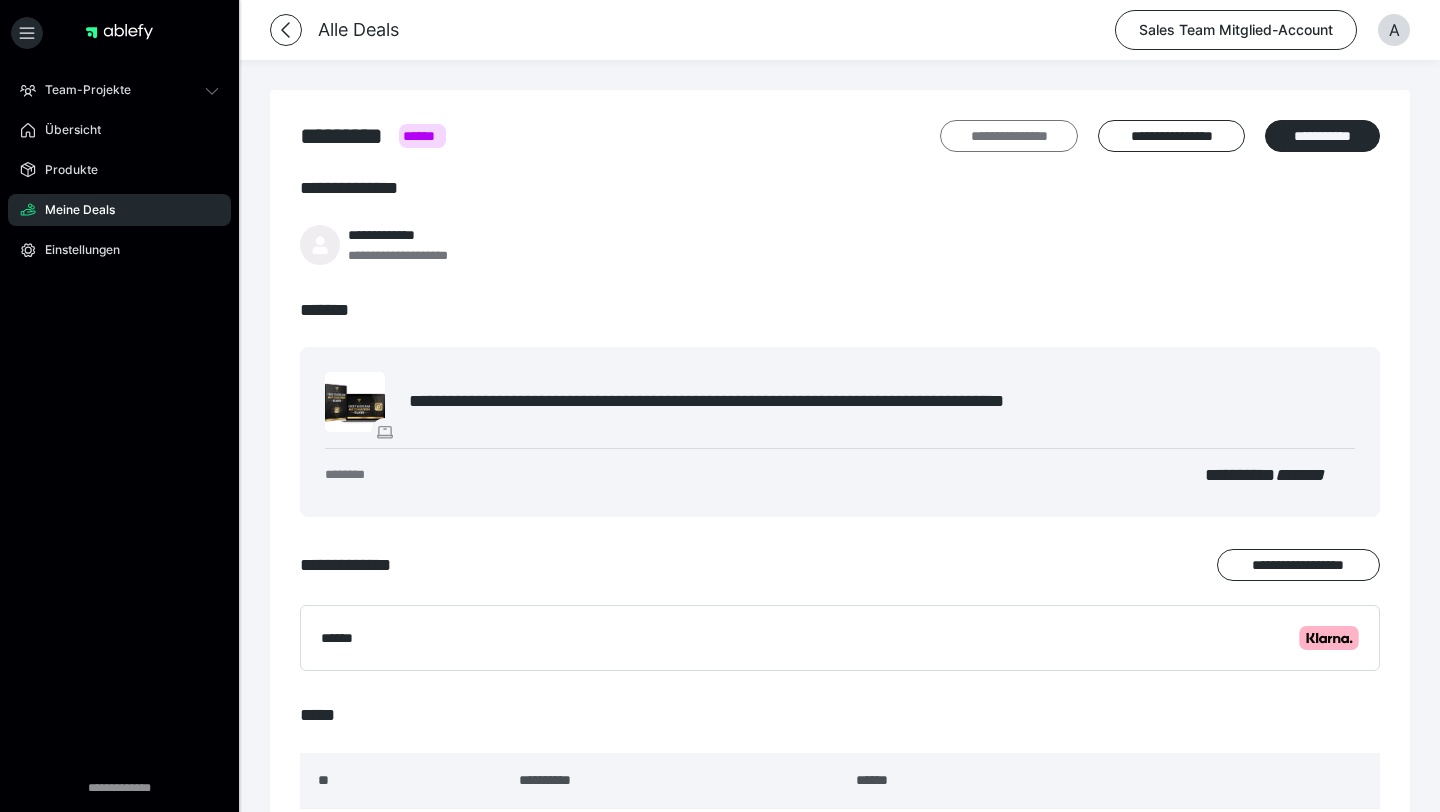 click on "**********" at bounding box center (1009, 136) 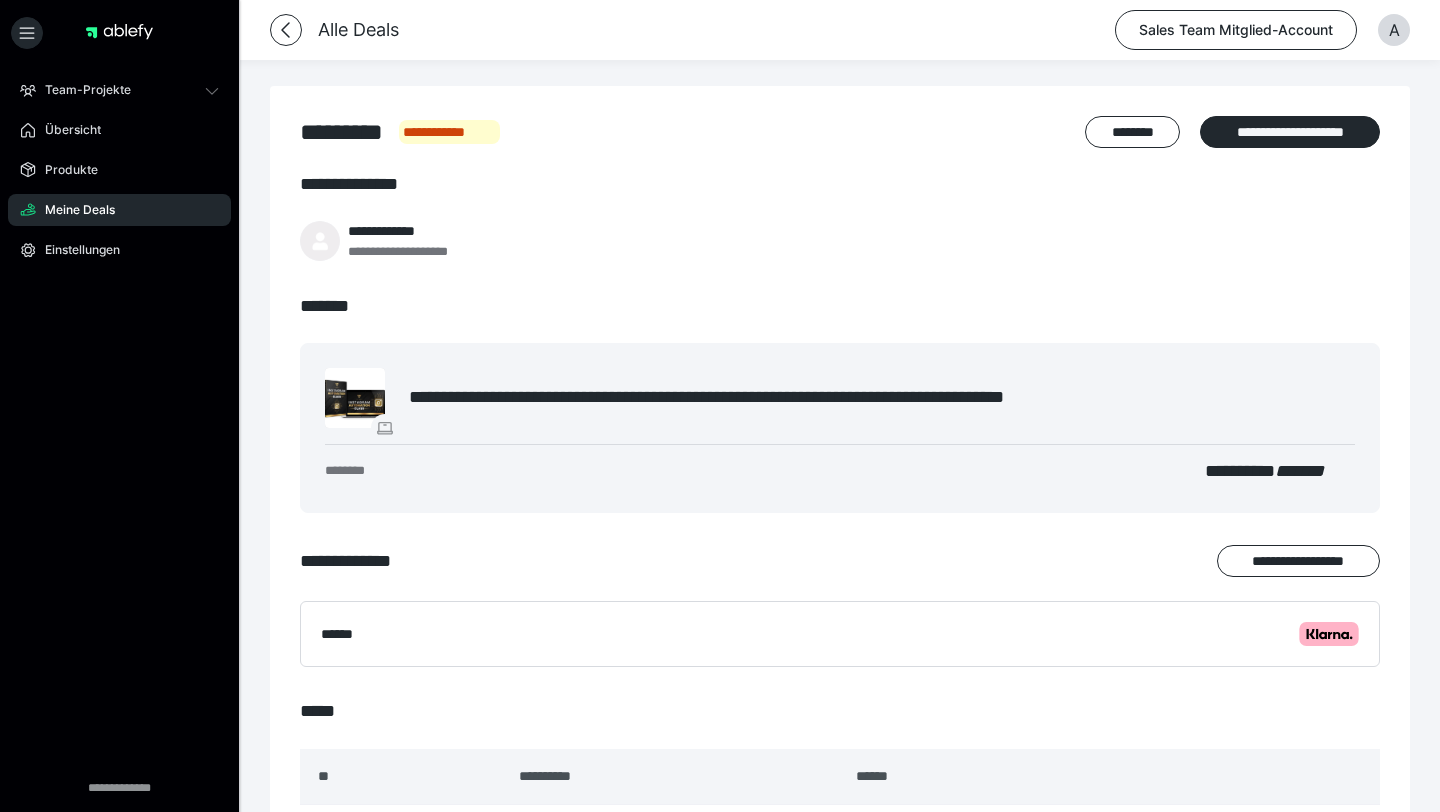 scroll, scrollTop: 0, scrollLeft: 0, axis: both 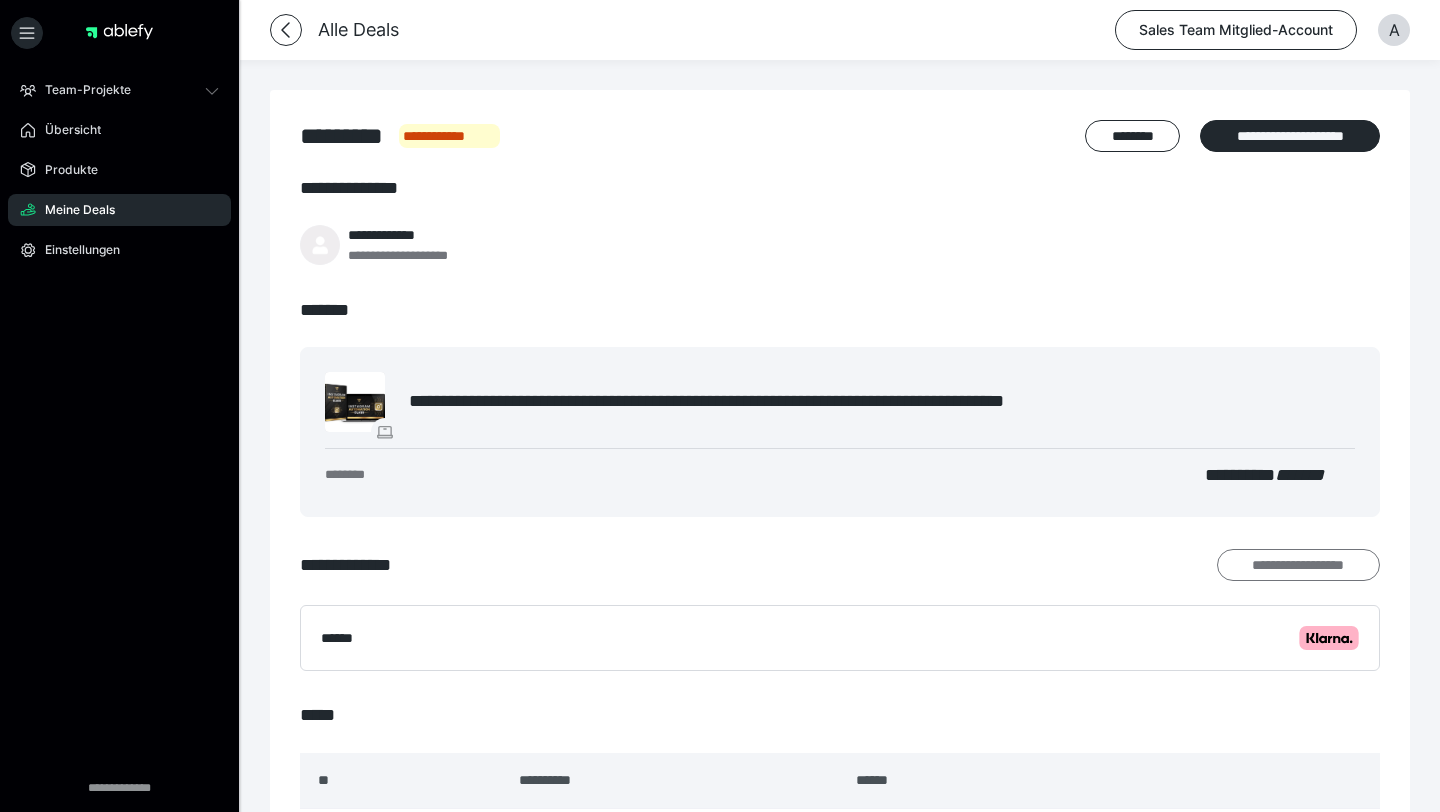 click on "**********" at bounding box center [1298, 565] 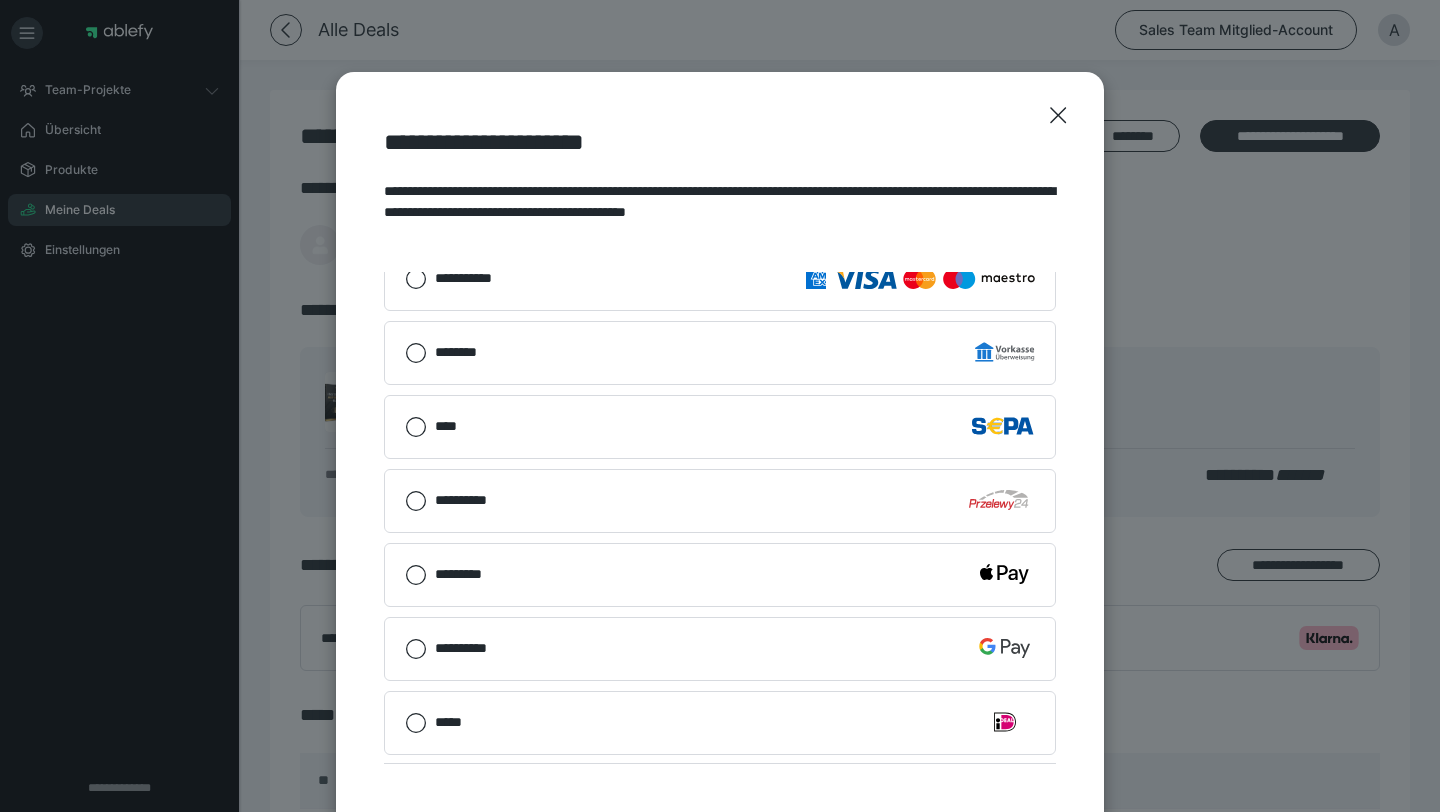 scroll, scrollTop: 0, scrollLeft: 0, axis: both 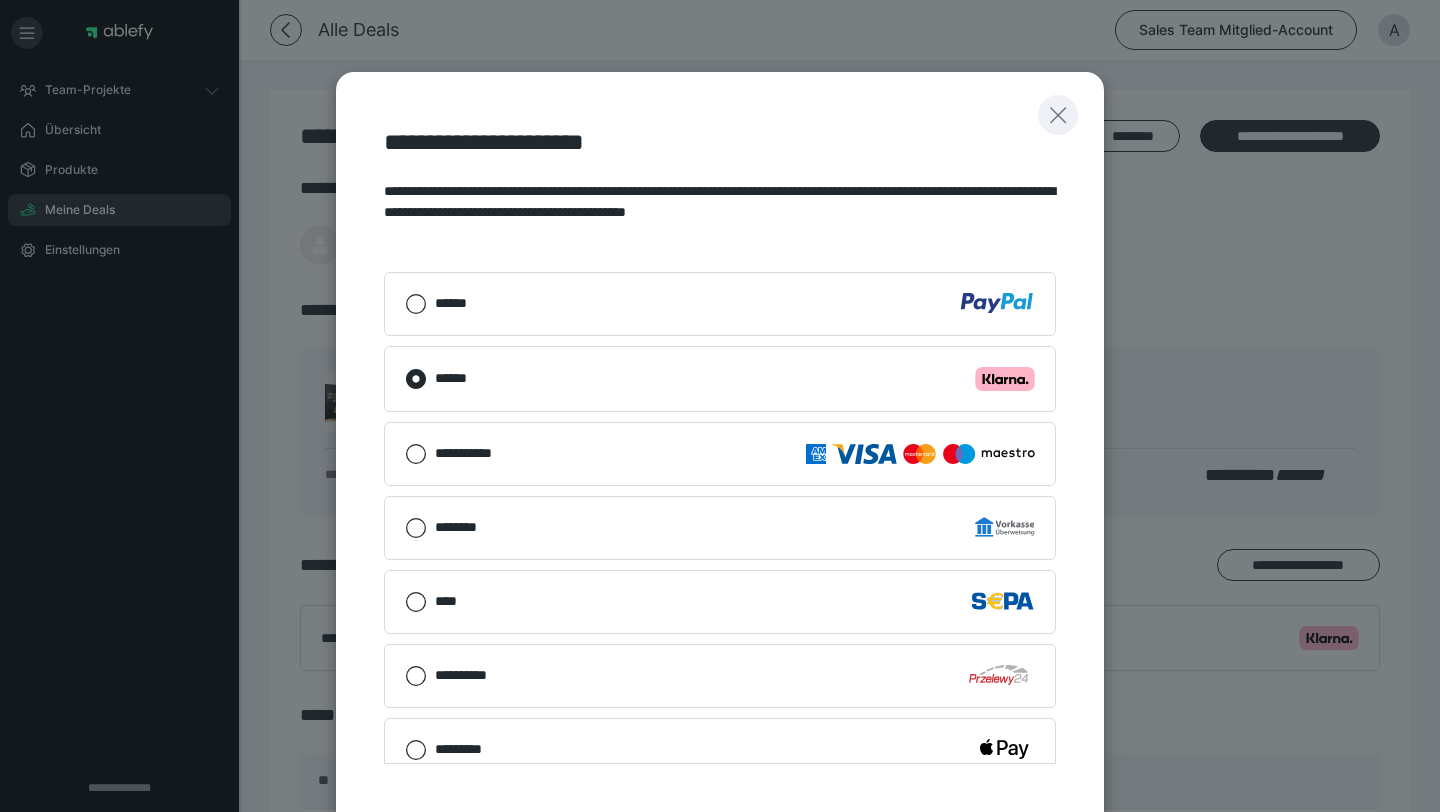 click 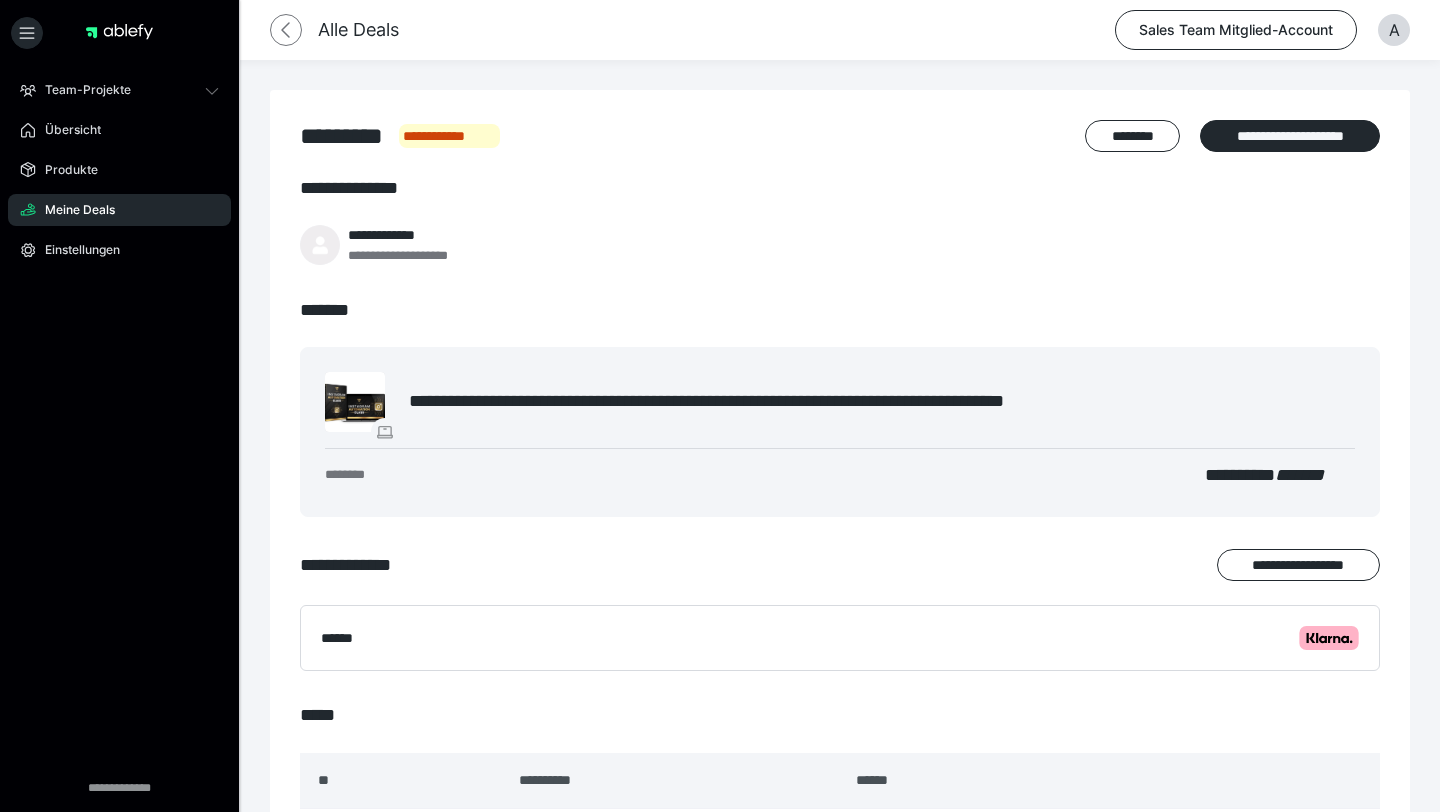 click 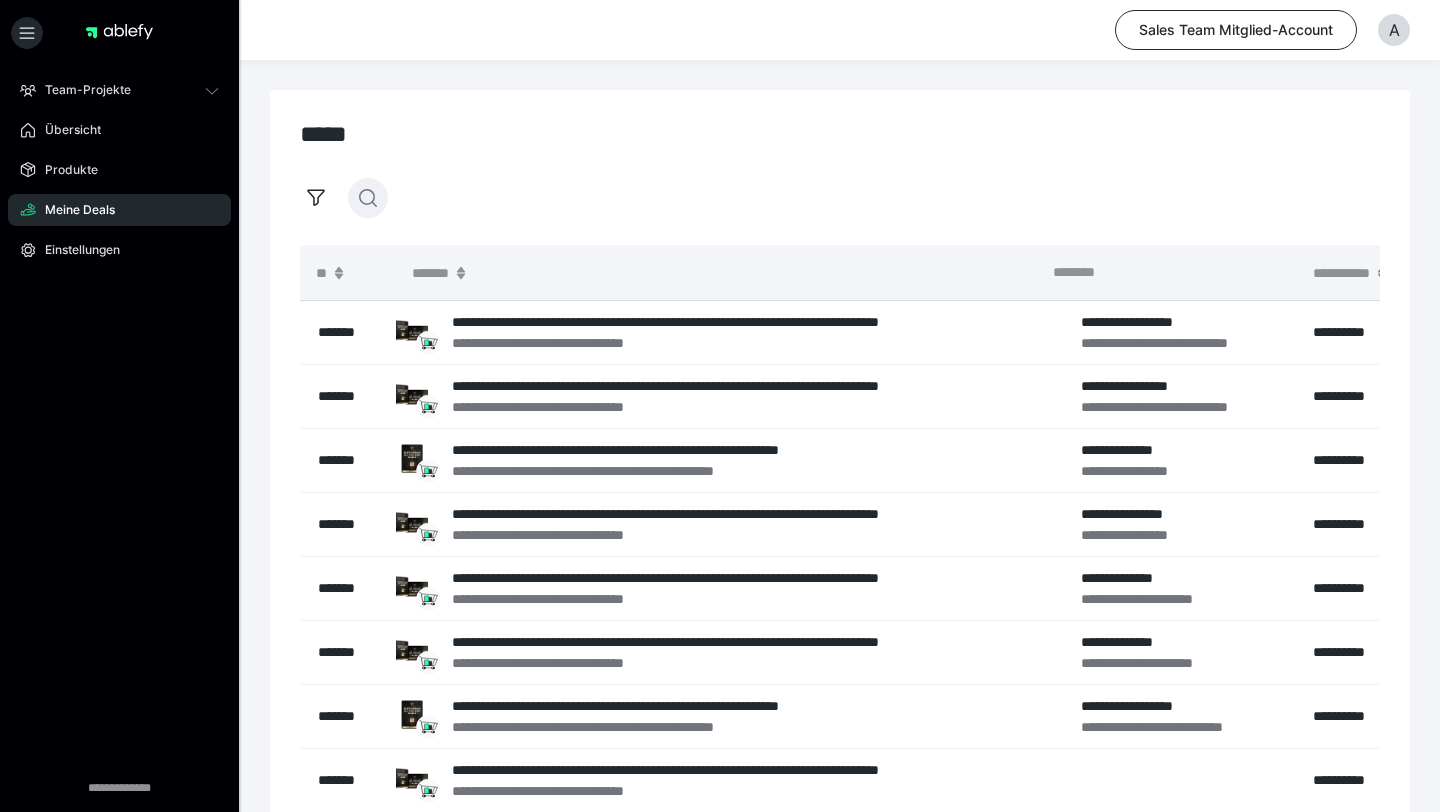 click 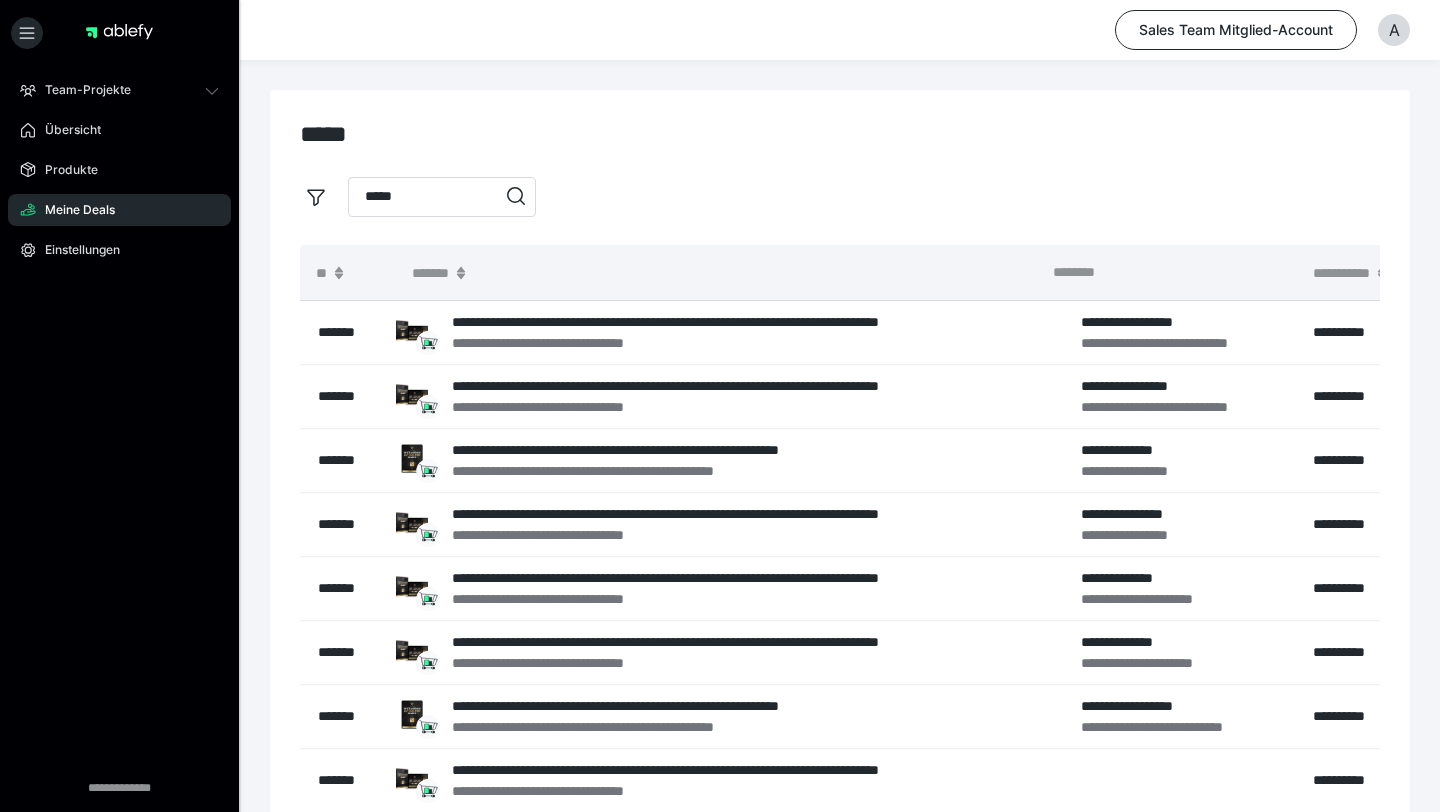 type on "*****" 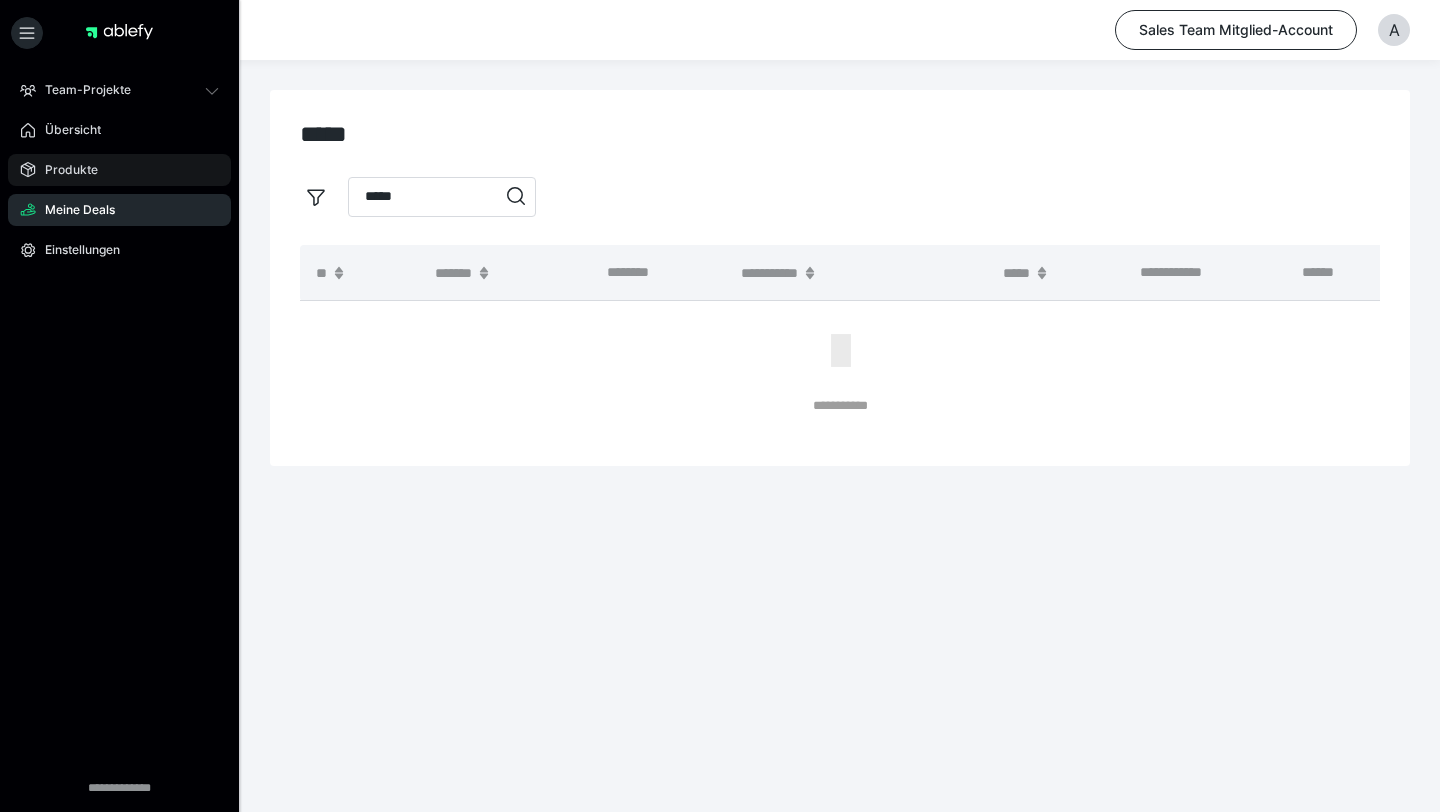click on "Produkte" at bounding box center (119, 170) 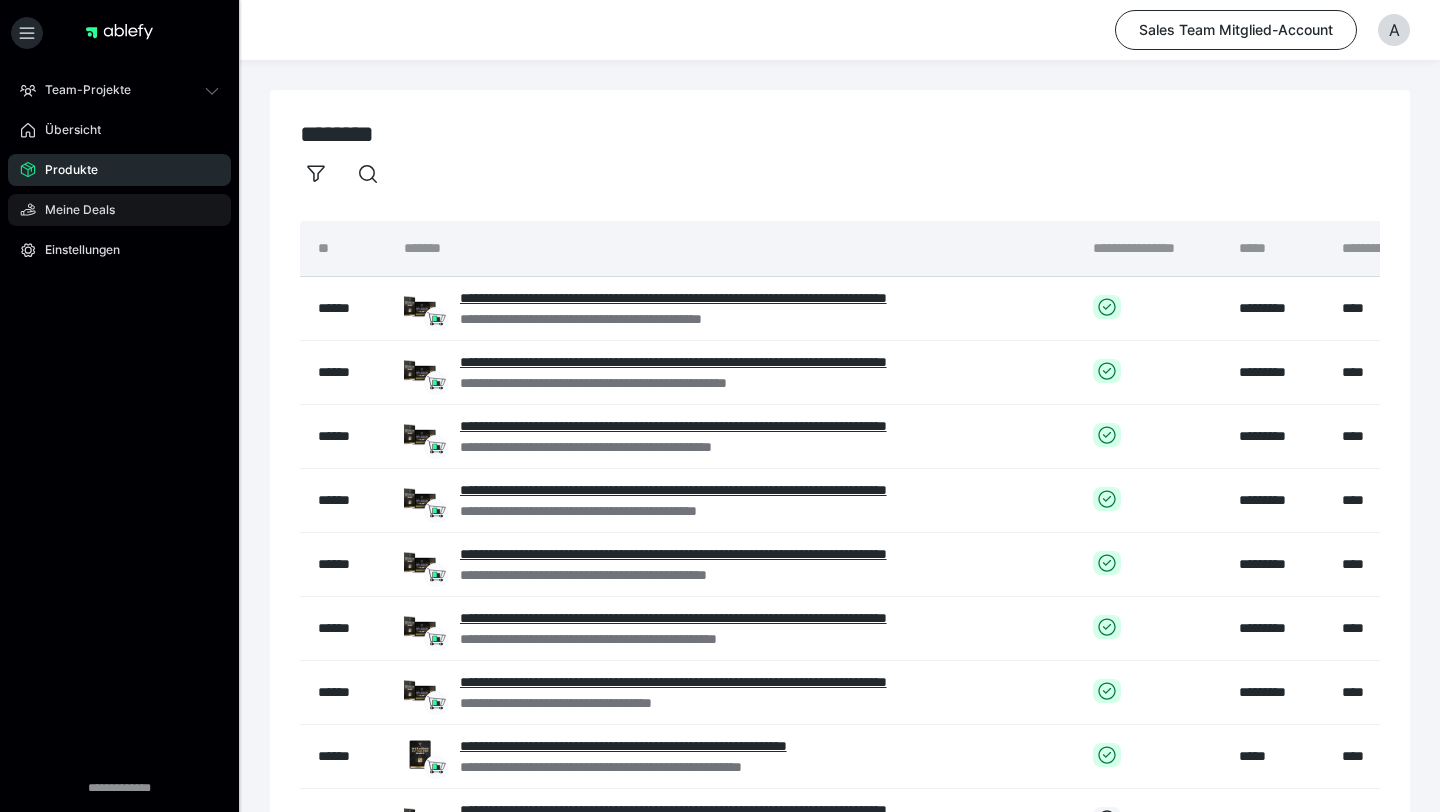 click on "Meine Deals" at bounding box center [119, 210] 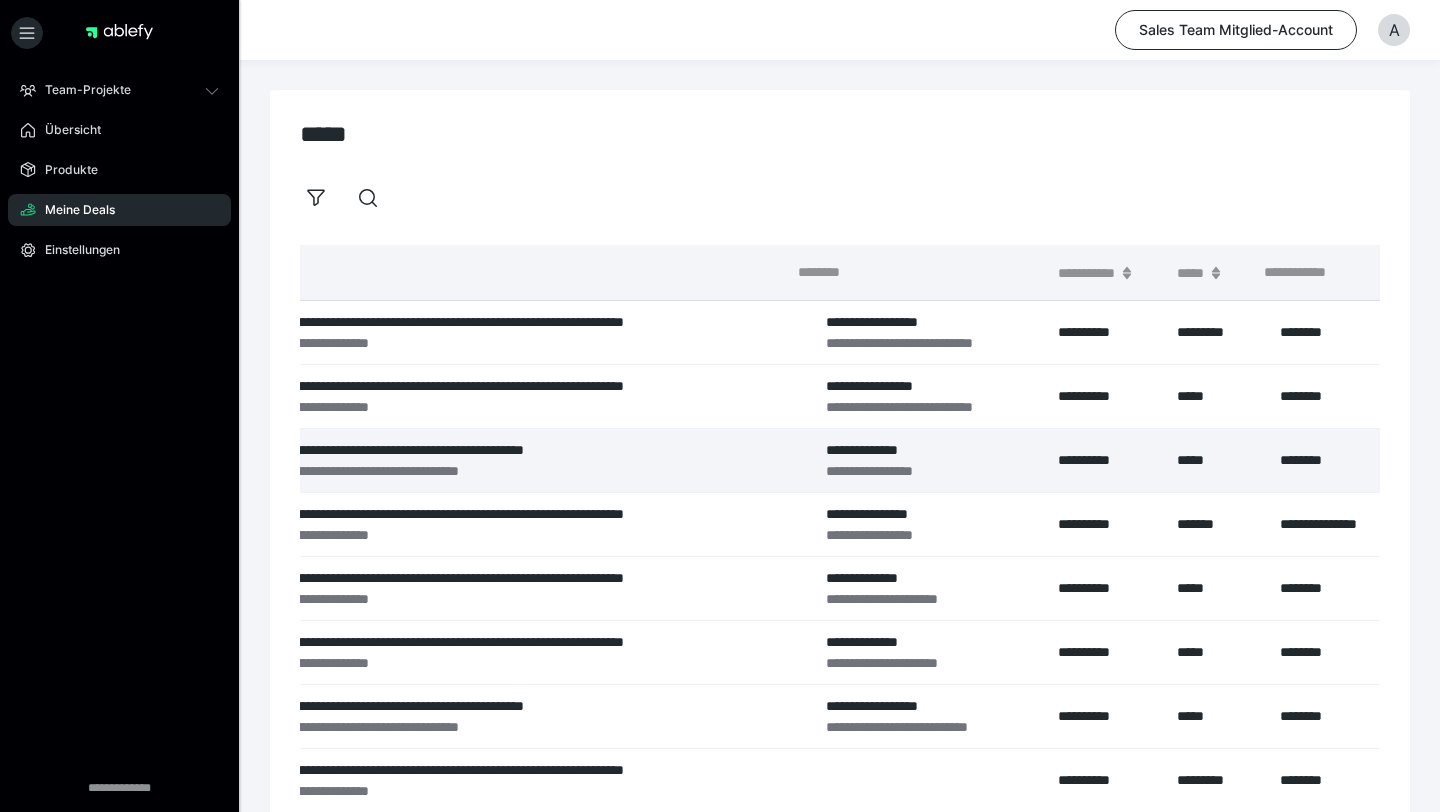 scroll, scrollTop: 0, scrollLeft: 477, axis: horizontal 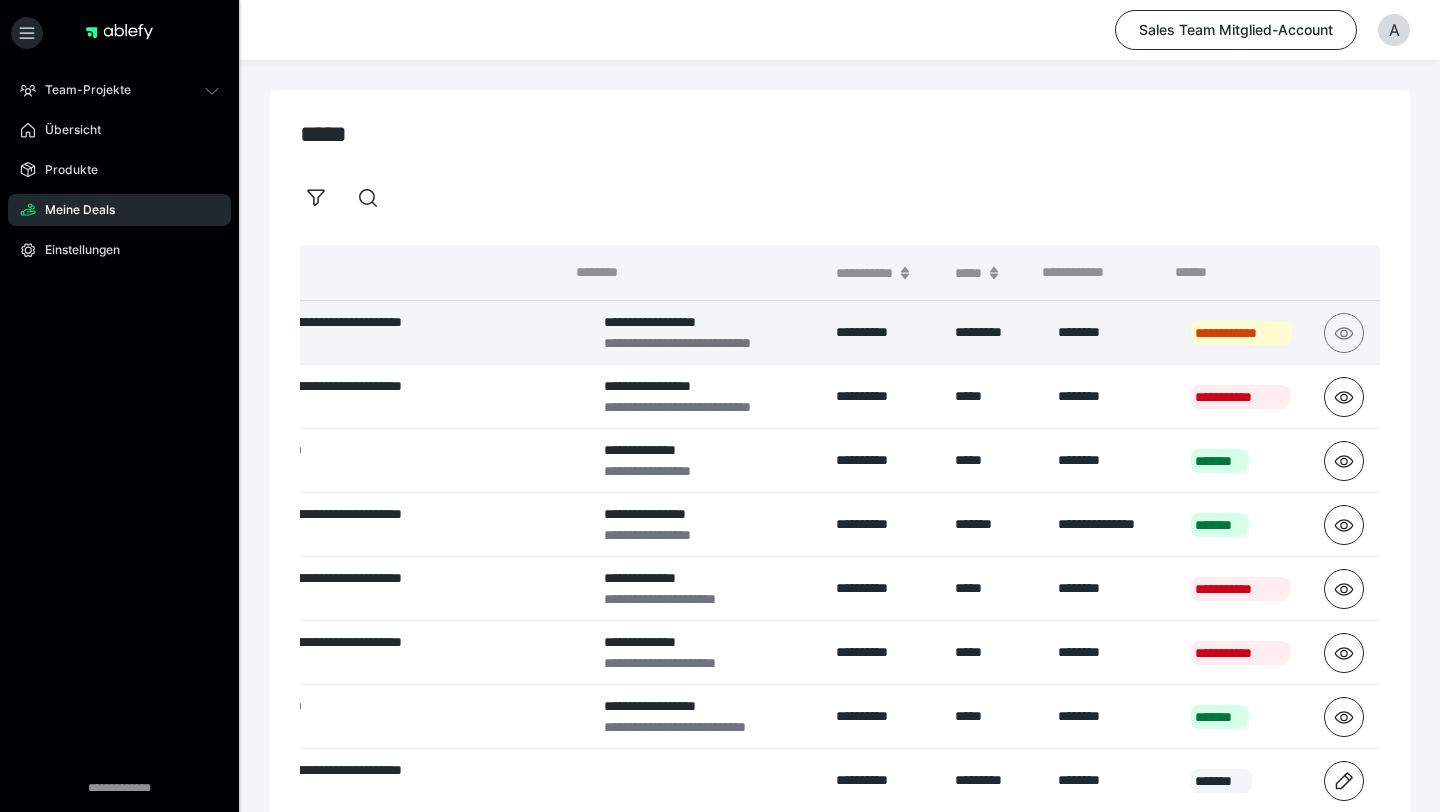 click 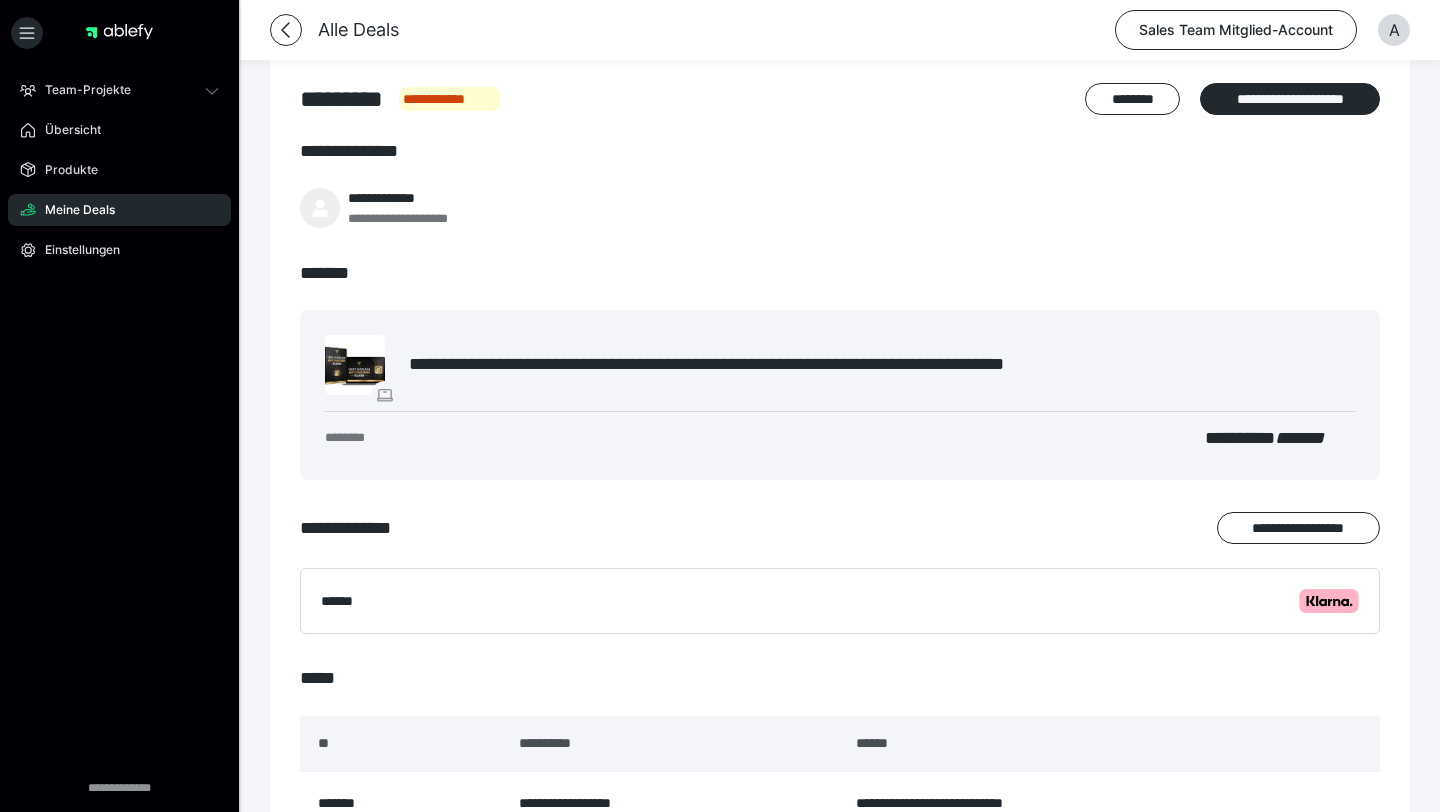 scroll, scrollTop: 0, scrollLeft: 0, axis: both 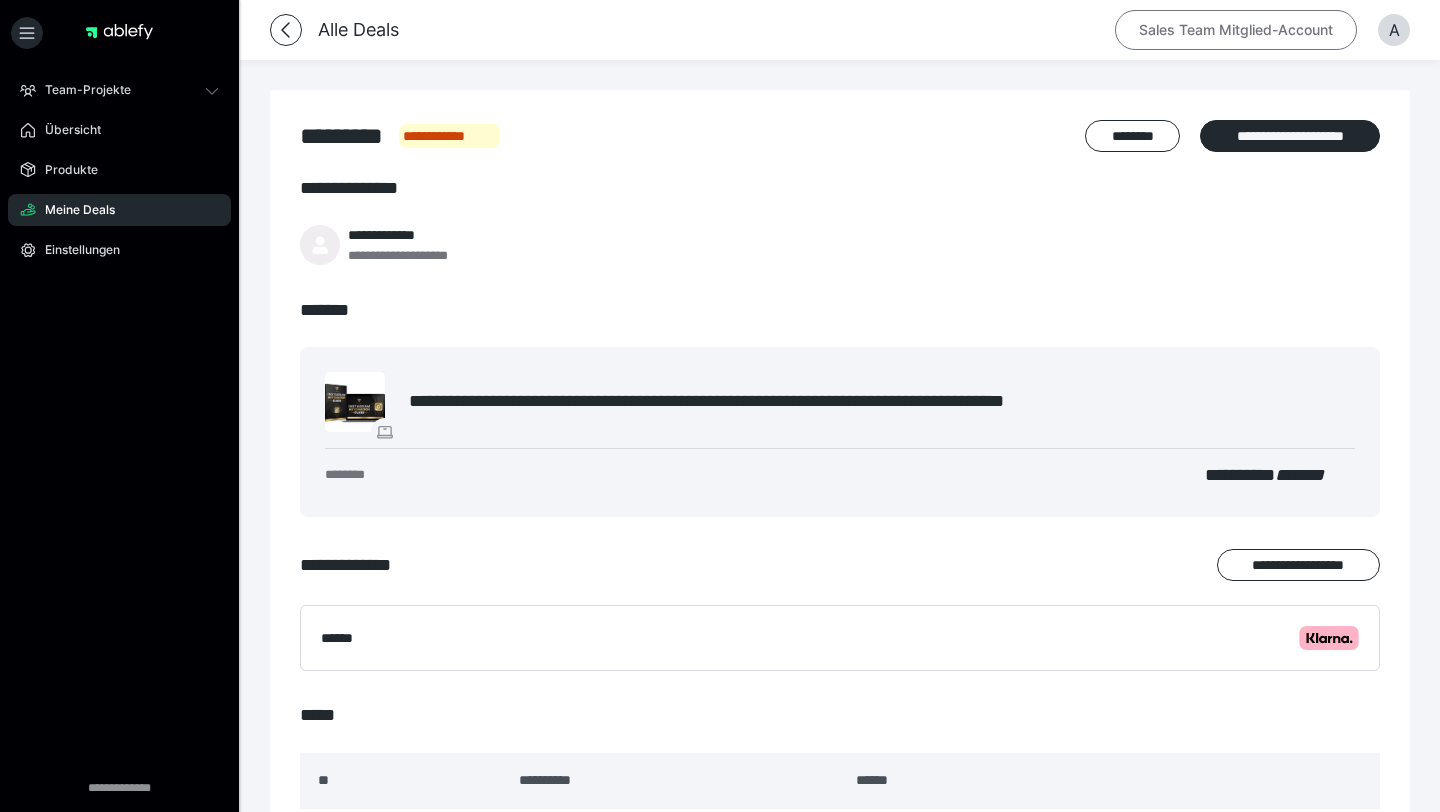 click on "Sales Team Mitglied-Account" at bounding box center [1236, 30] 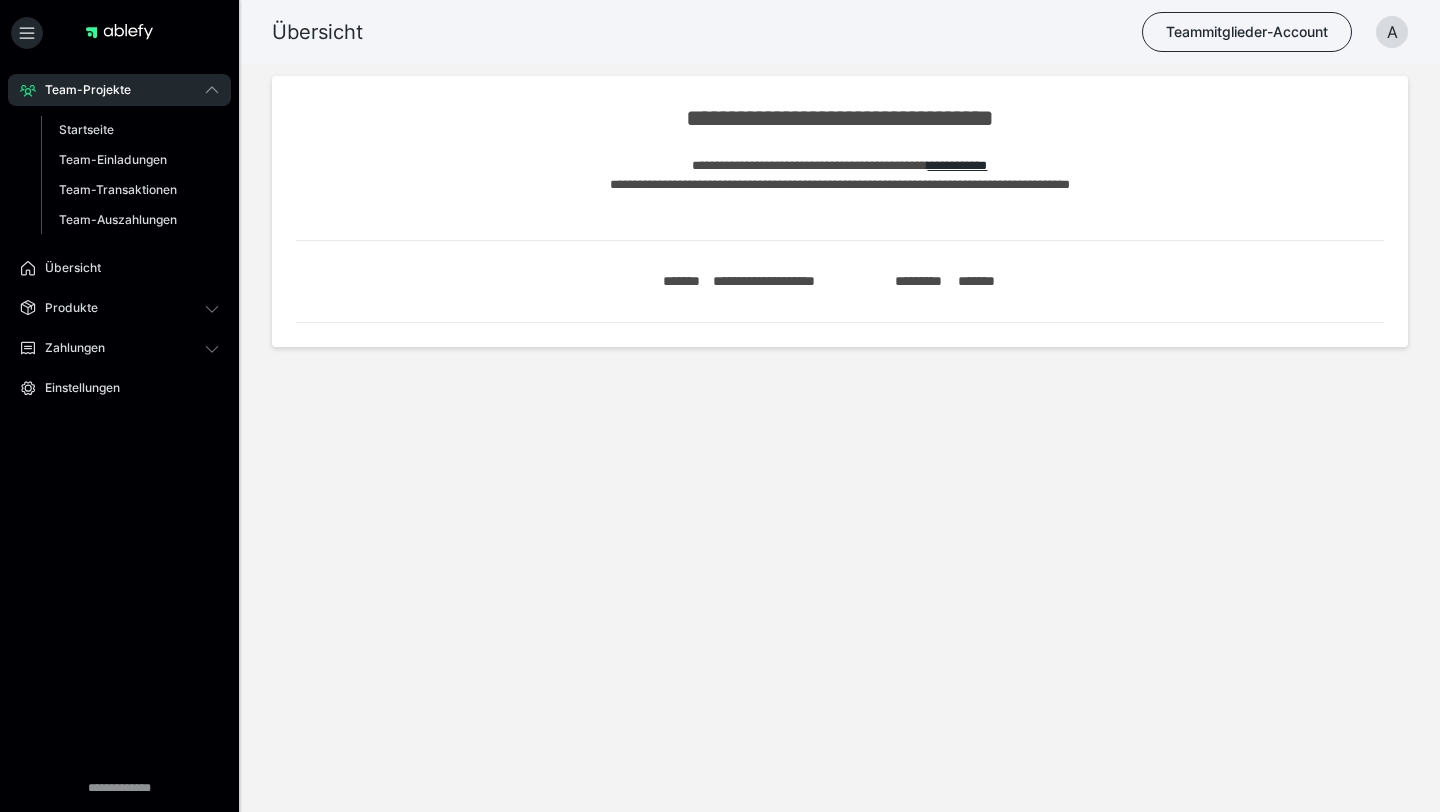 scroll, scrollTop: 0, scrollLeft: 0, axis: both 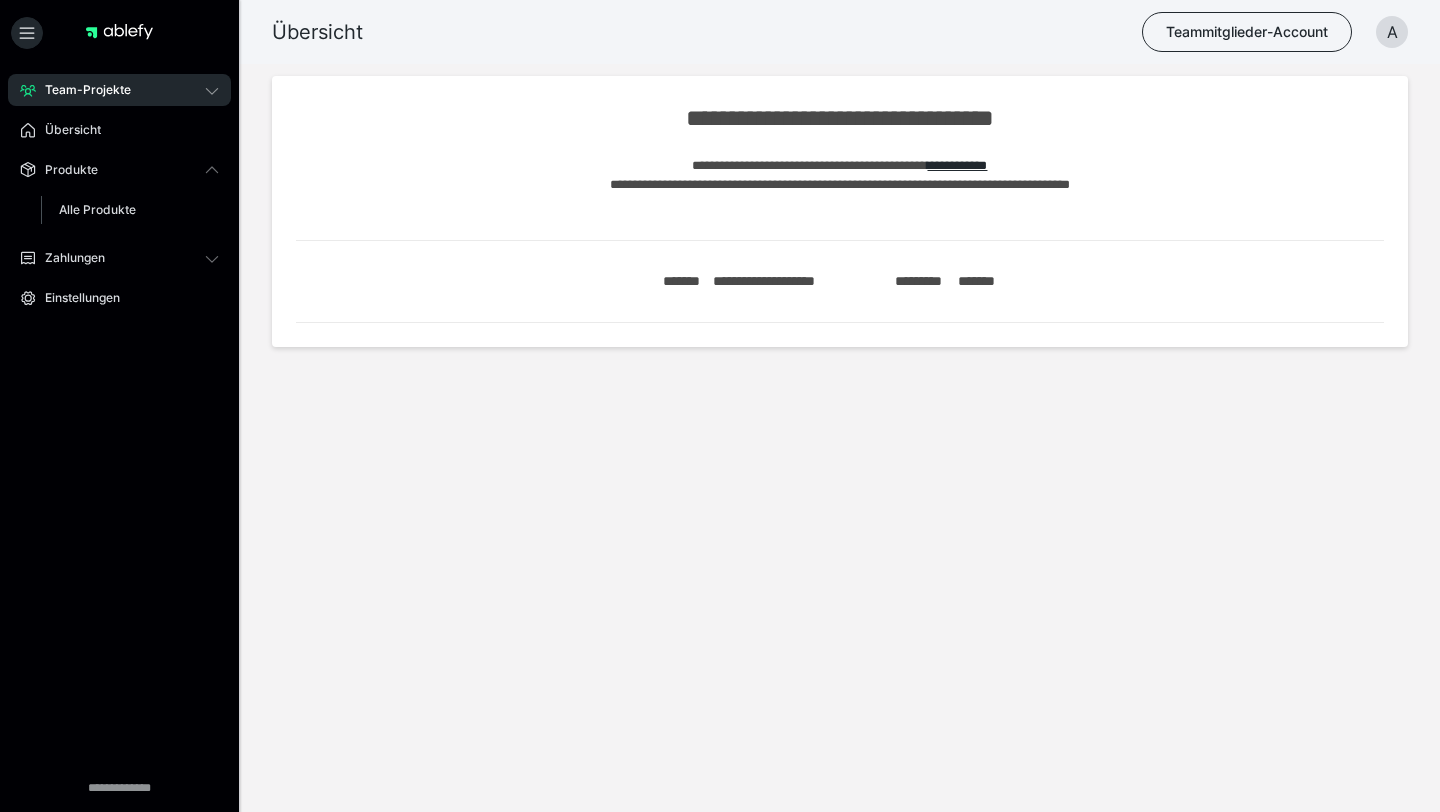 click on "Einstellungen" at bounding box center (119, 298) 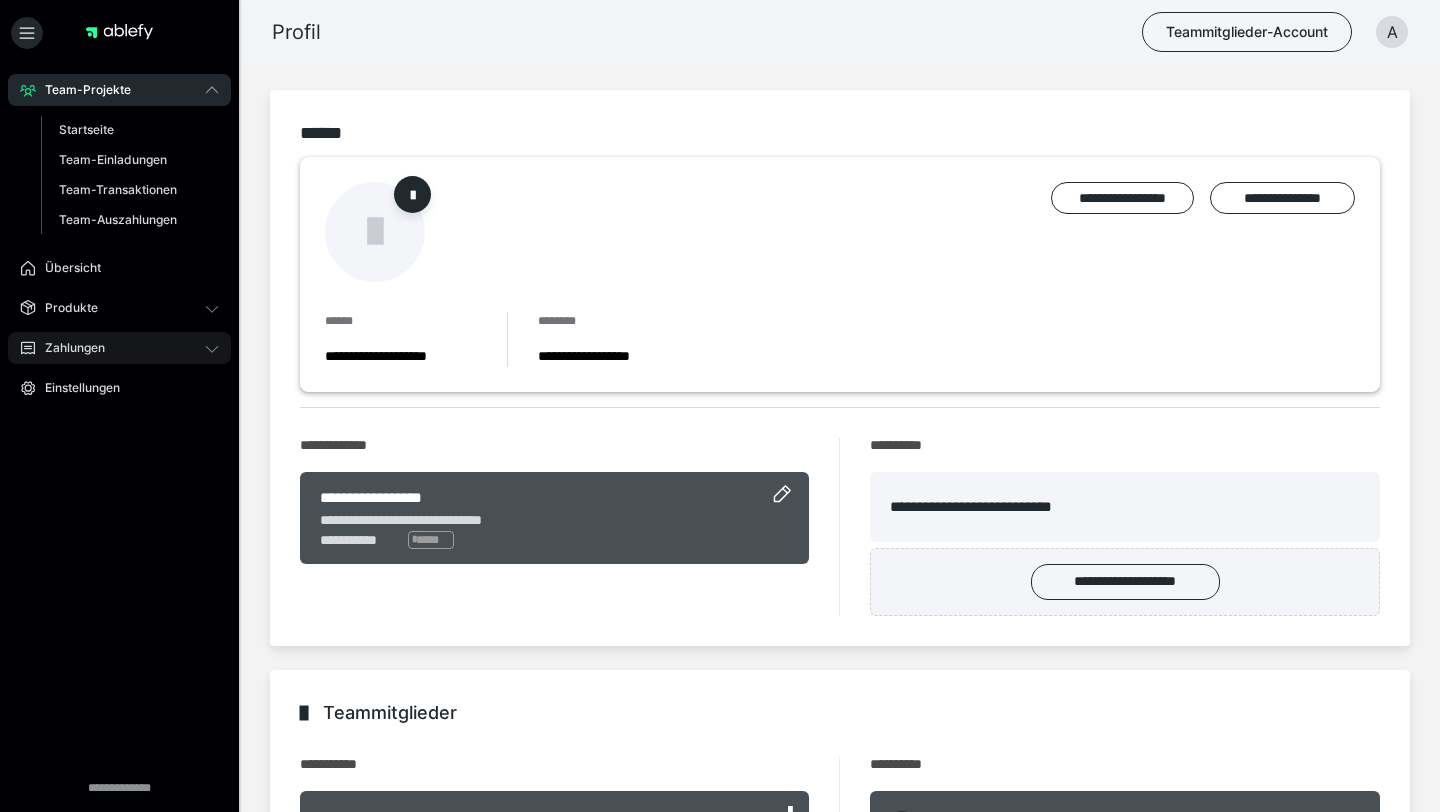 click on "Zahlungen" at bounding box center [68, 348] 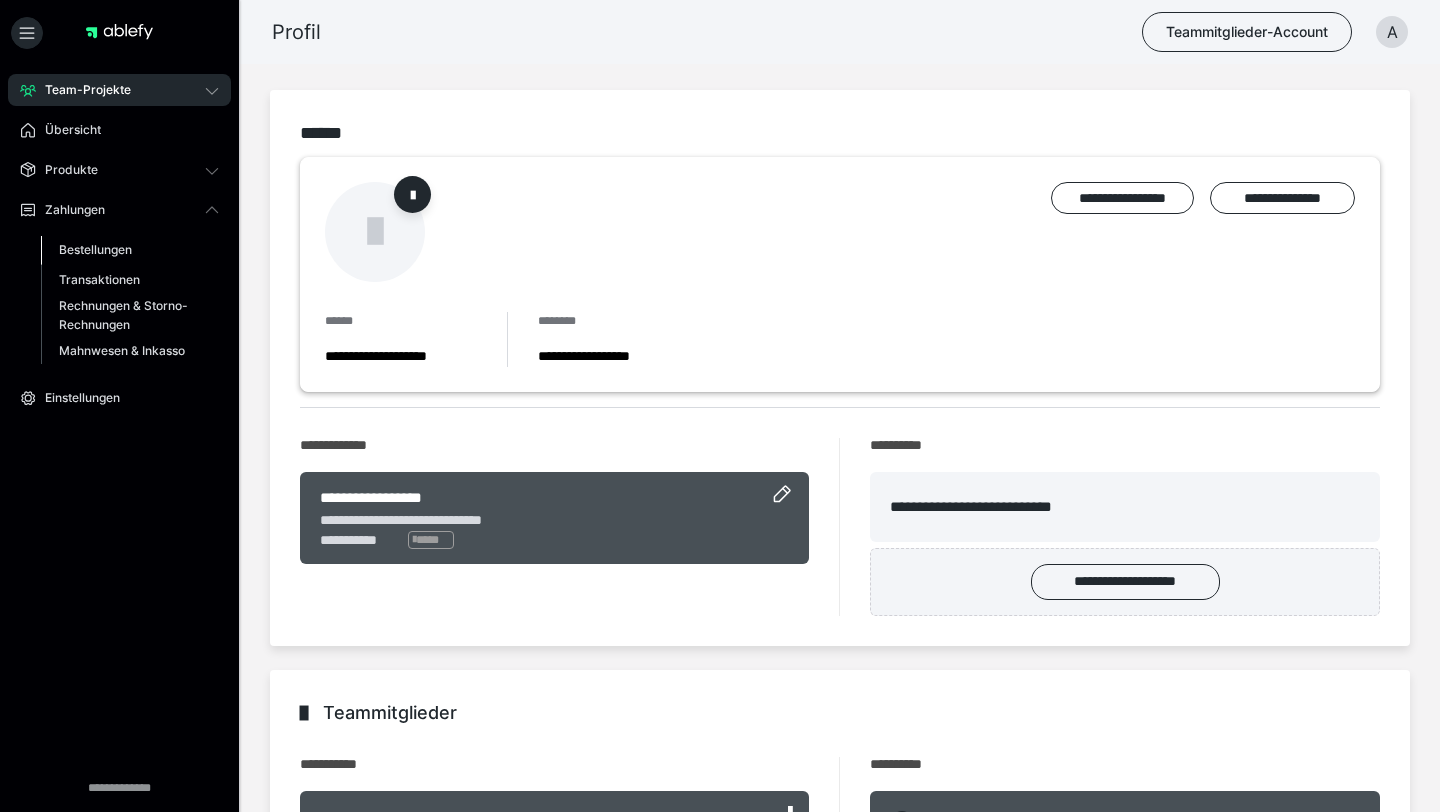 click on "Bestellungen" at bounding box center [95, 249] 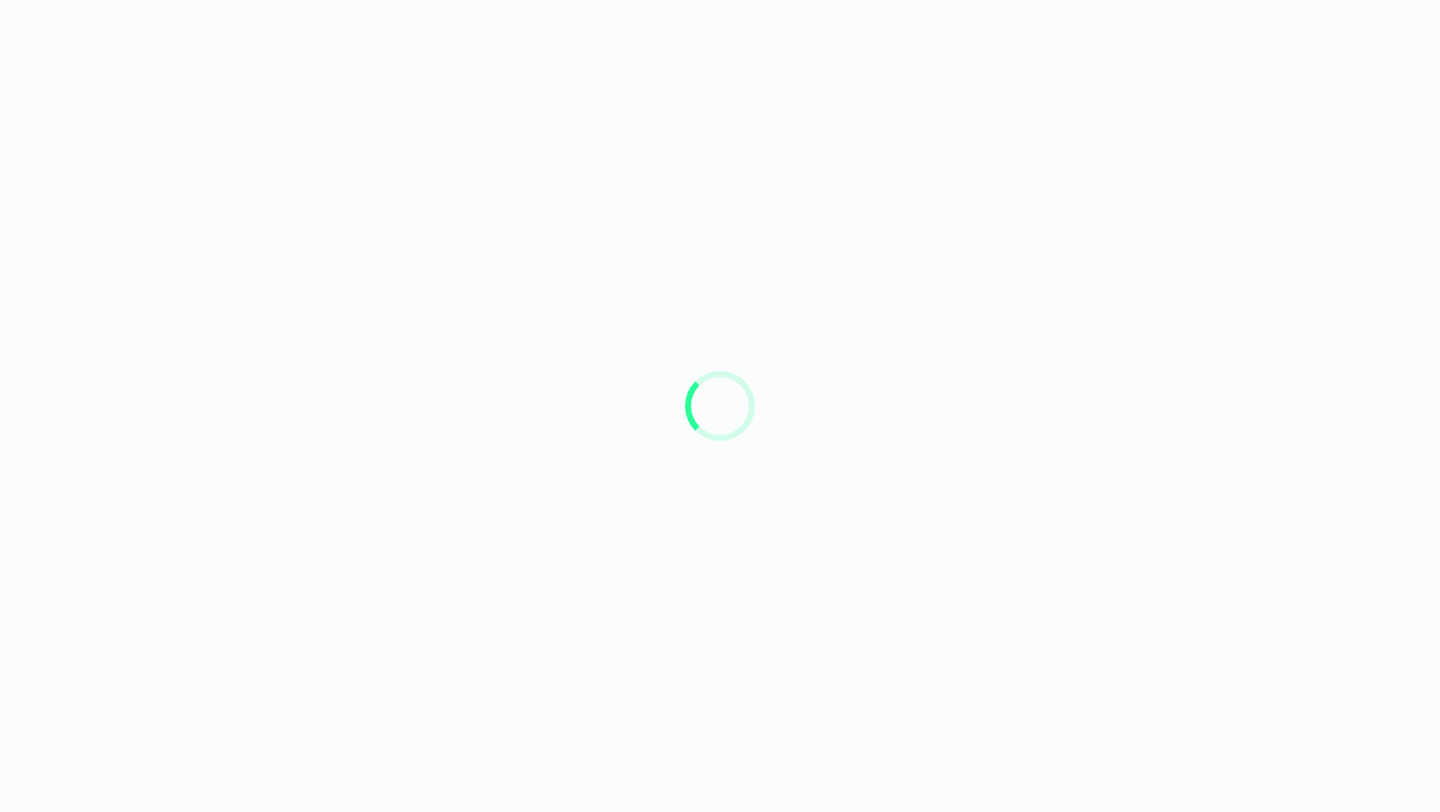 scroll, scrollTop: 0, scrollLeft: 0, axis: both 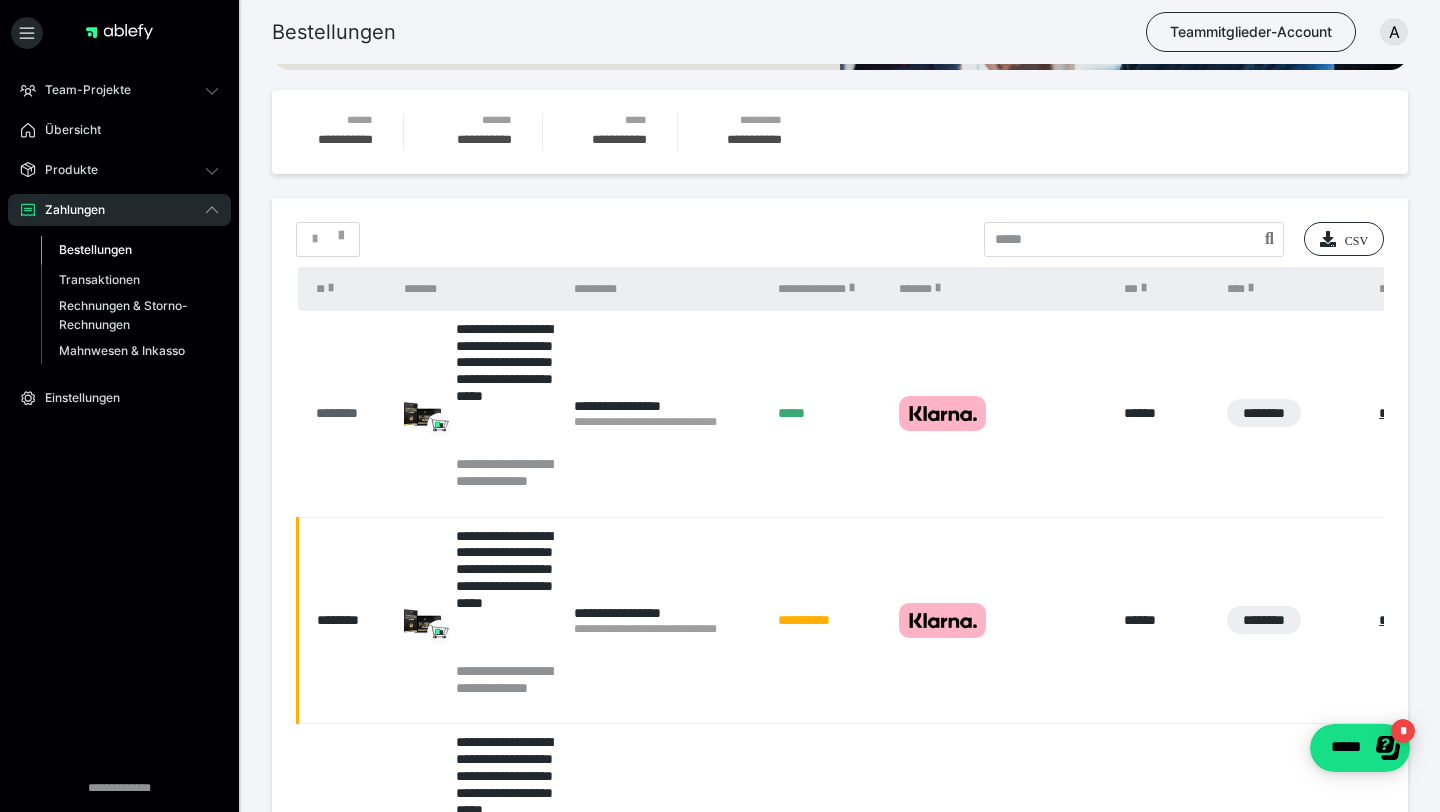 click on "********" at bounding box center (350, 413) 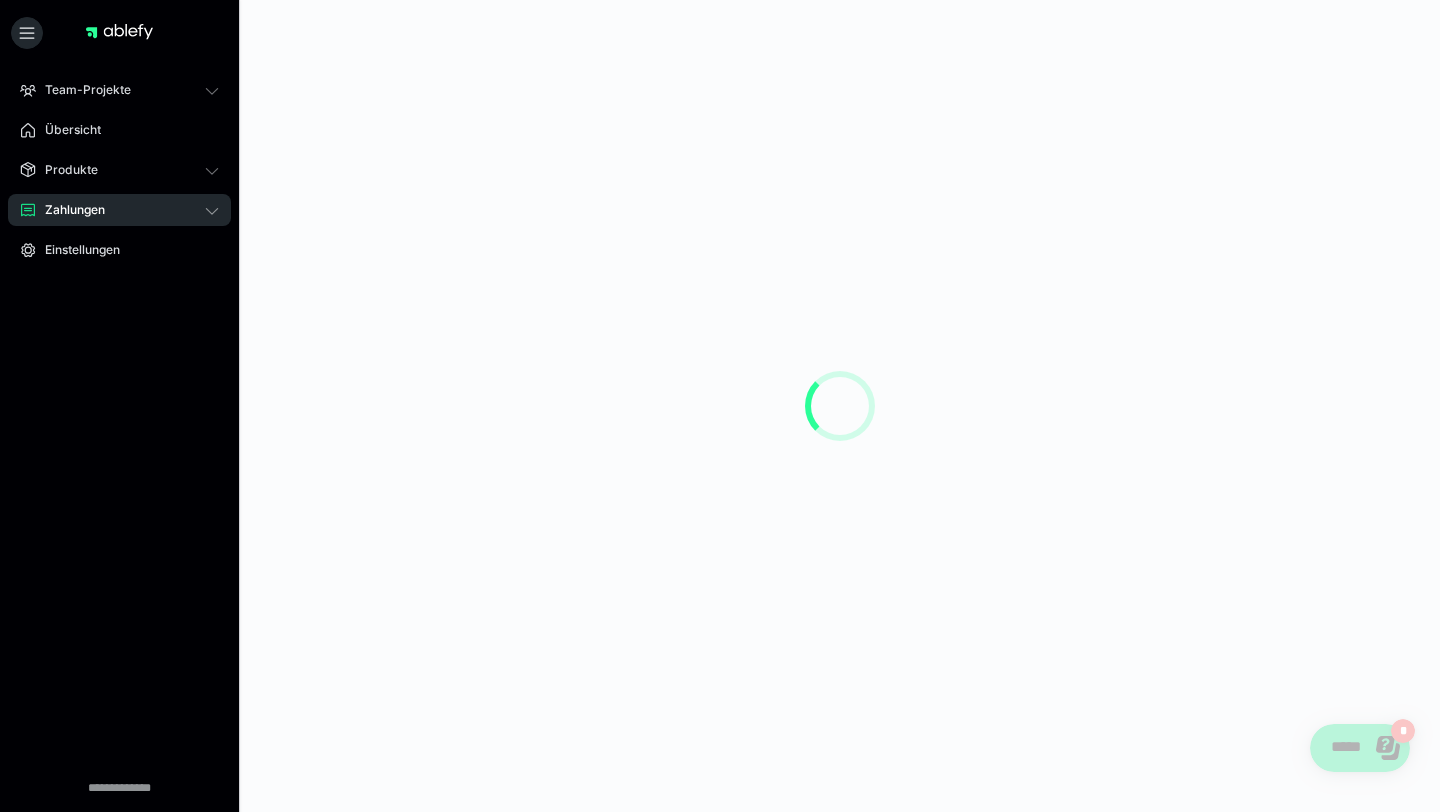 scroll, scrollTop: 0, scrollLeft: 0, axis: both 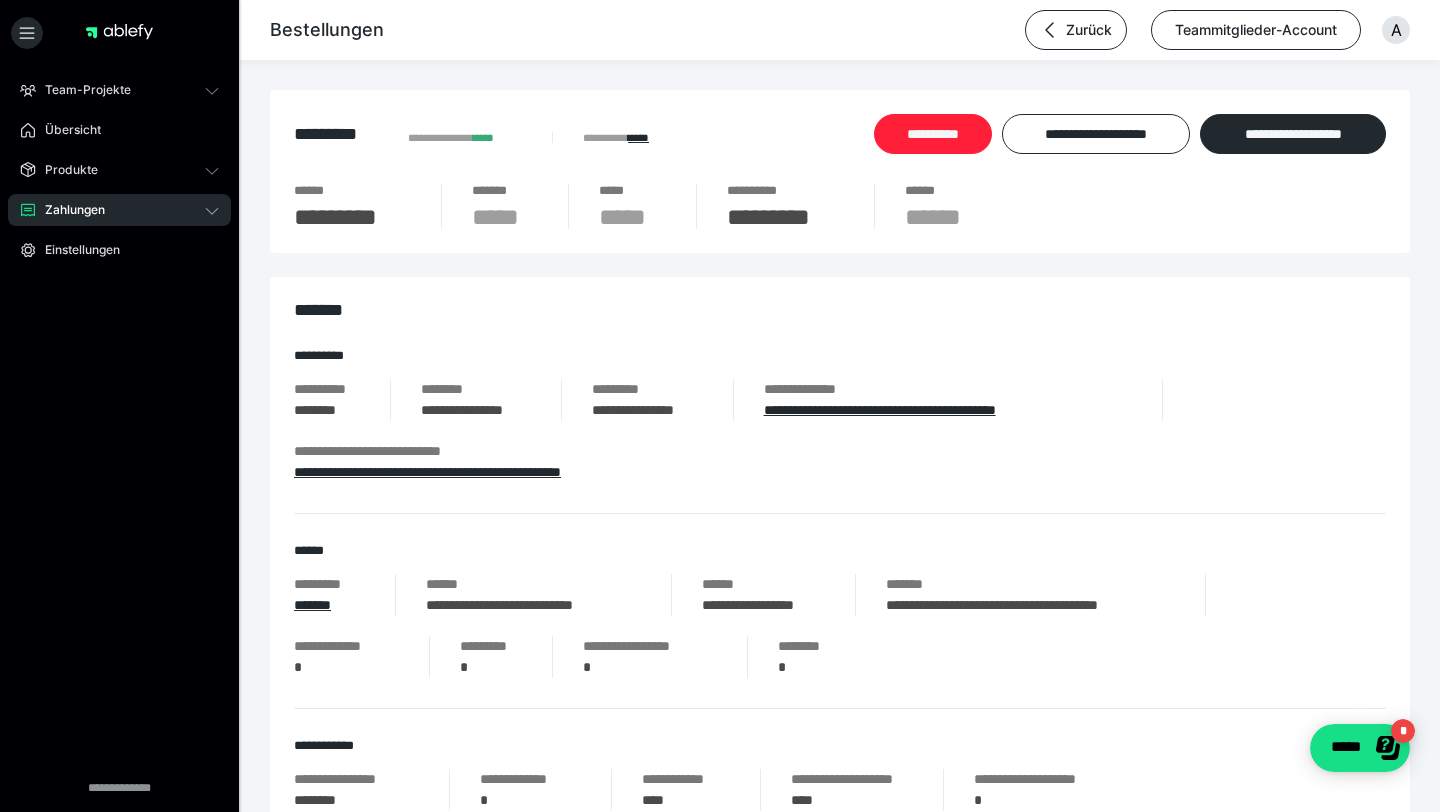 click on "**********" at bounding box center (933, 134) 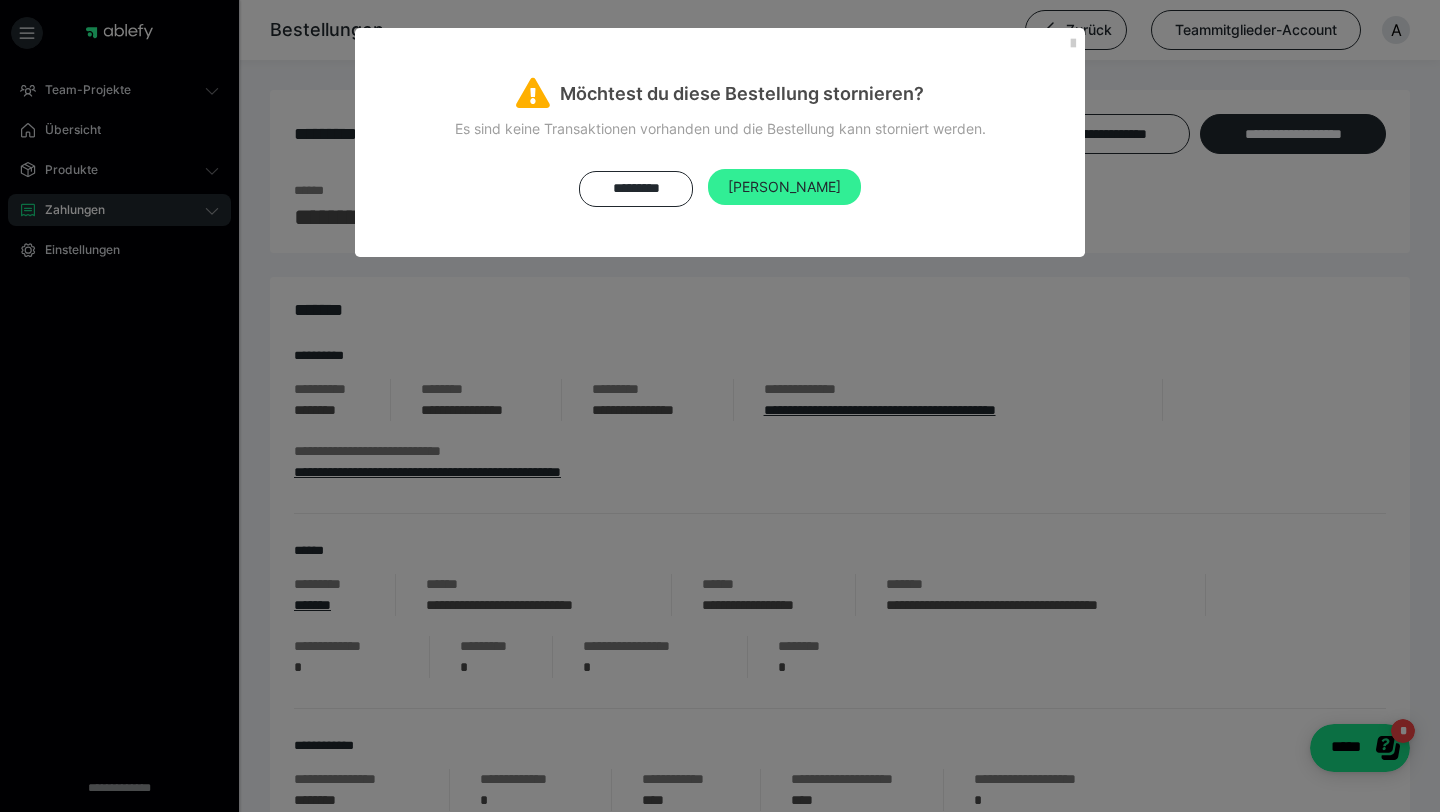 click on "[PERSON_NAME]" at bounding box center [784, 187] 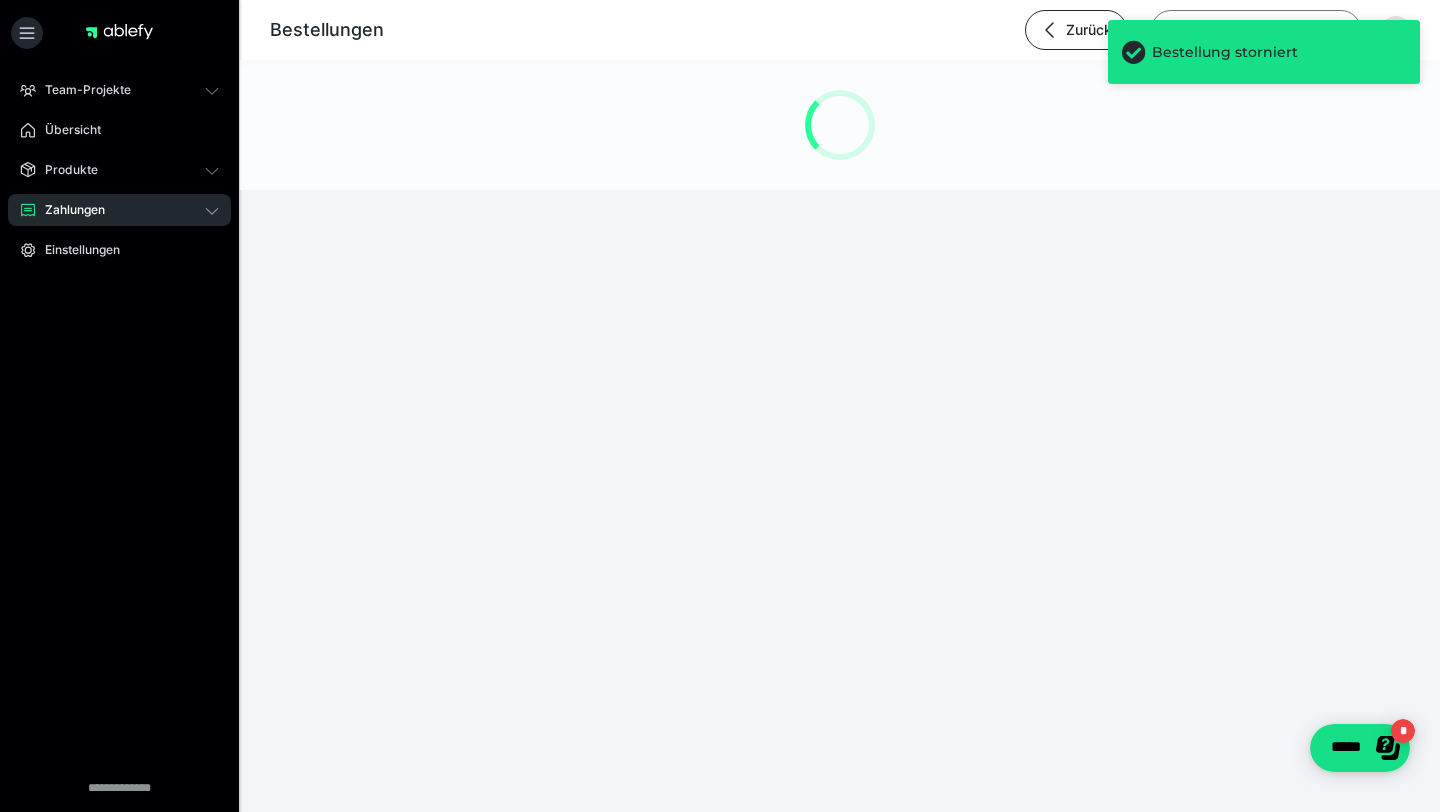 click on "Bestellung storniert" at bounding box center [1264, 60] 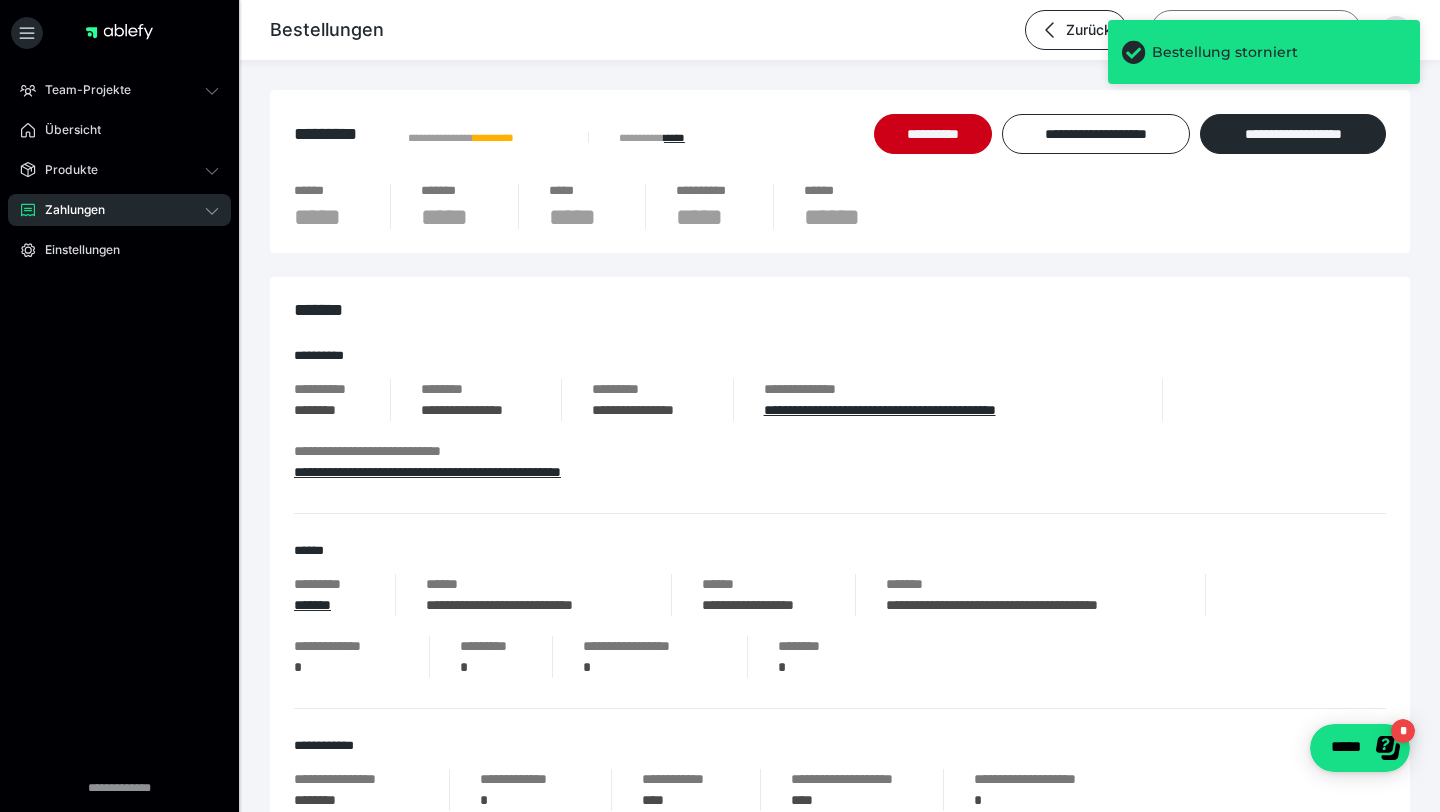 click on "Teammitglieder-Account" at bounding box center [1256, 30] 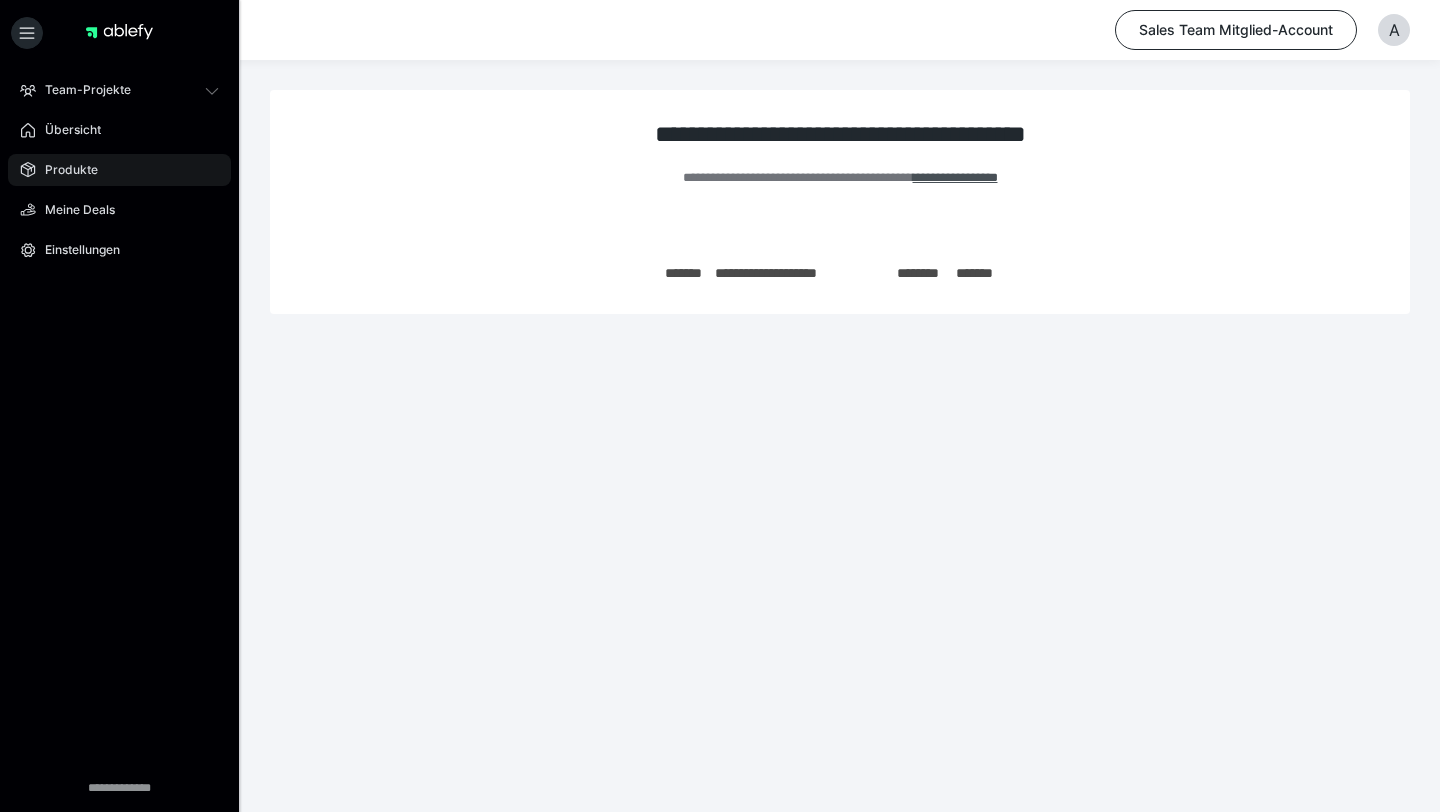 scroll, scrollTop: 0, scrollLeft: 0, axis: both 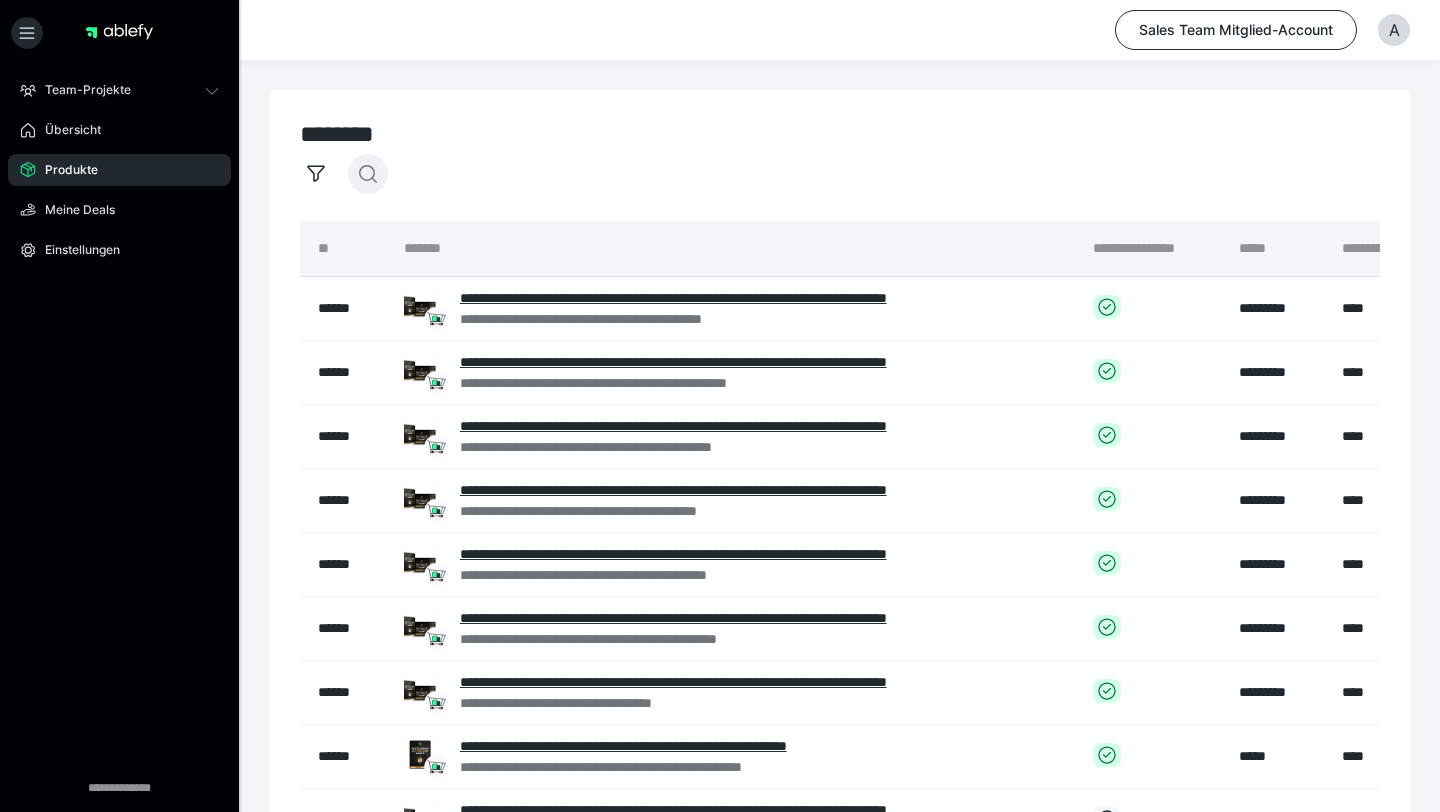 click 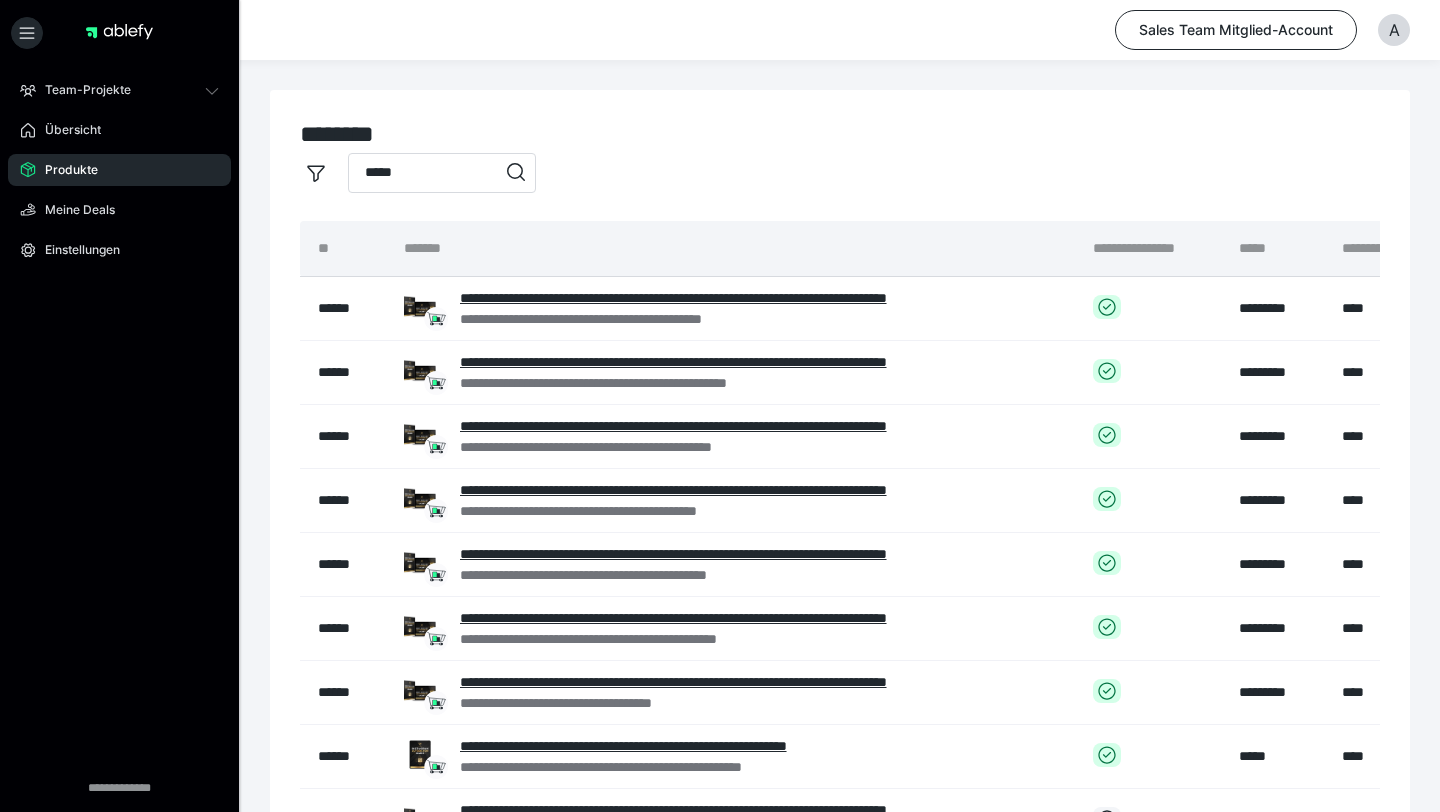 type on "*****" 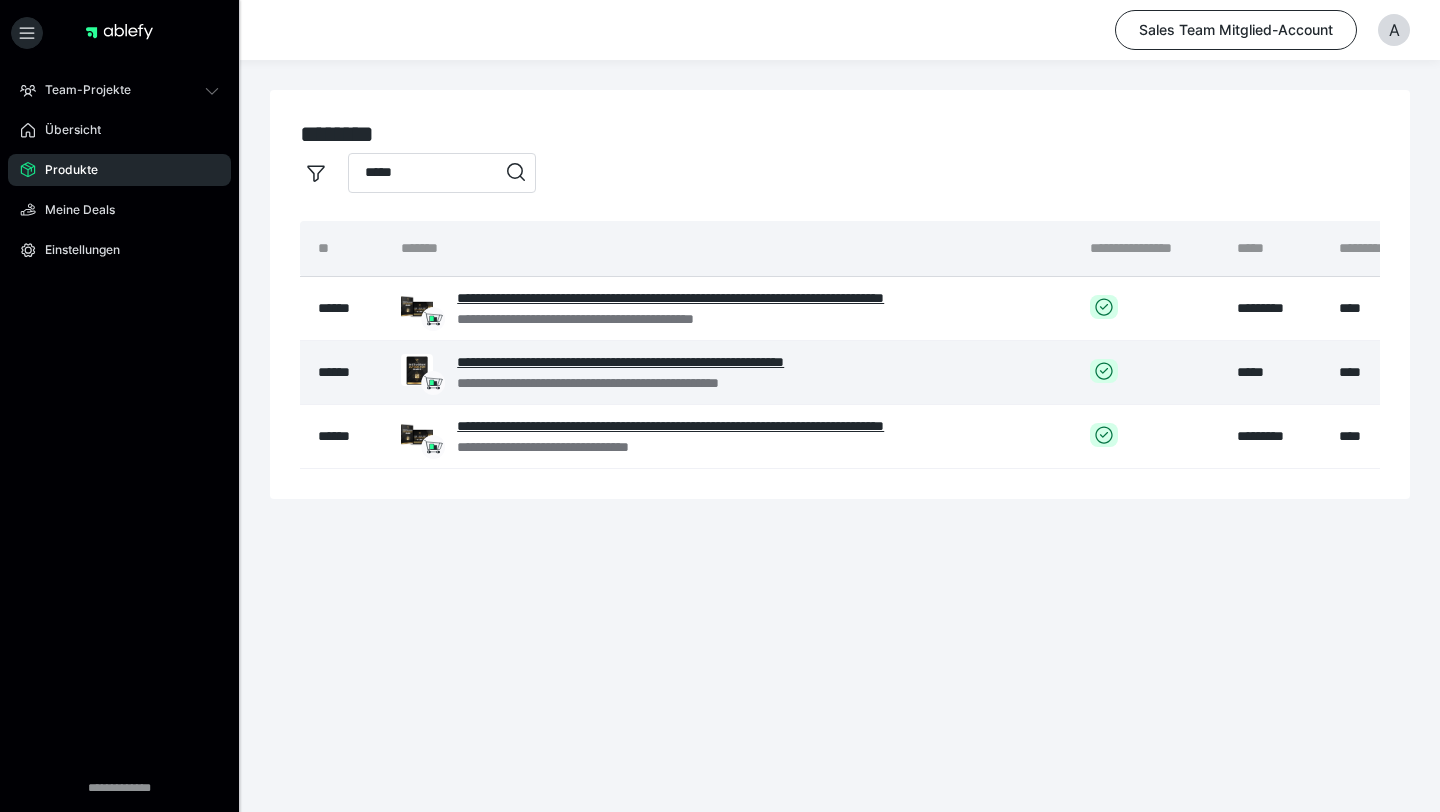 scroll, scrollTop: 0, scrollLeft: 288, axis: horizontal 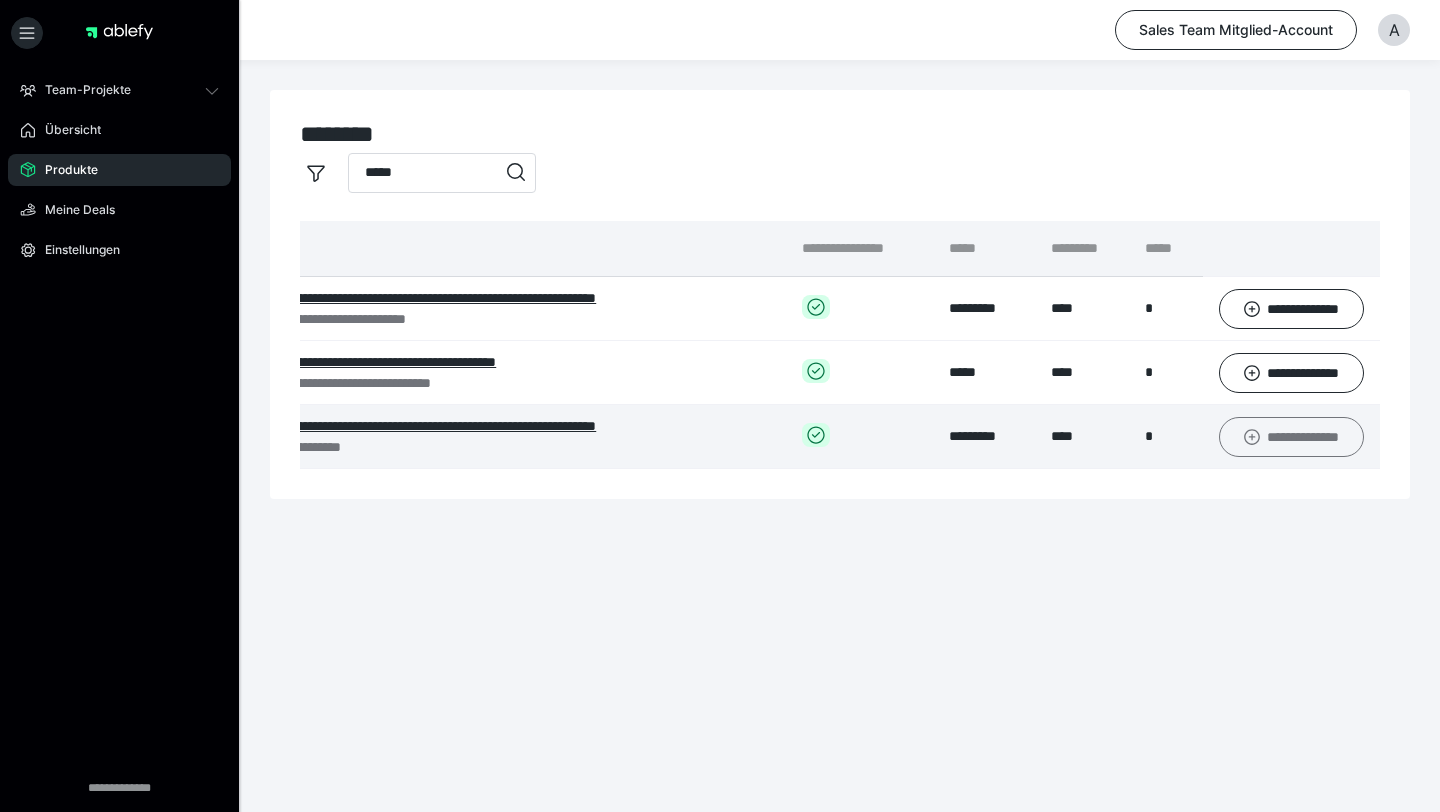 click on "**********" at bounding box center [1292, 437] 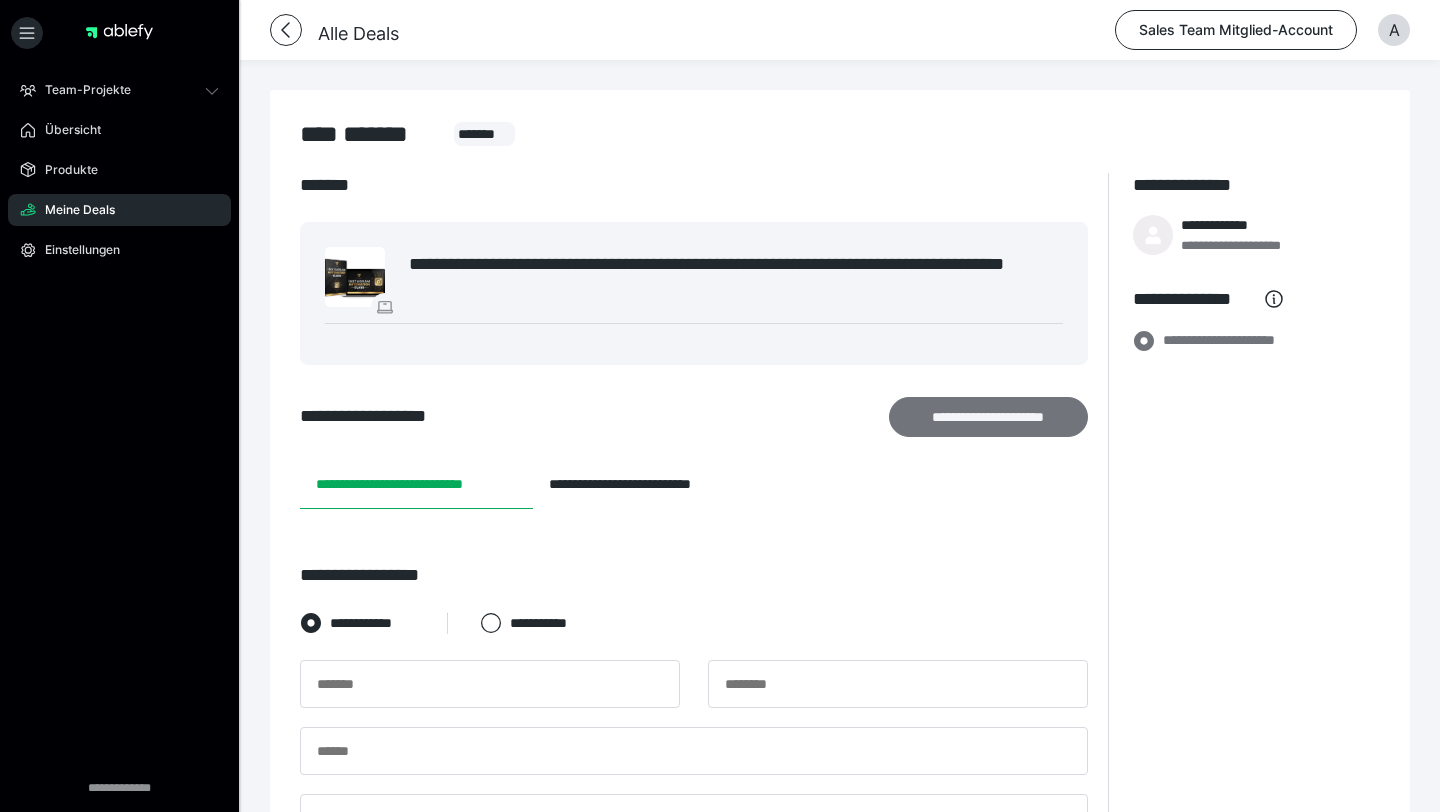 click on "**********" at bounding box center [989, 417] 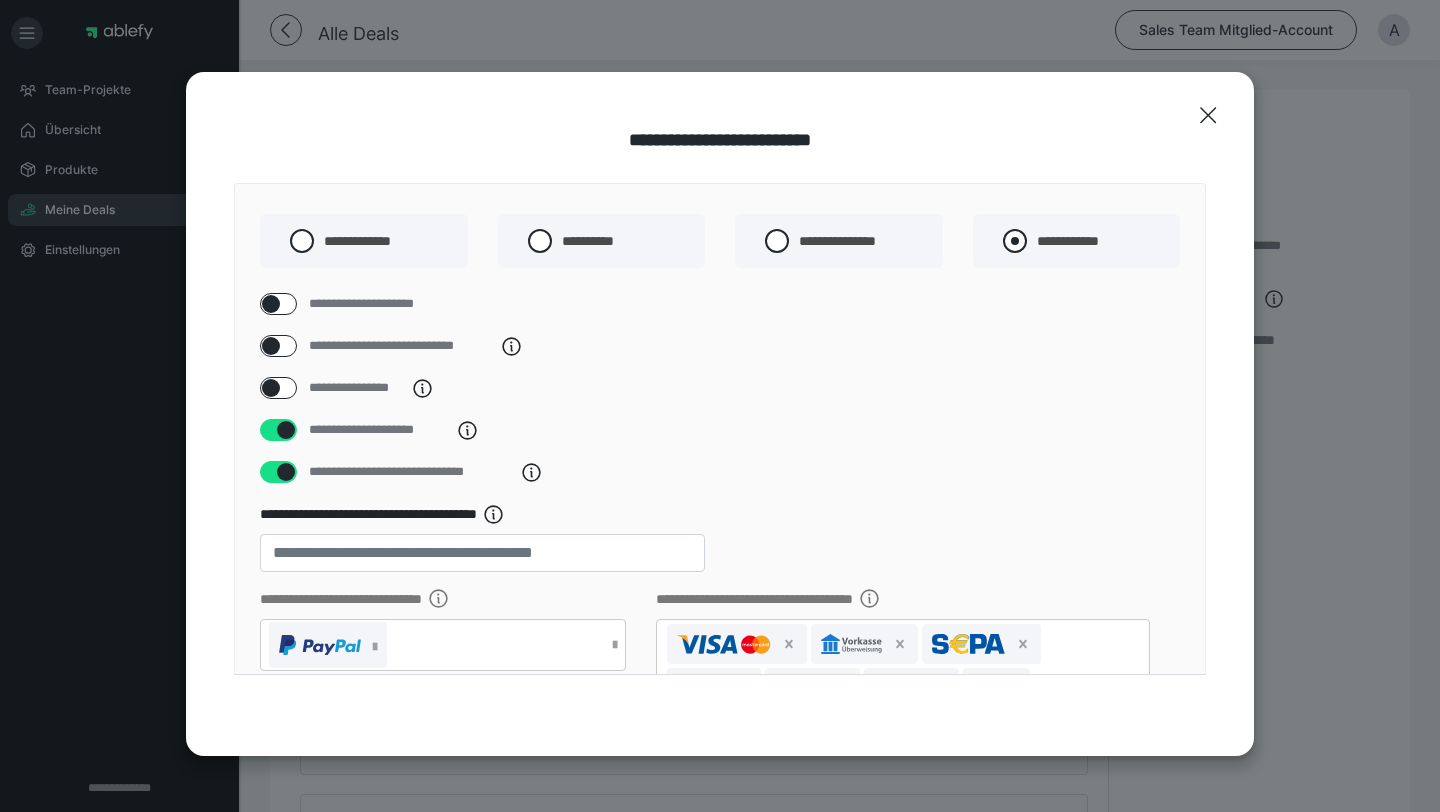 click on "**********" at bounding box center [1077, 241] 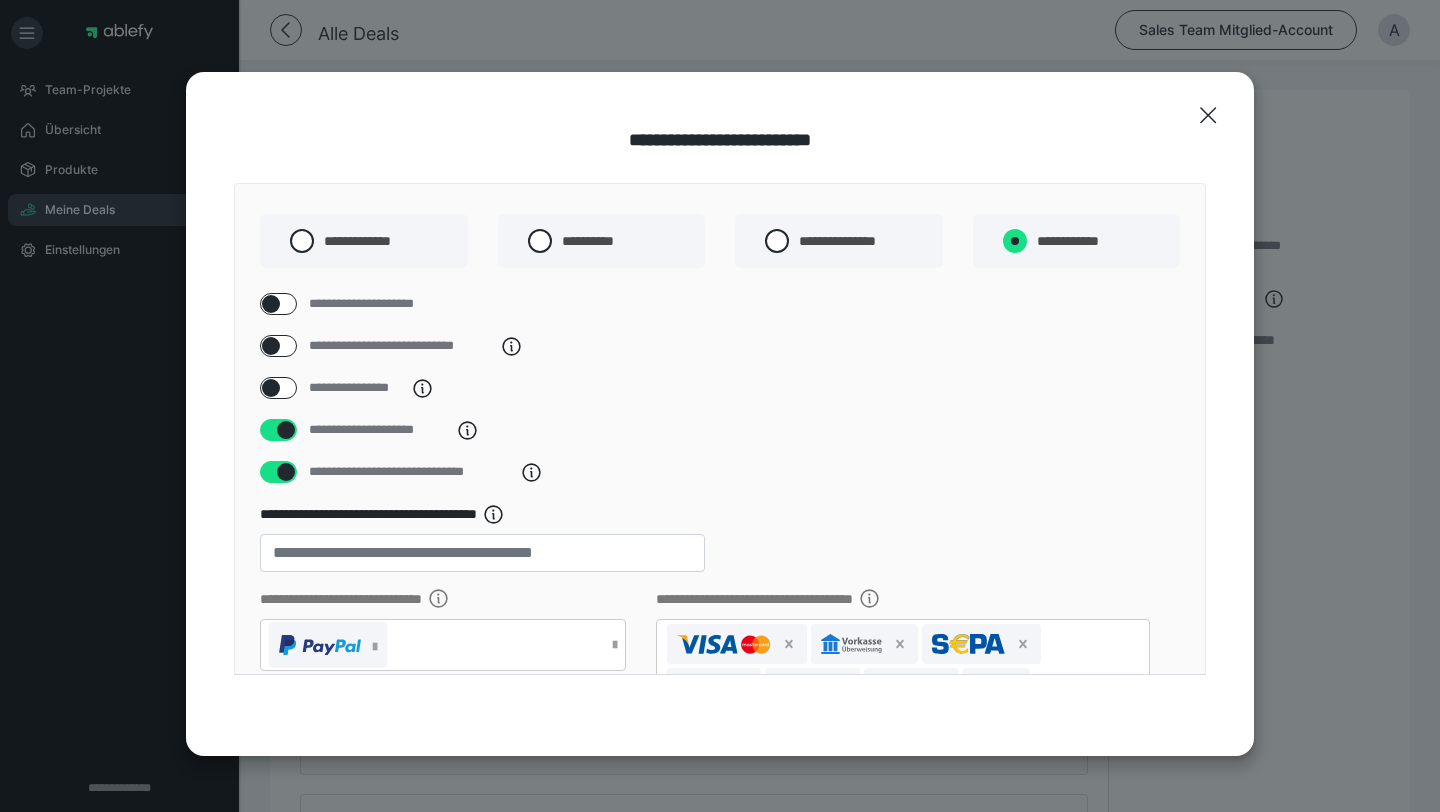 radio on "****" 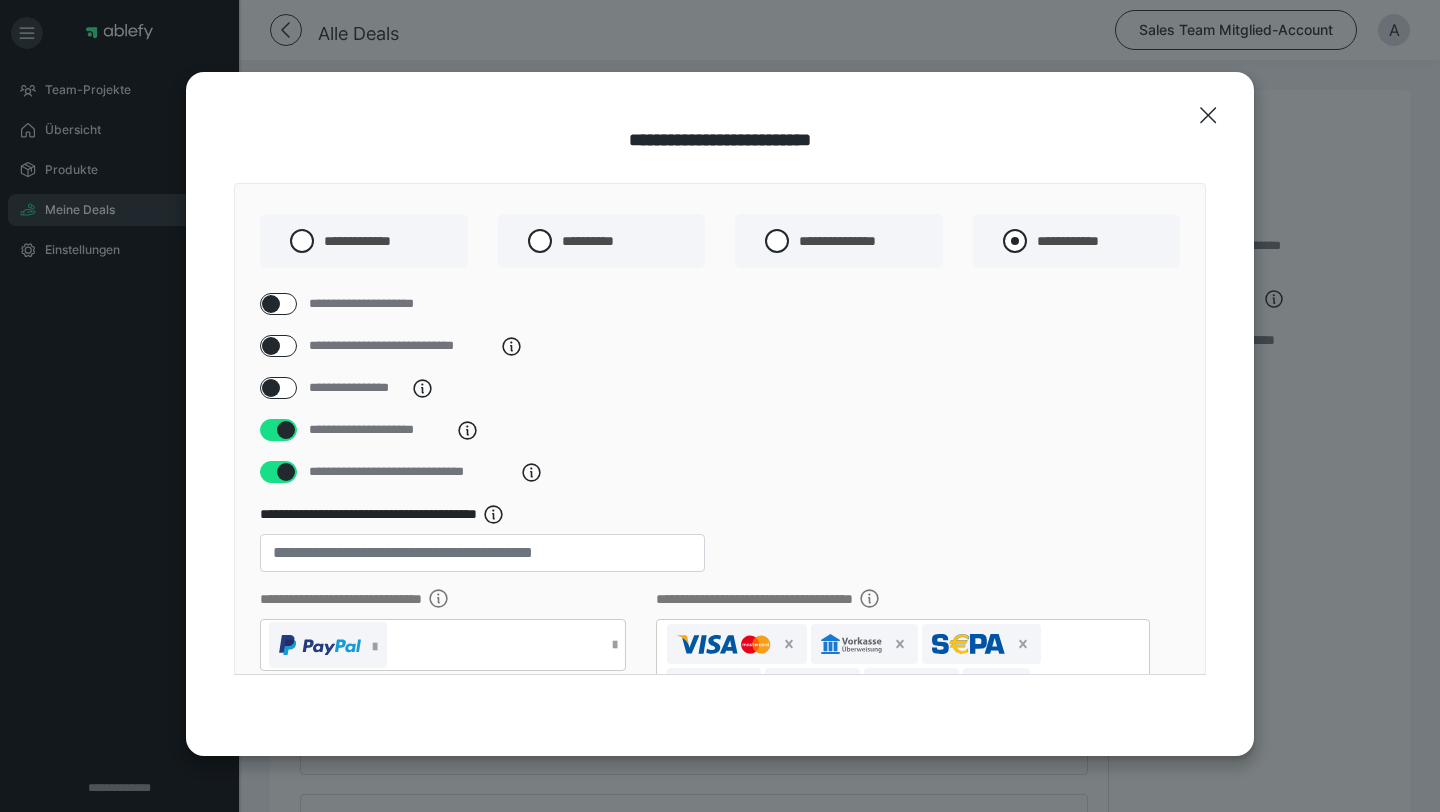 radio on "*****" 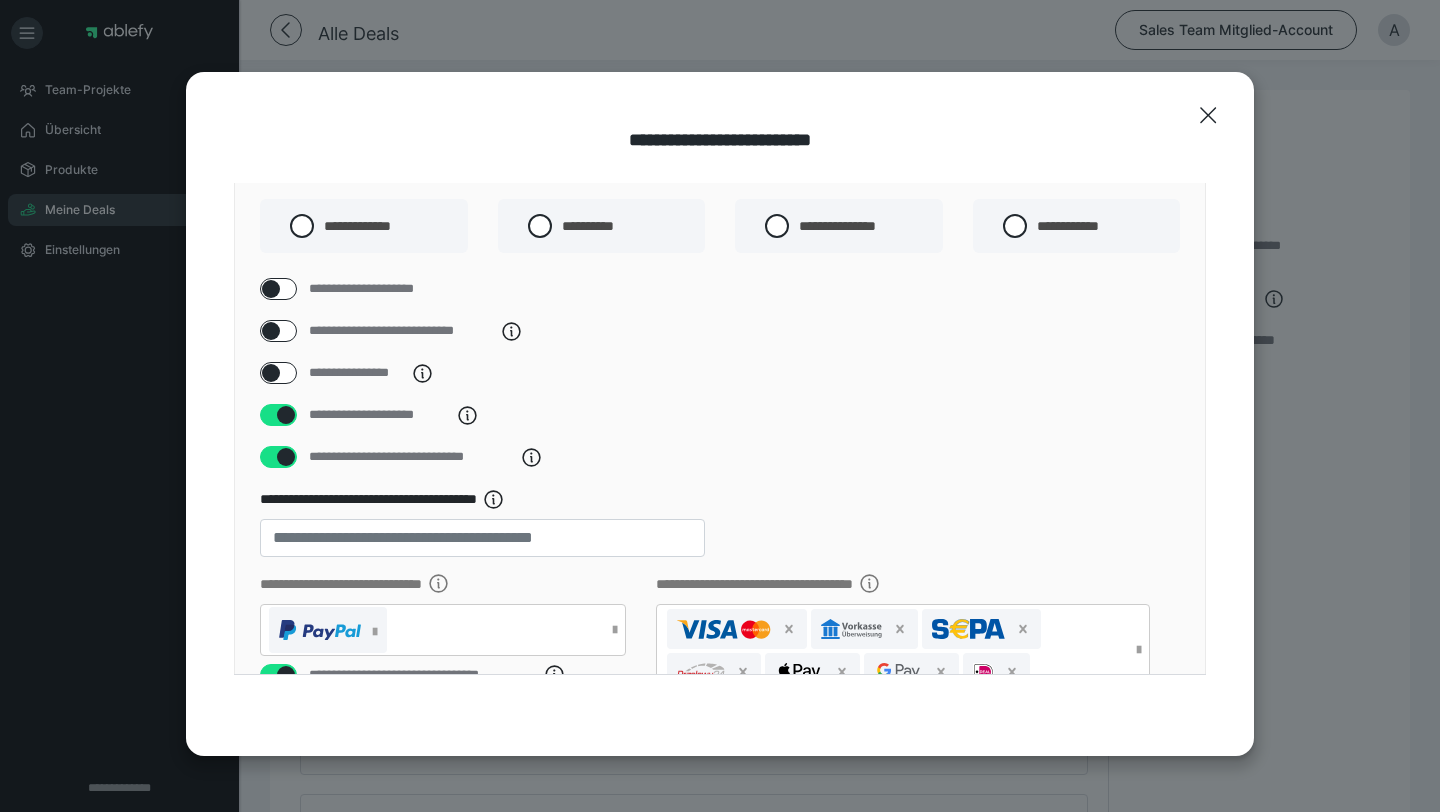 scroll, scrollTop: 18, scrollLeft: 0, axis: vertical 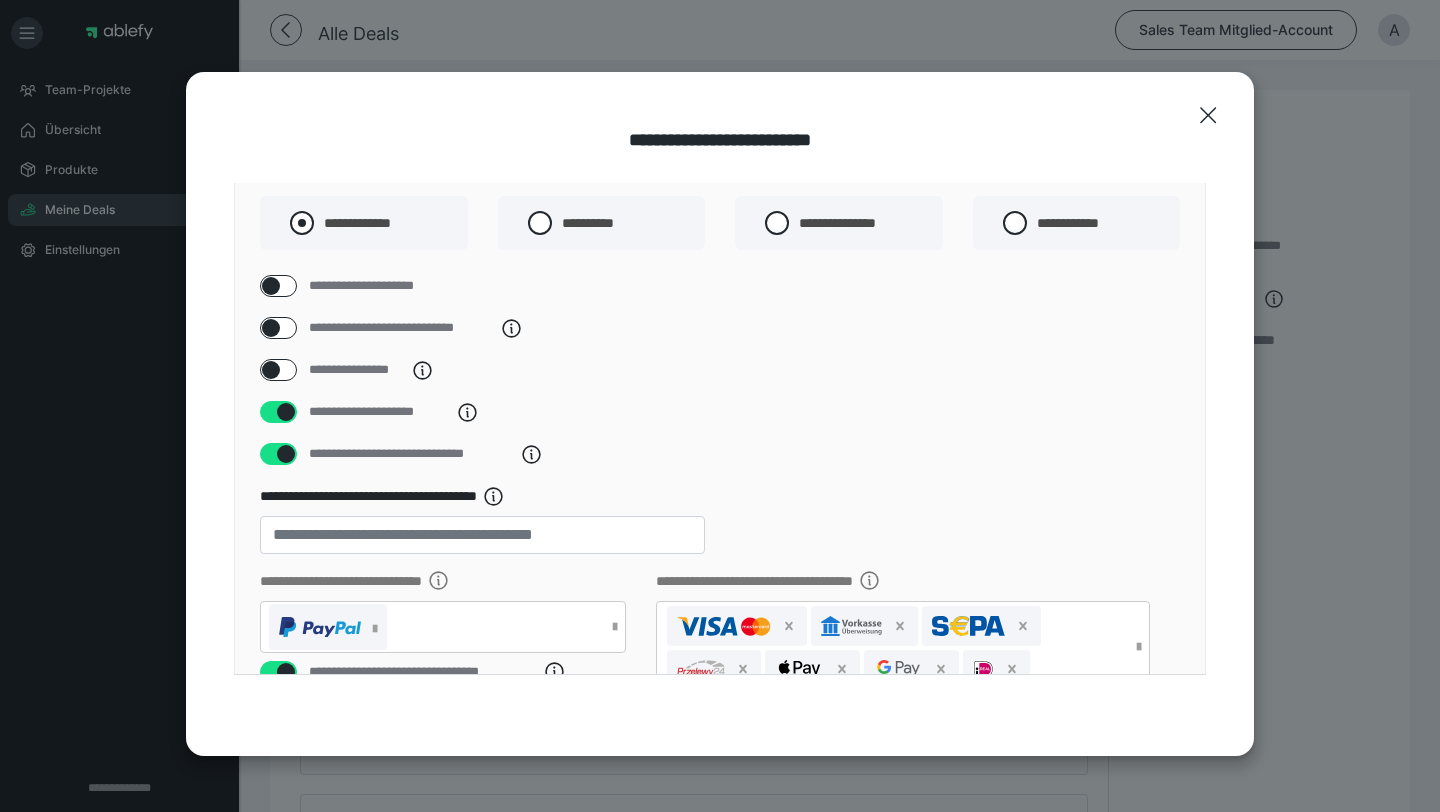 click on "**********" at bounding box center (357, 223) 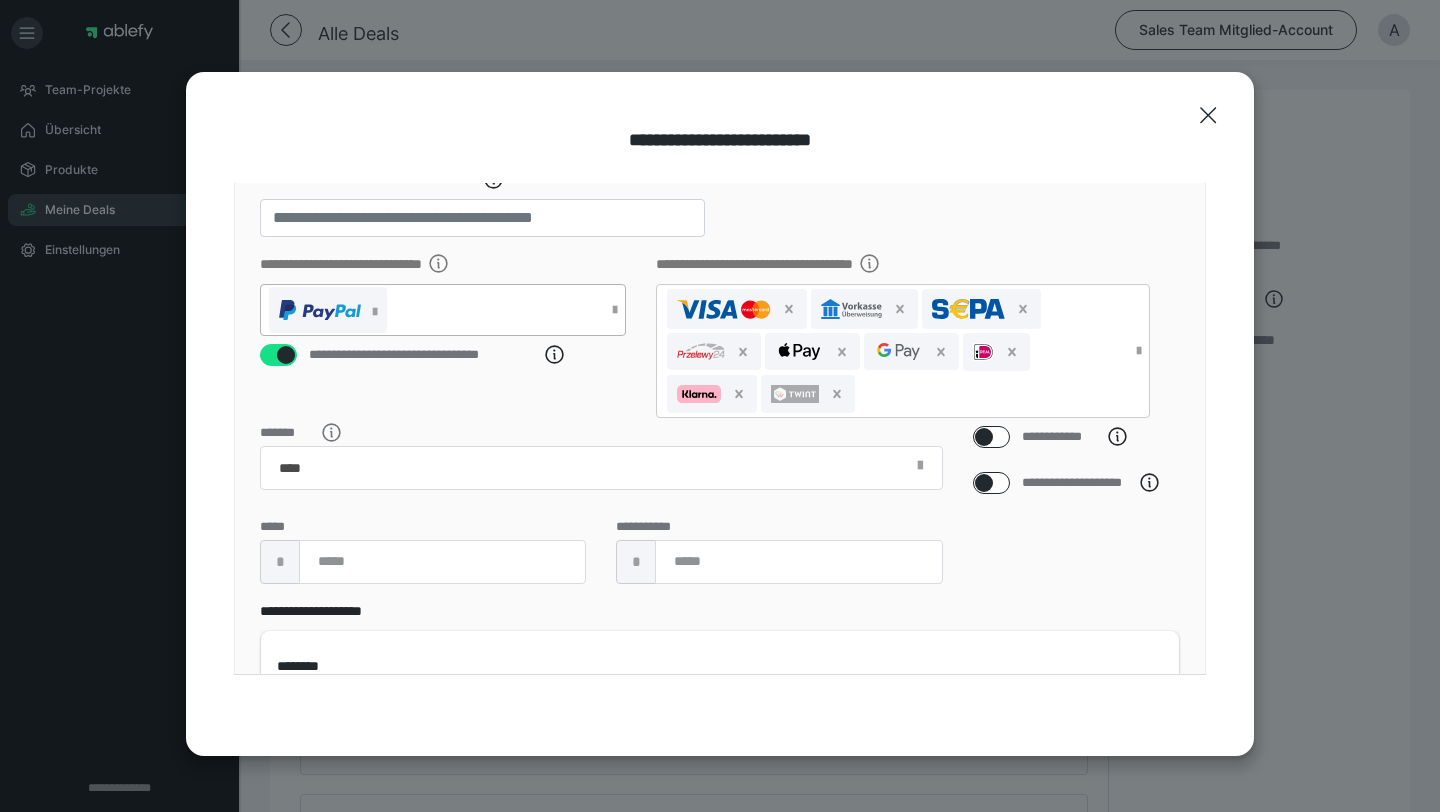 scroll, scrollTop: 343, scrollLeft: 0, axis: vertical 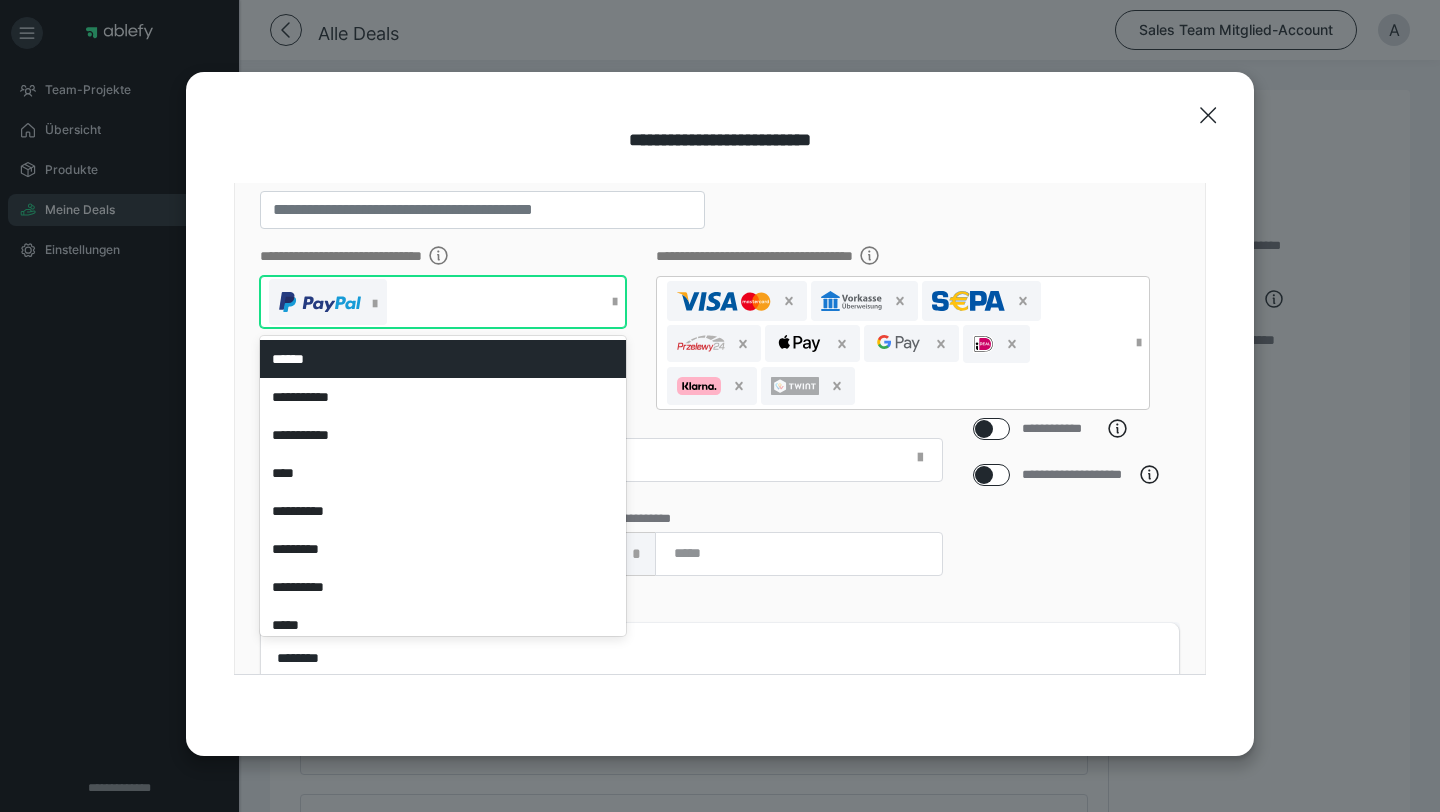 click at bounding box center [433, 302] 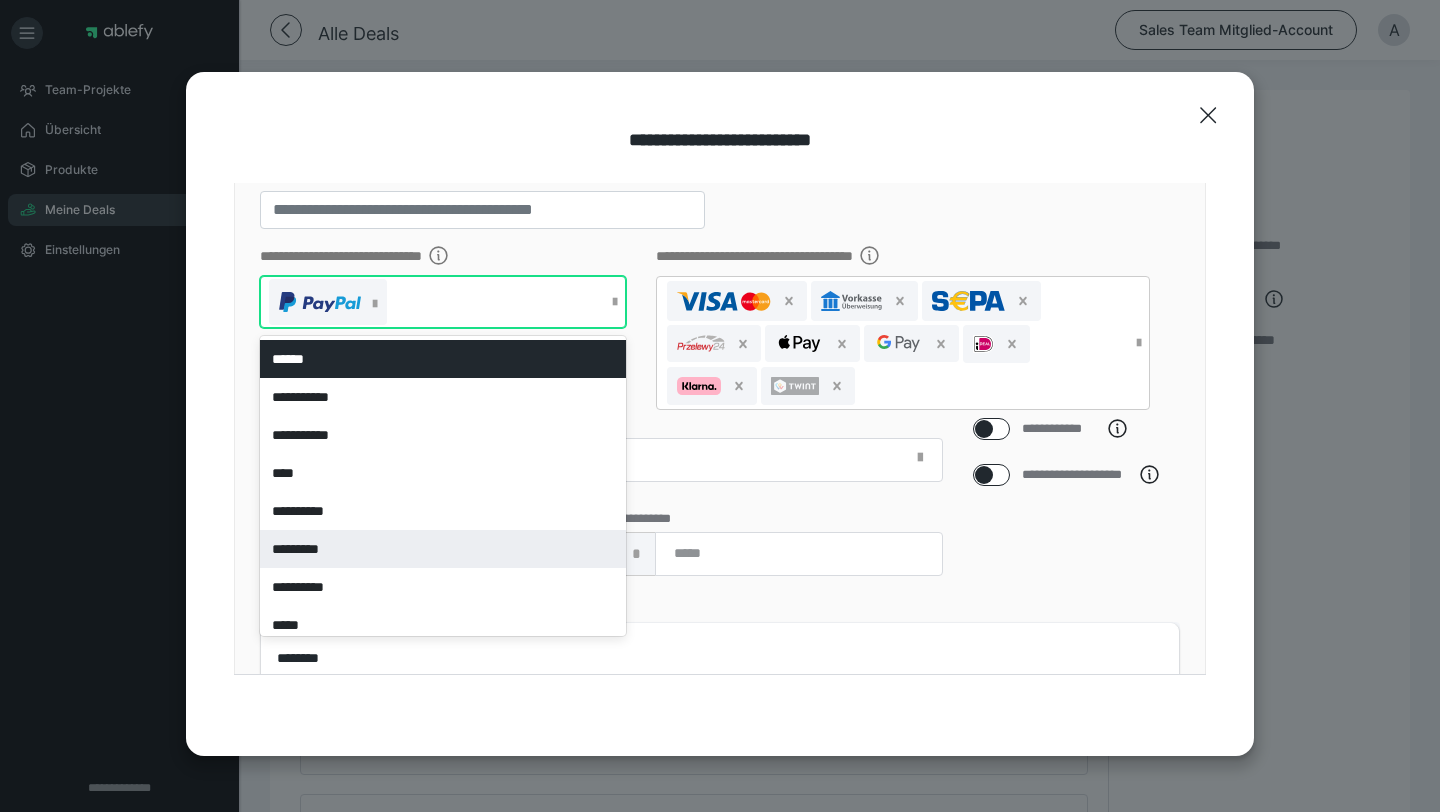 scroll, scrollTop: 88, scrollLeft: 0, axis: vertical 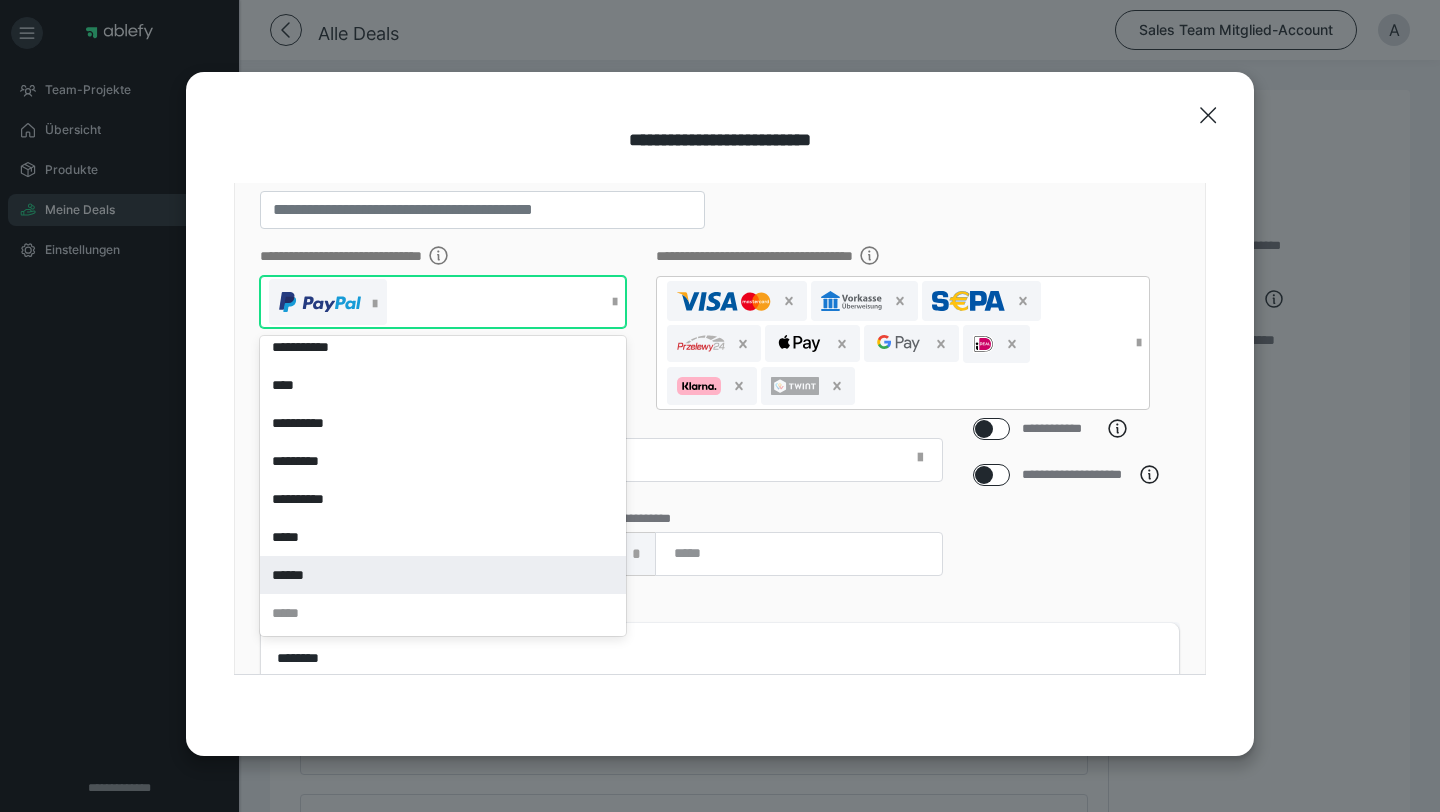 click on "******" at bounding box center [443, 575] 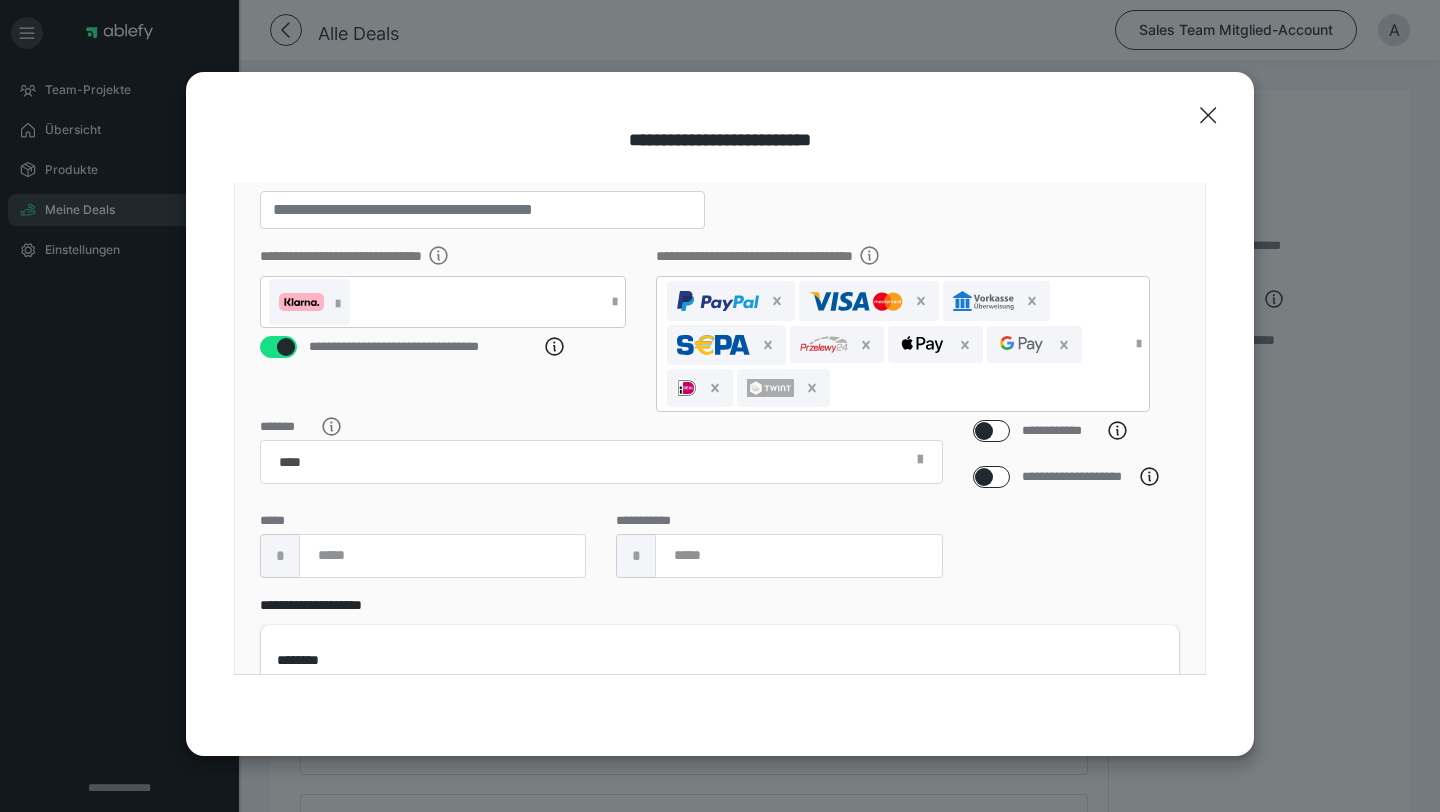 click on "**********" at bounding box center [720, 414] 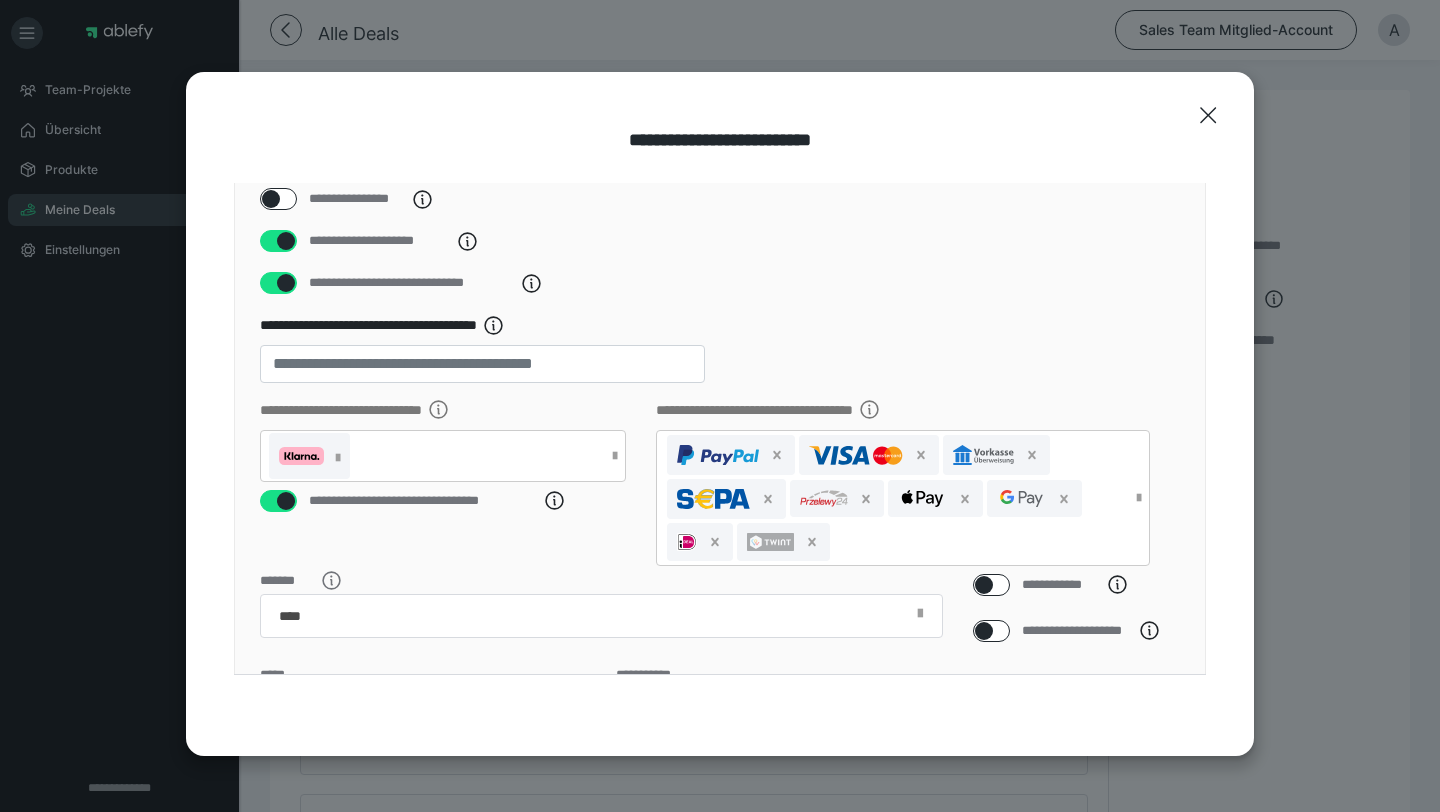 scroll, scrollTop: 0, scrollLeft: 0, axis: both 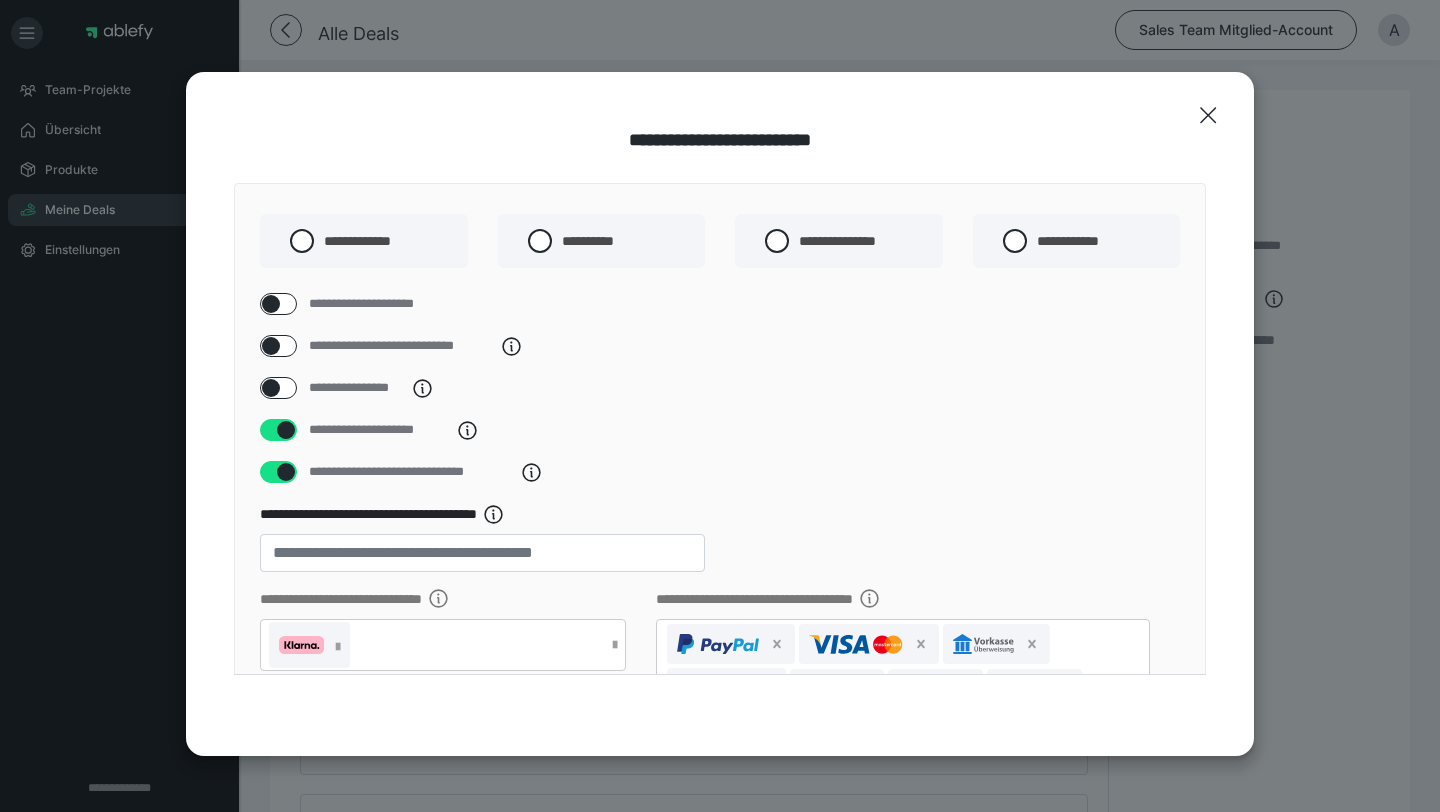 click at bounding box center (271, 388) 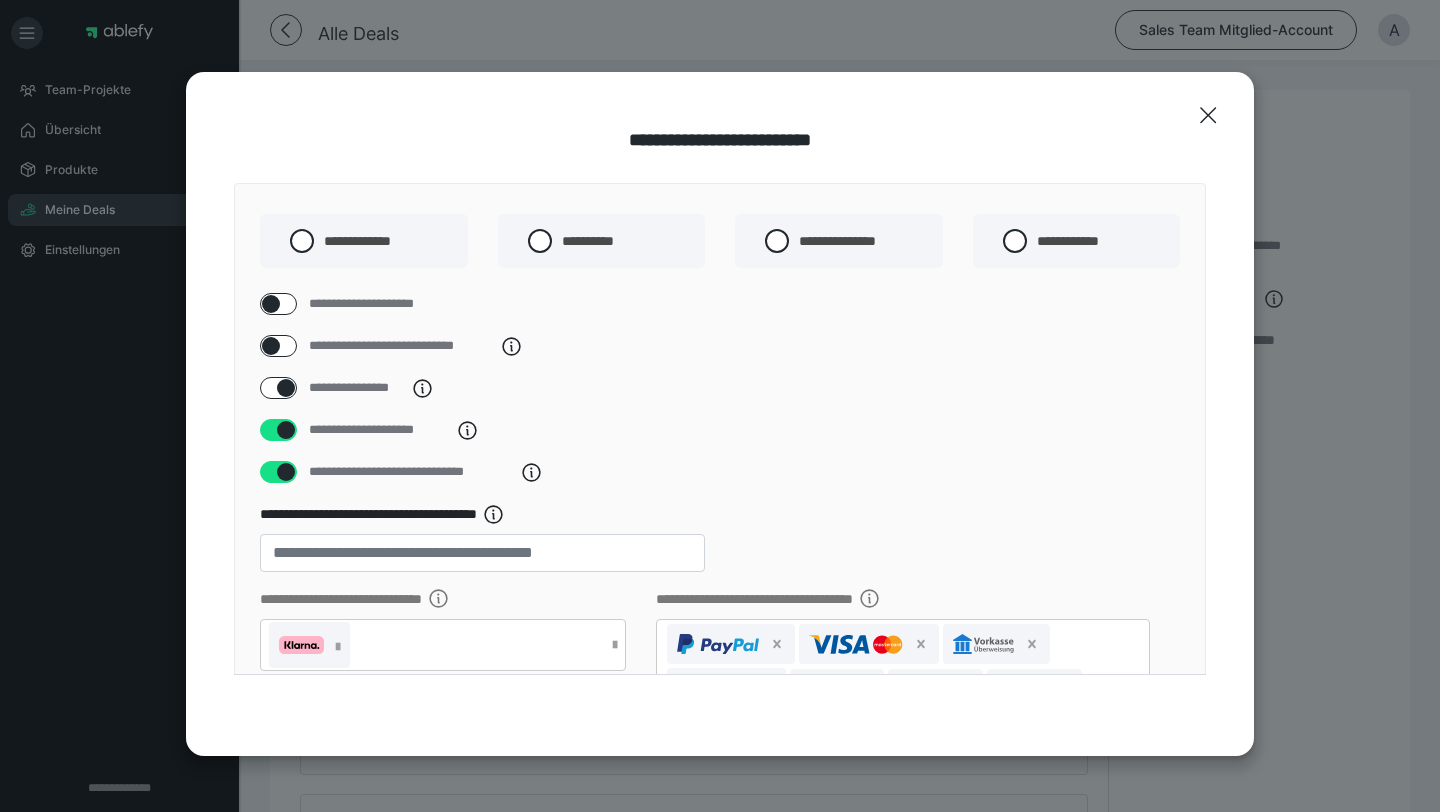 checkbox on "****" 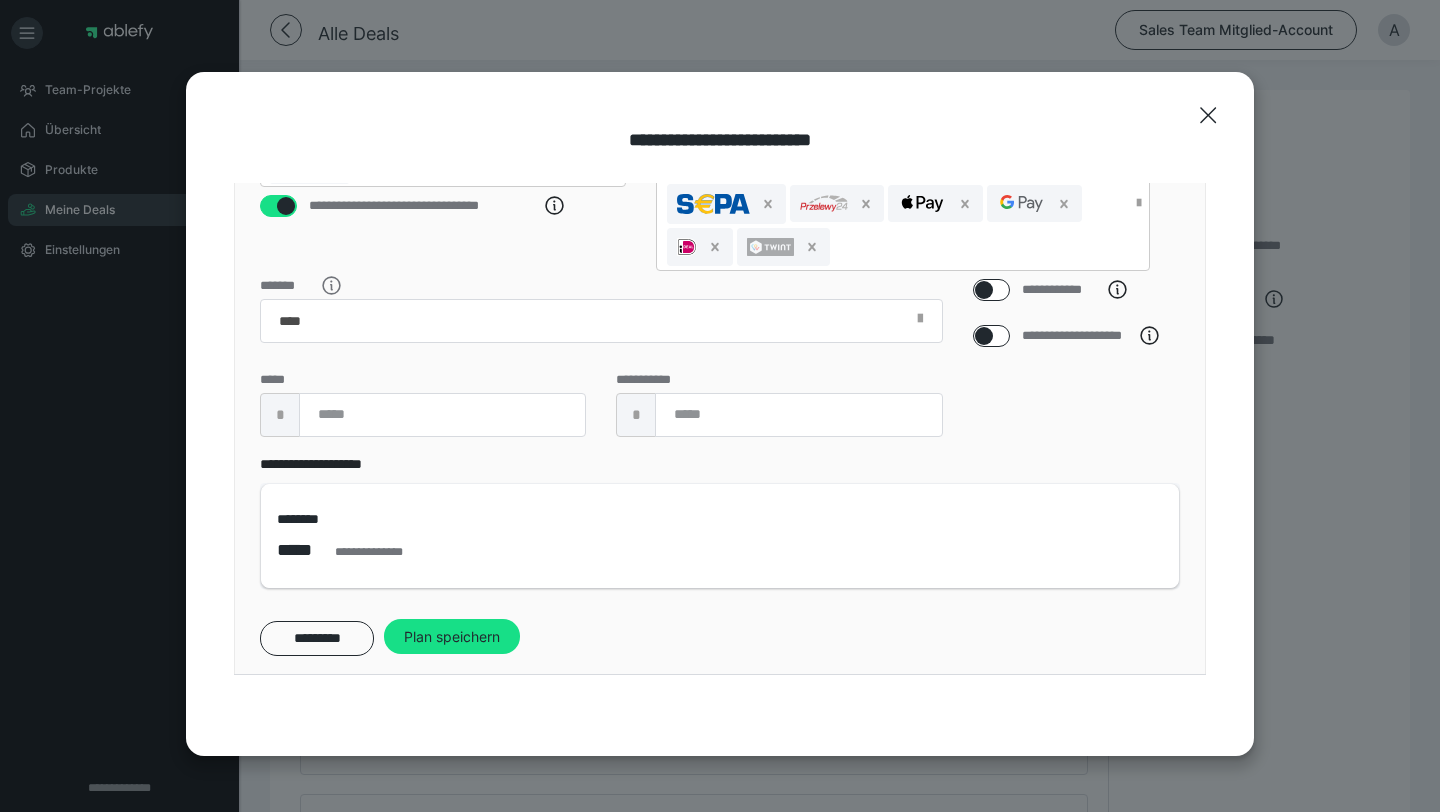 scroll, scrollTop: 498, scrollLeft: 0, axis: vertical 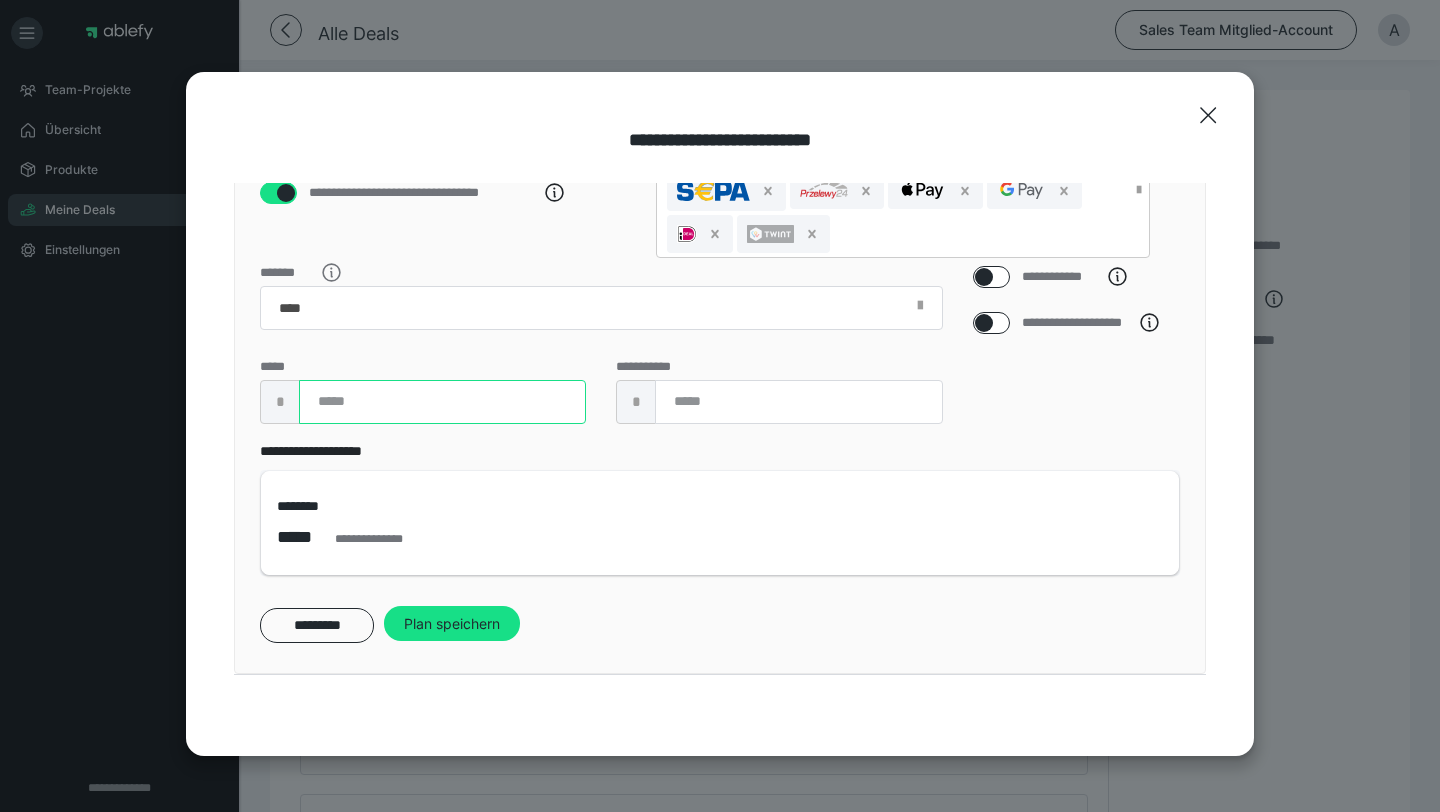 click at bounding box center (442, 402) 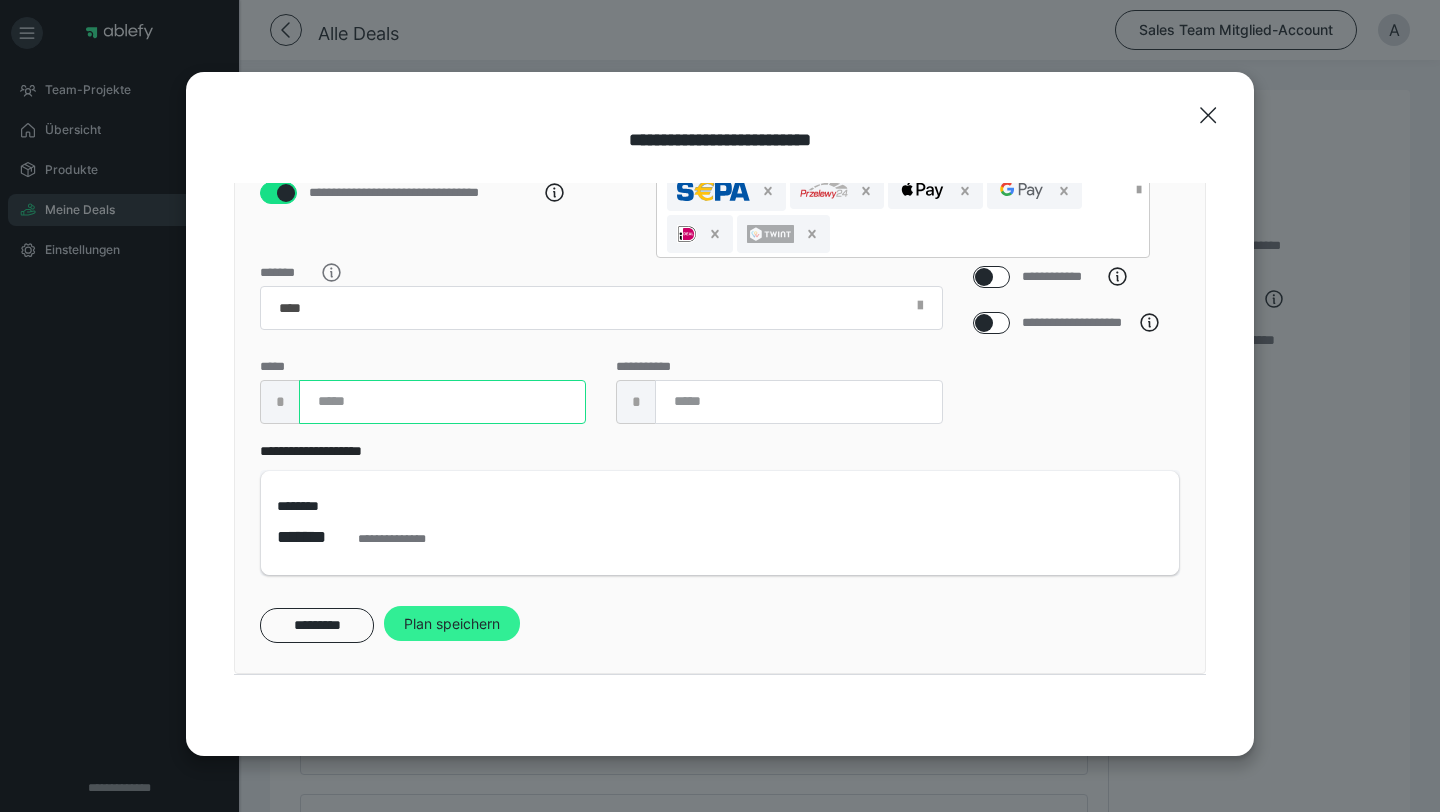 type on "***" 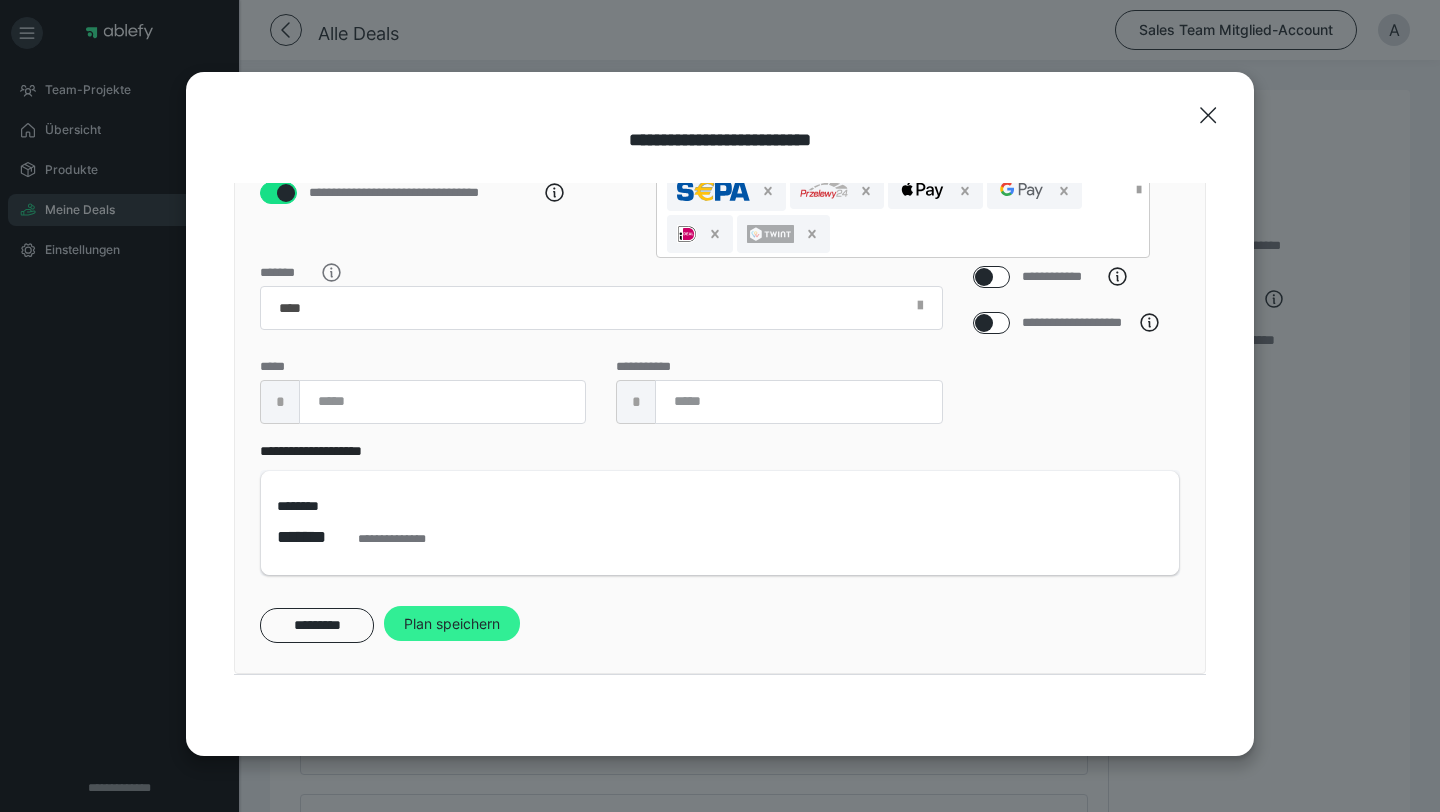 click on "Plan speichern" at bounding box center [452, 624] 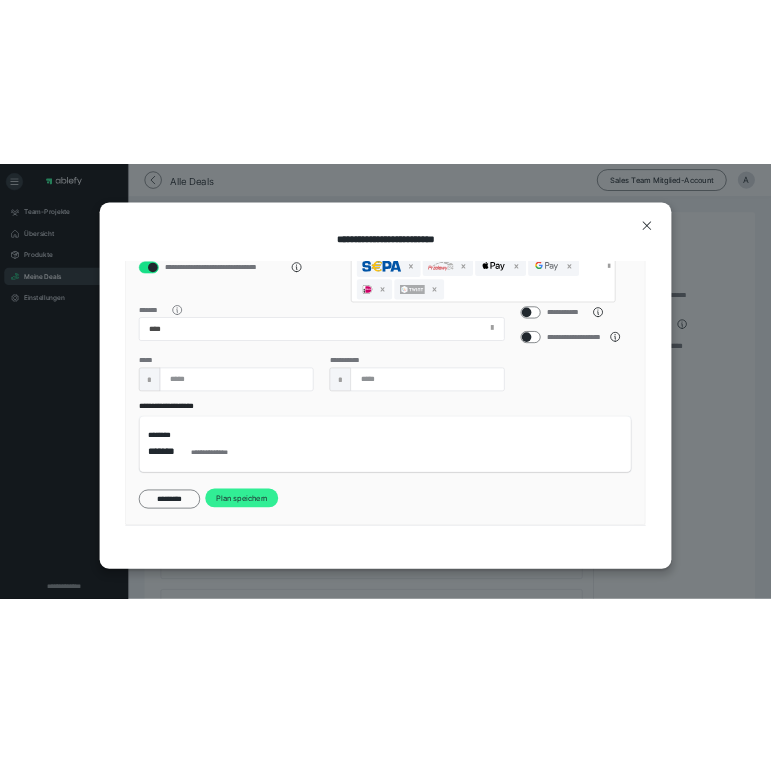 scroll, scrollTop: 0, scrollLeft: 0, axis: both 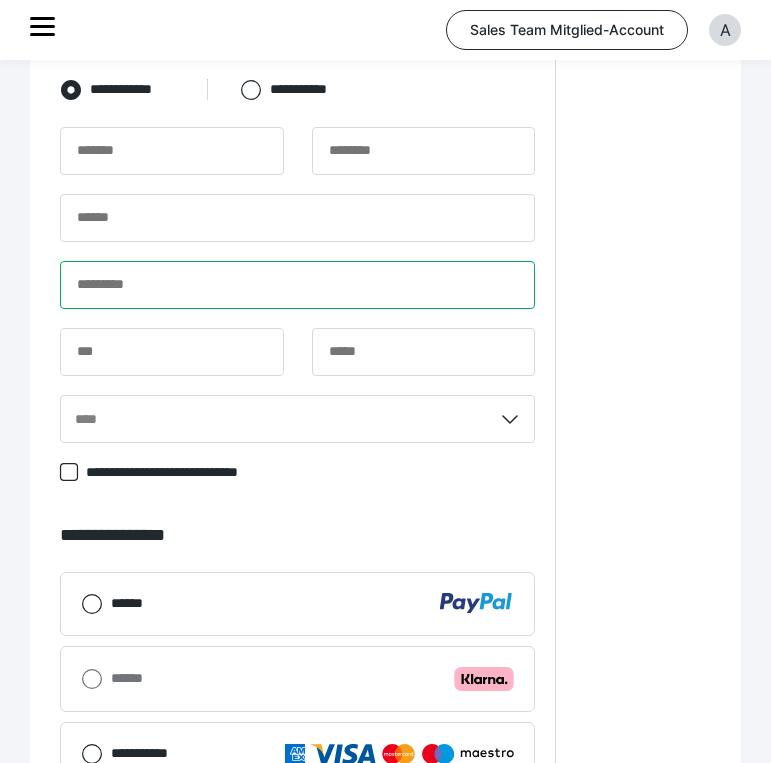click at bounding box center [297, 285] 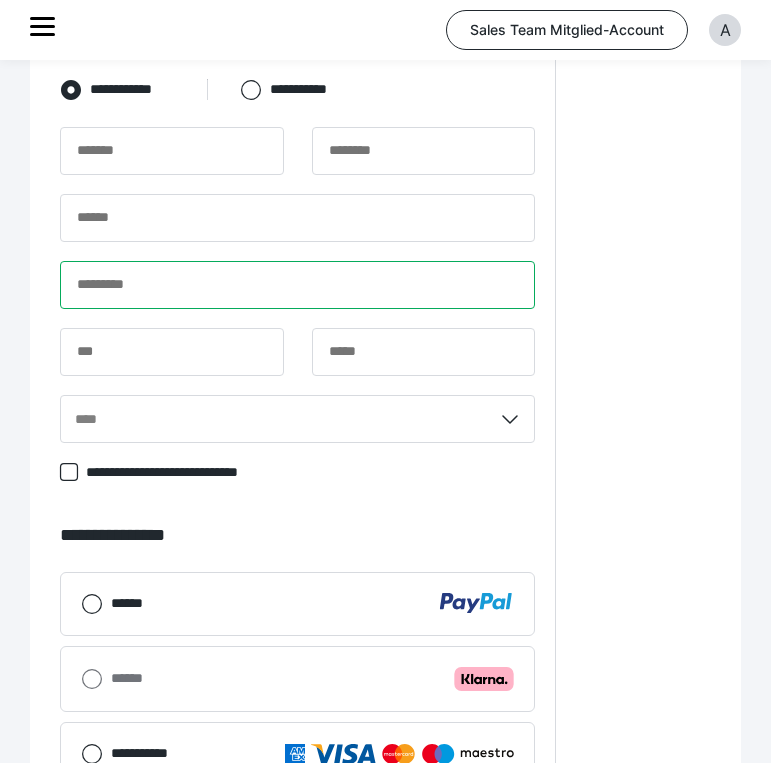 paste on "**********" 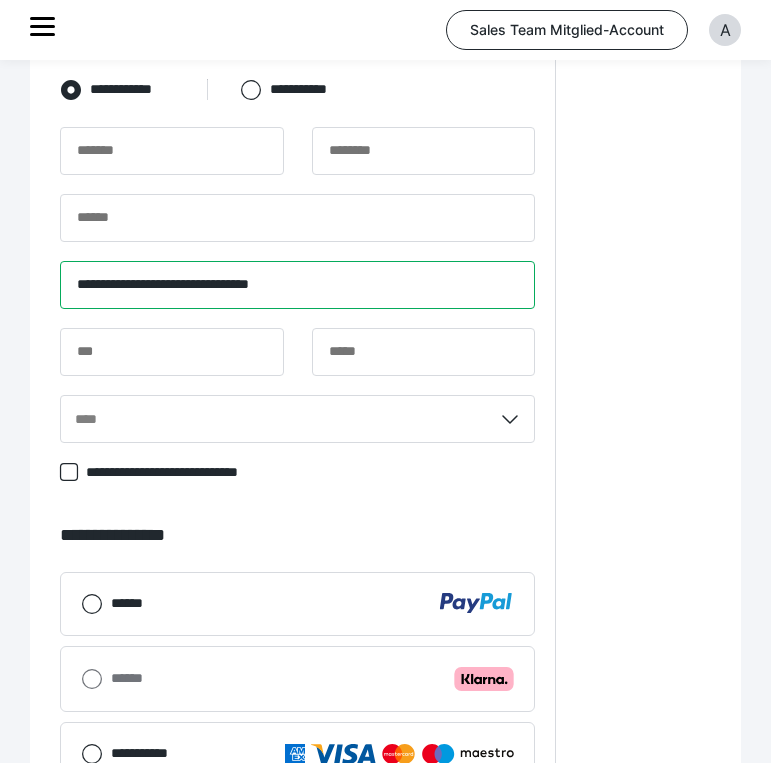type on "**********" 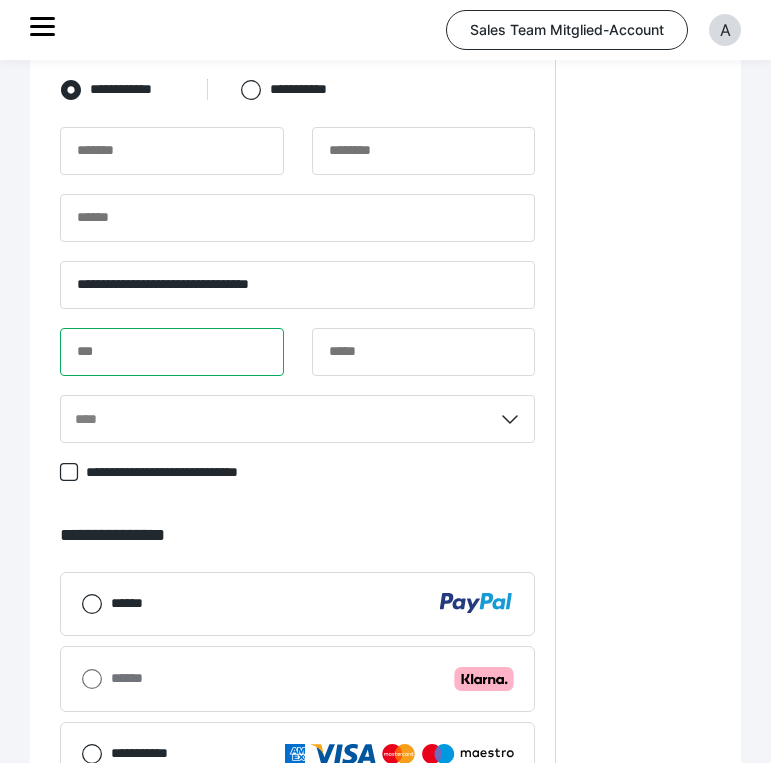 click at bounding box center [172, 352] 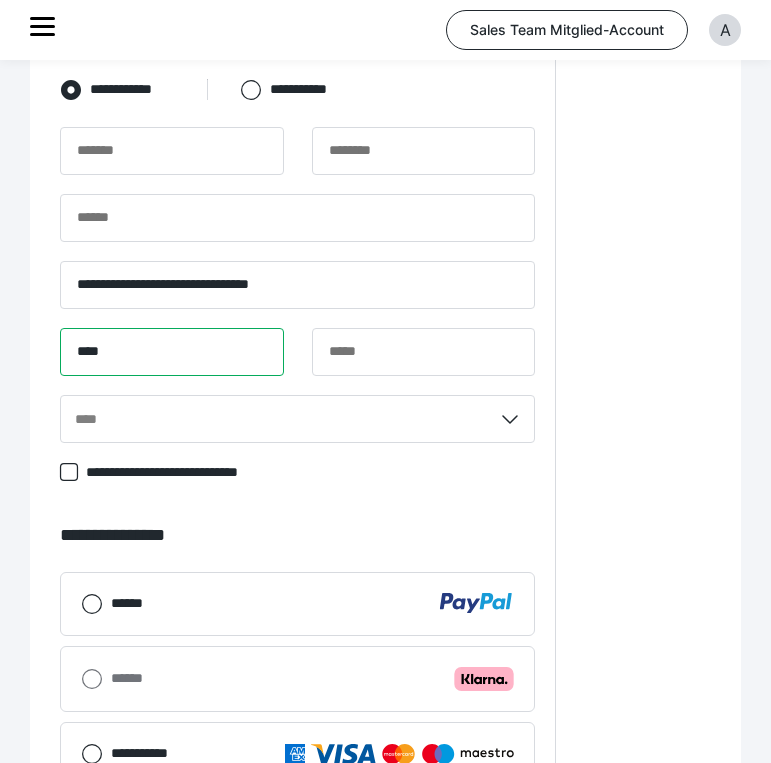 type on "****" 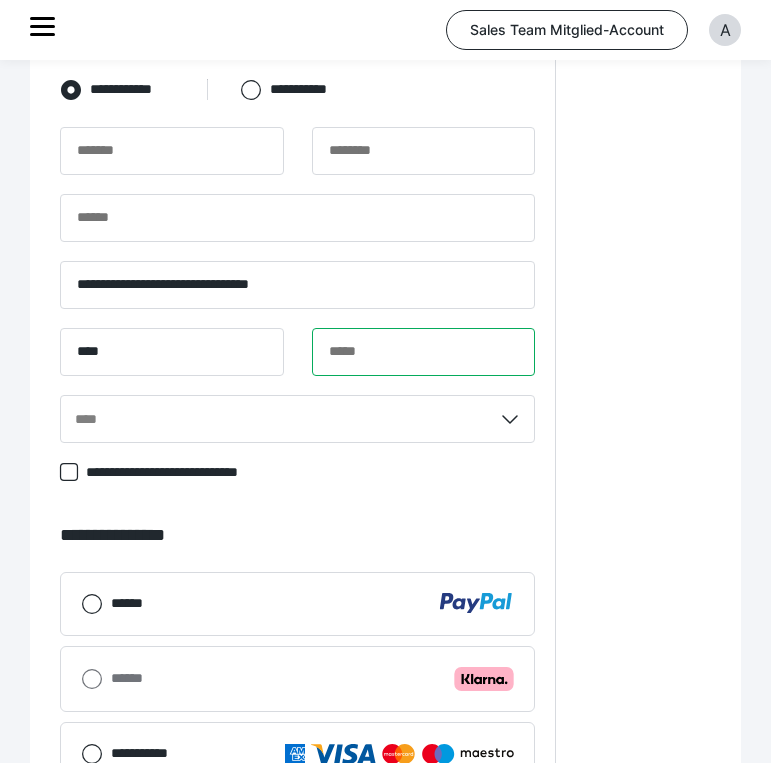 click at bounding box center [424, 352] 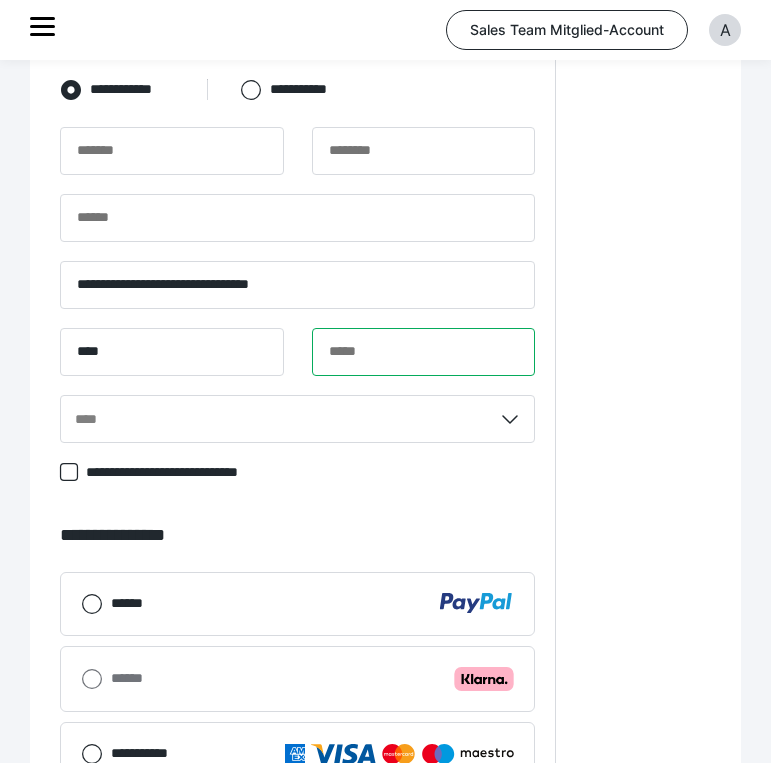 paste on "**********" 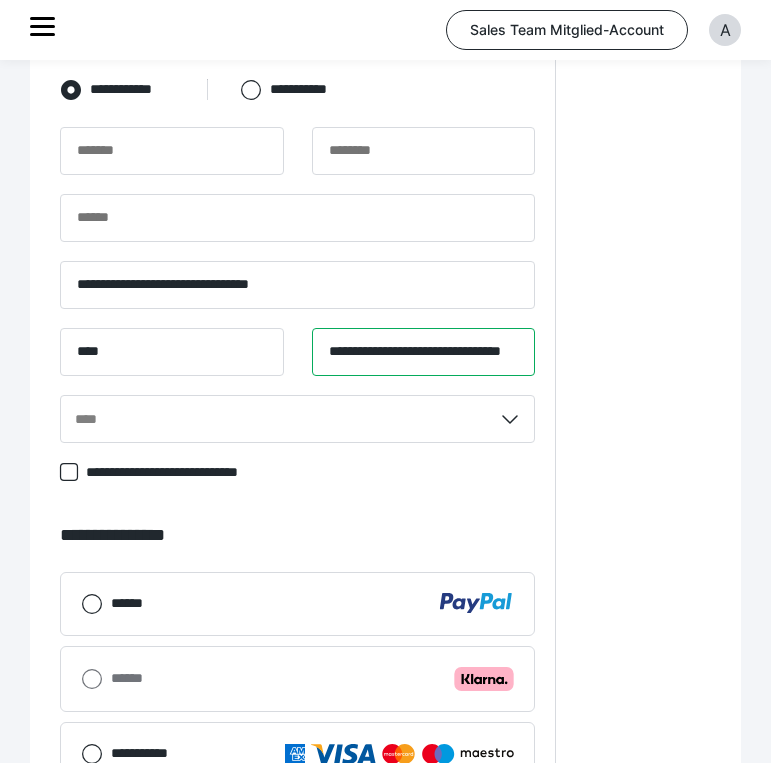 scroll, scrollTop: 0, scrollLeft: 0, axis: both 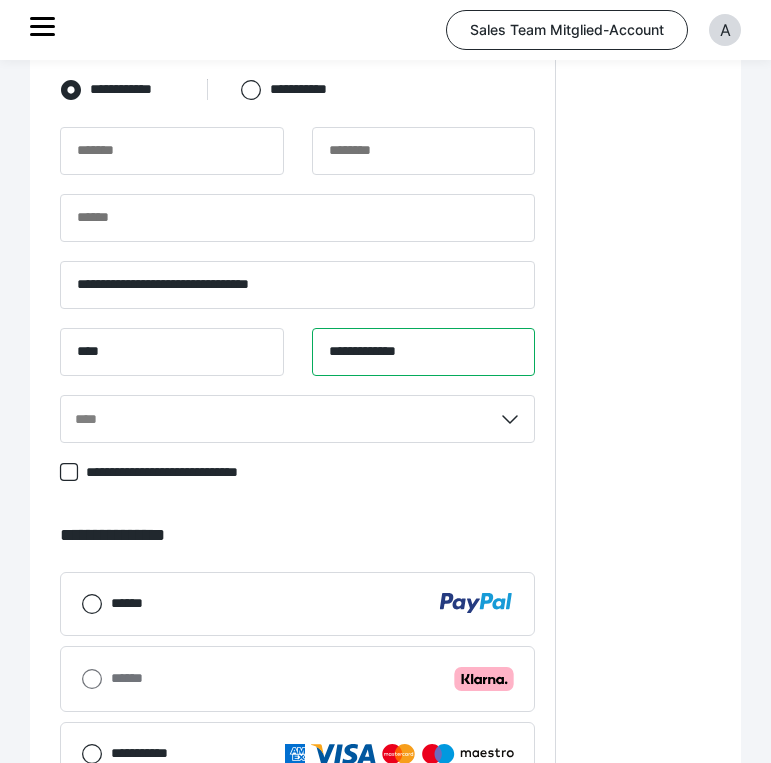 type on "**********" 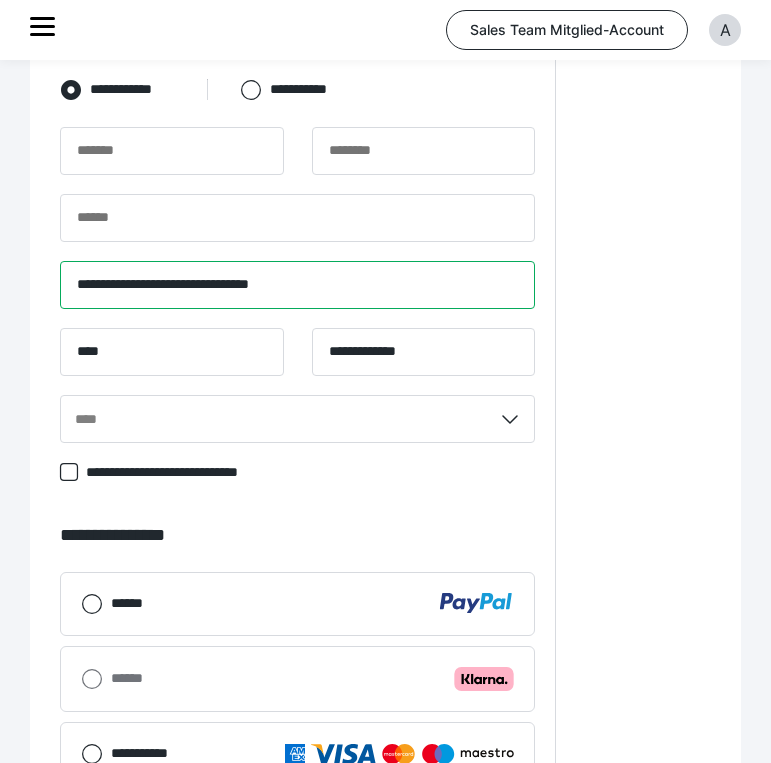 click on "**********" at bounding box center [297, 285] 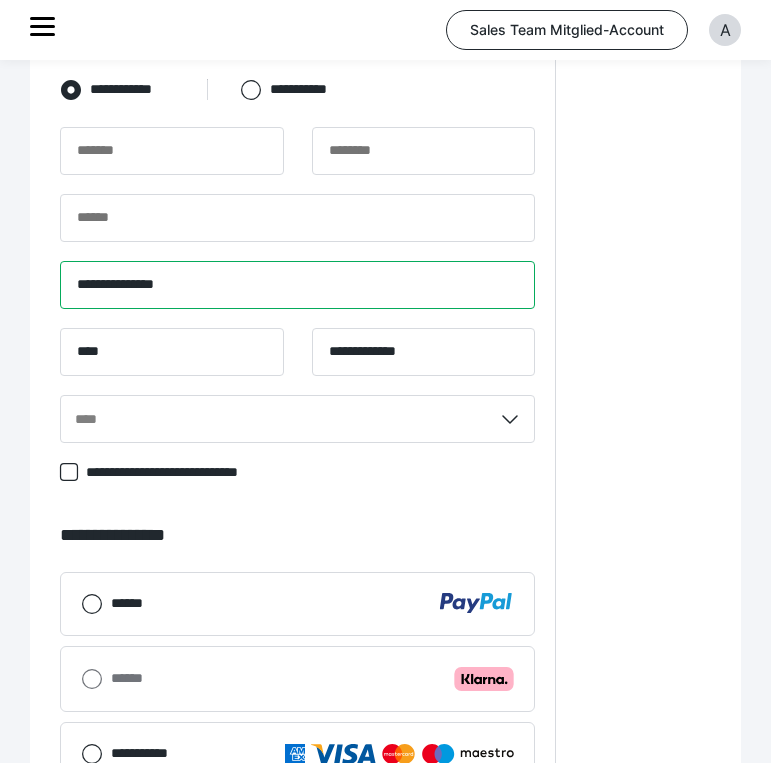 type on "**********" 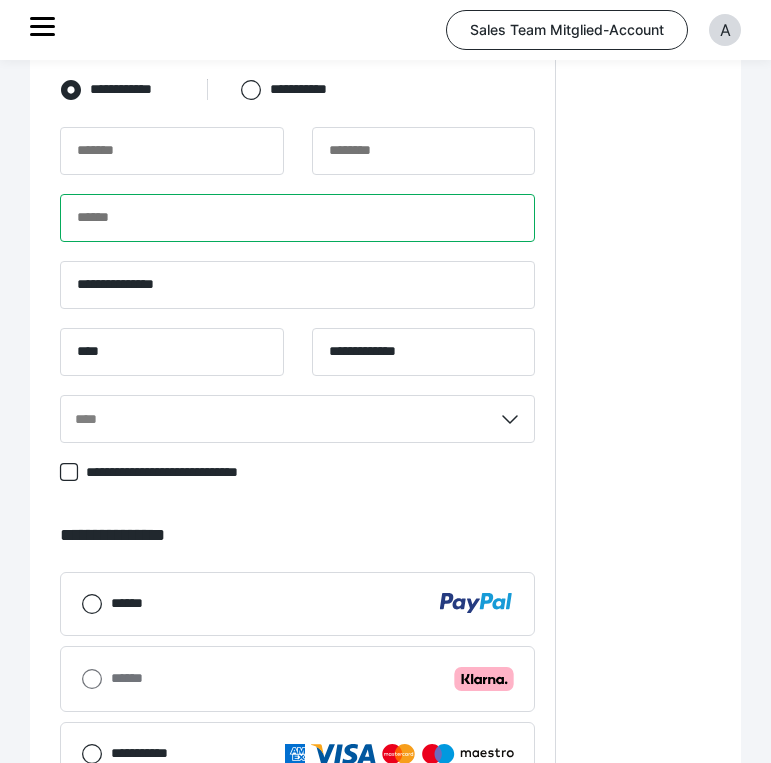 click at bounding box center [297, 218] 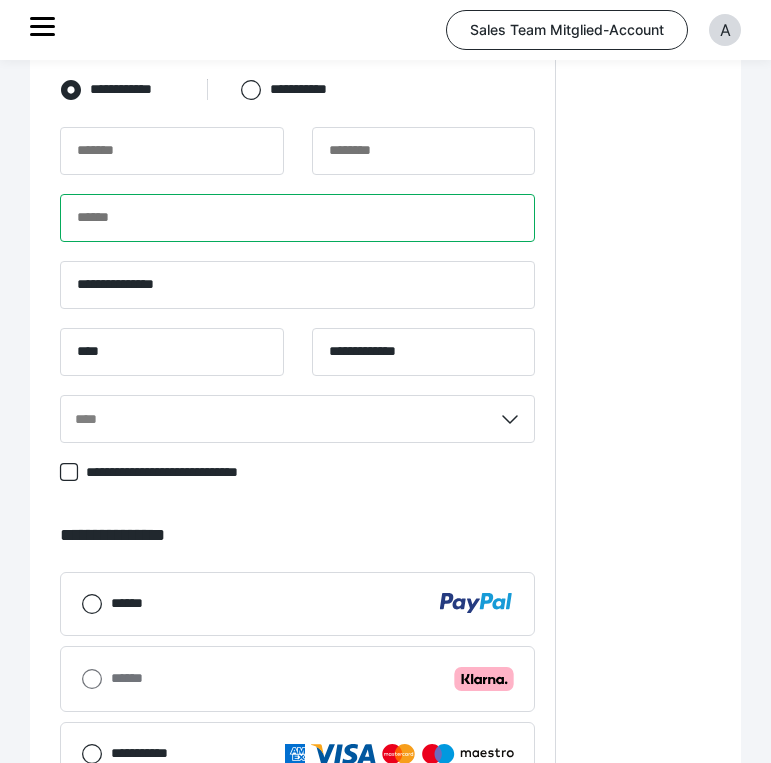 paste on "**********" 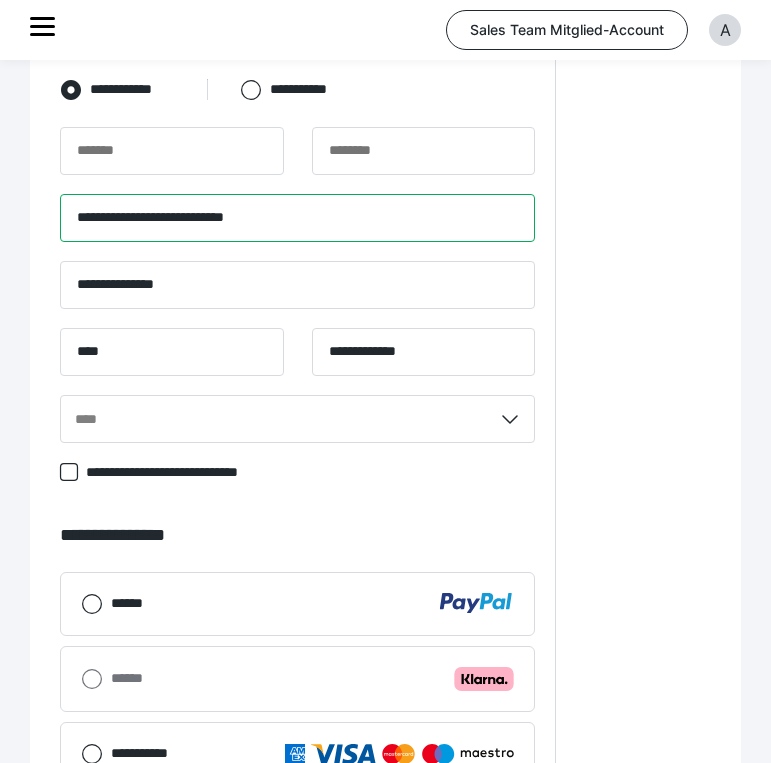 type on "**********" 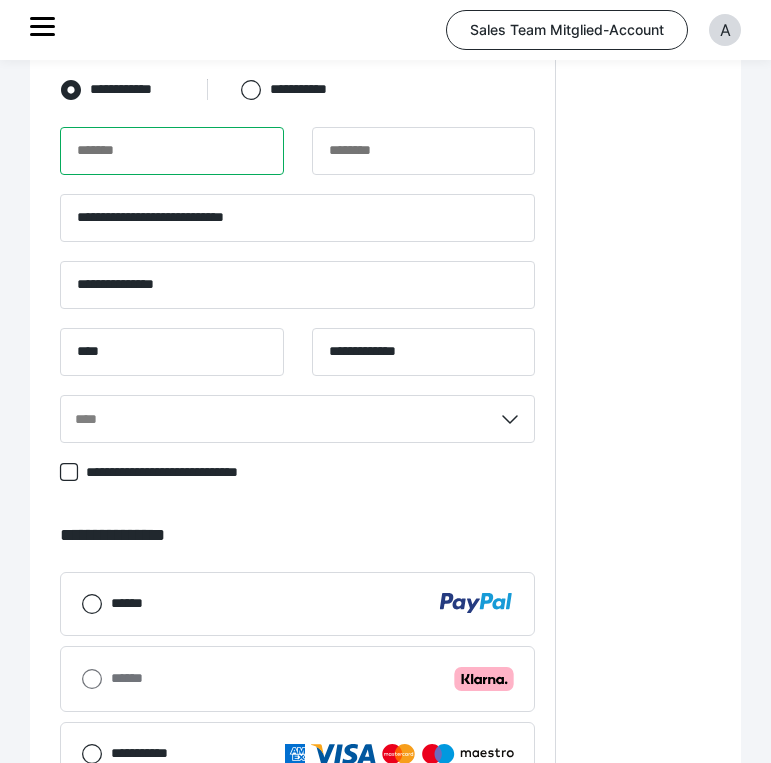 click at bounding box center [172, 151] 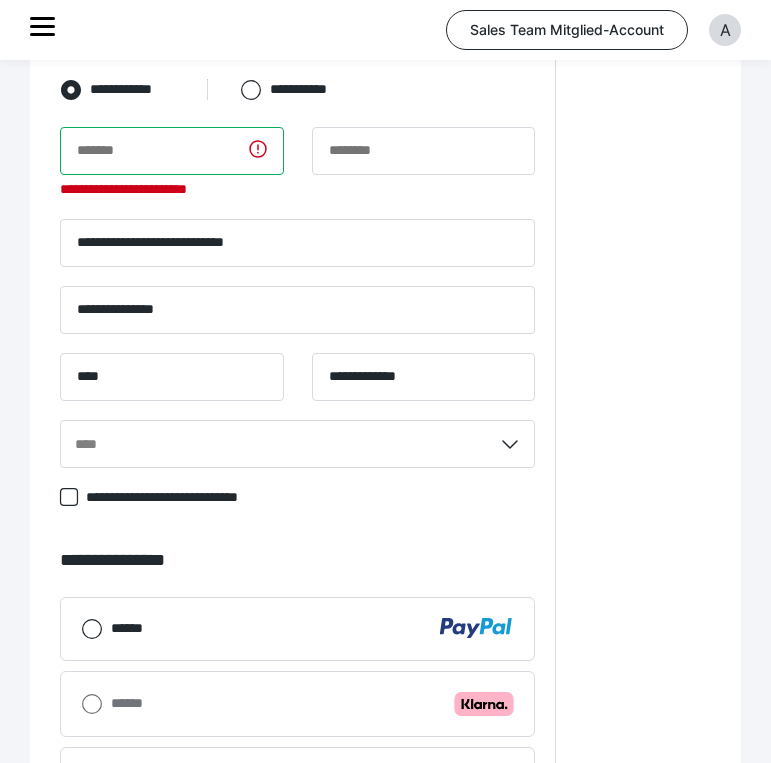 paste on "**********" 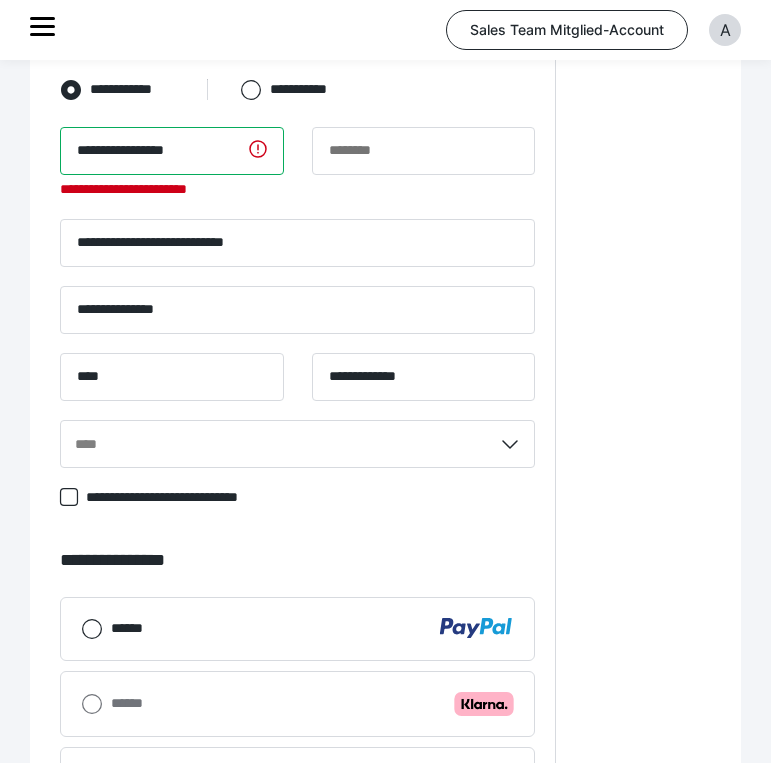 type on "**********" 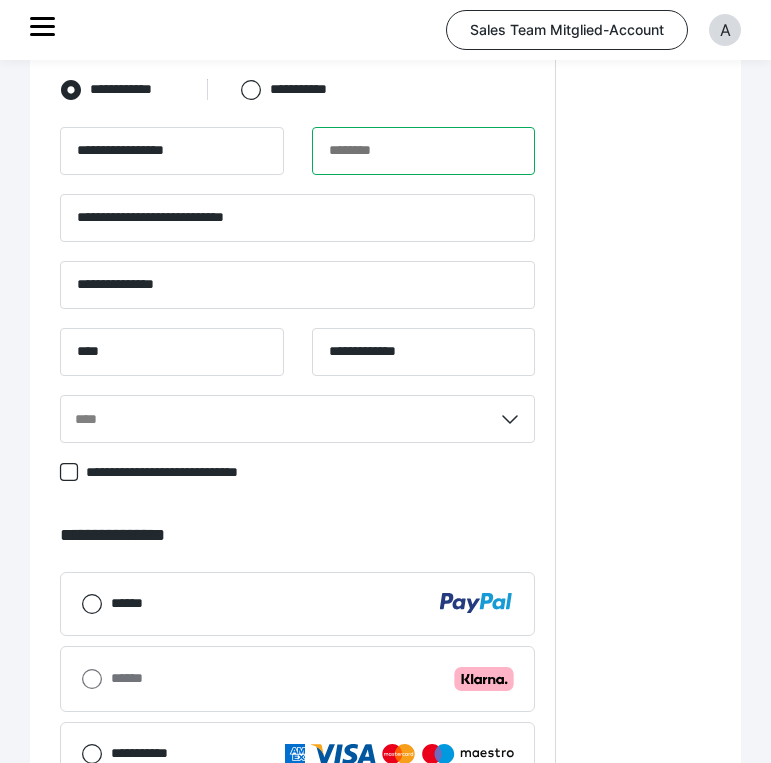 click at bounding box center [424, 151] 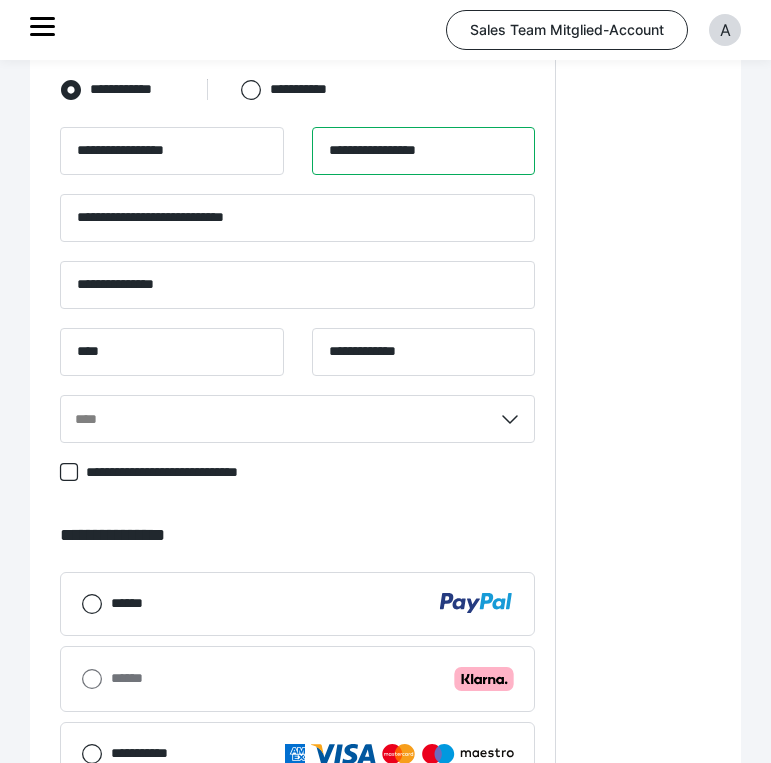 click on "**********" at bounding box center [424, 151] 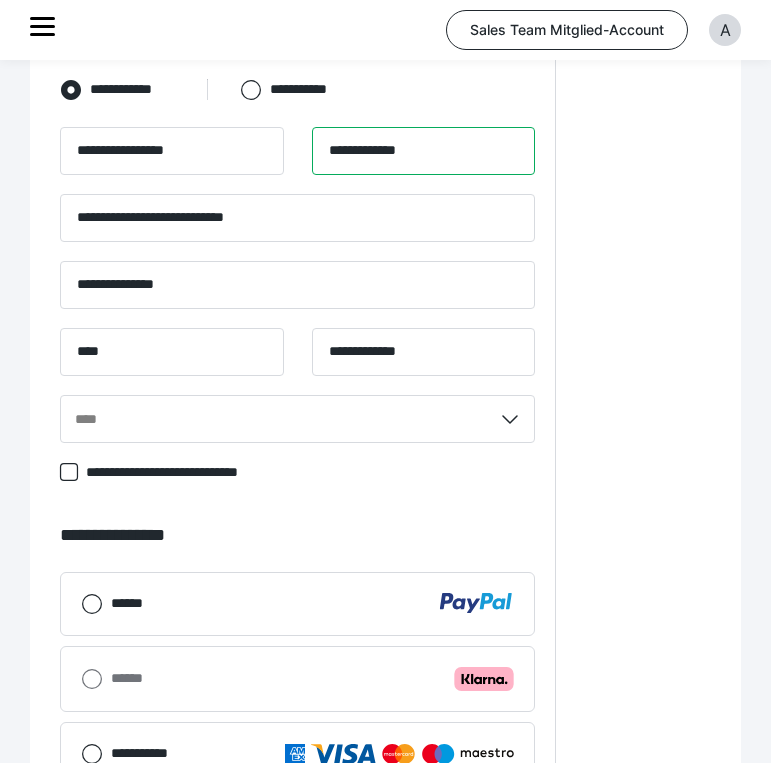 type on "**********" 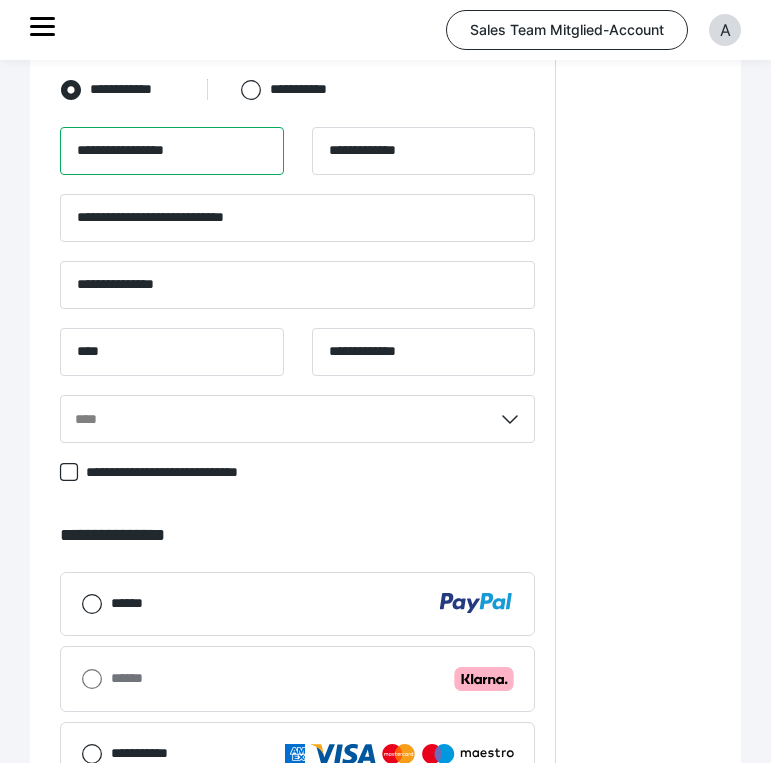 click on "**********" at bounding box center [172, 151] 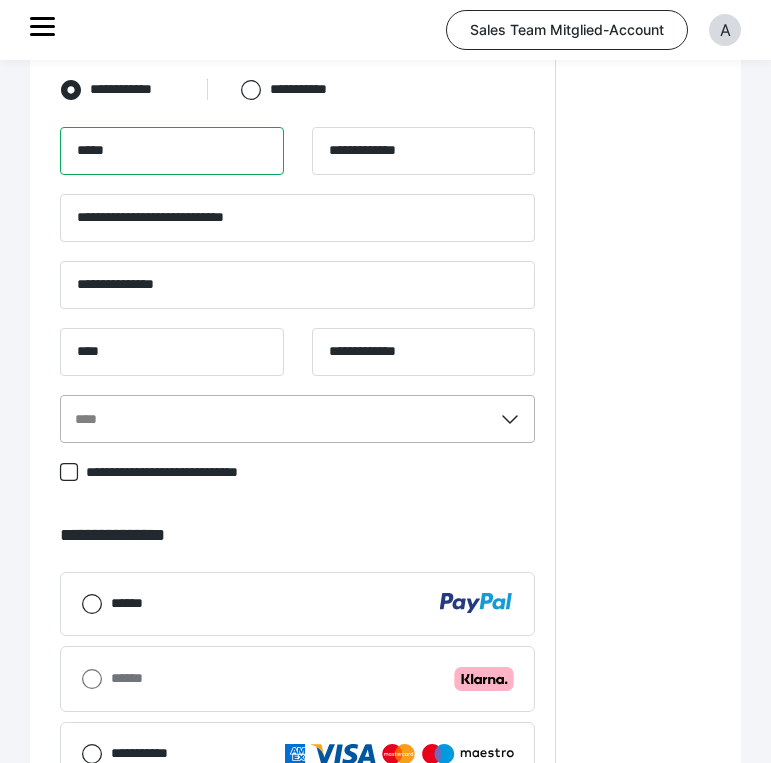 type on "****" 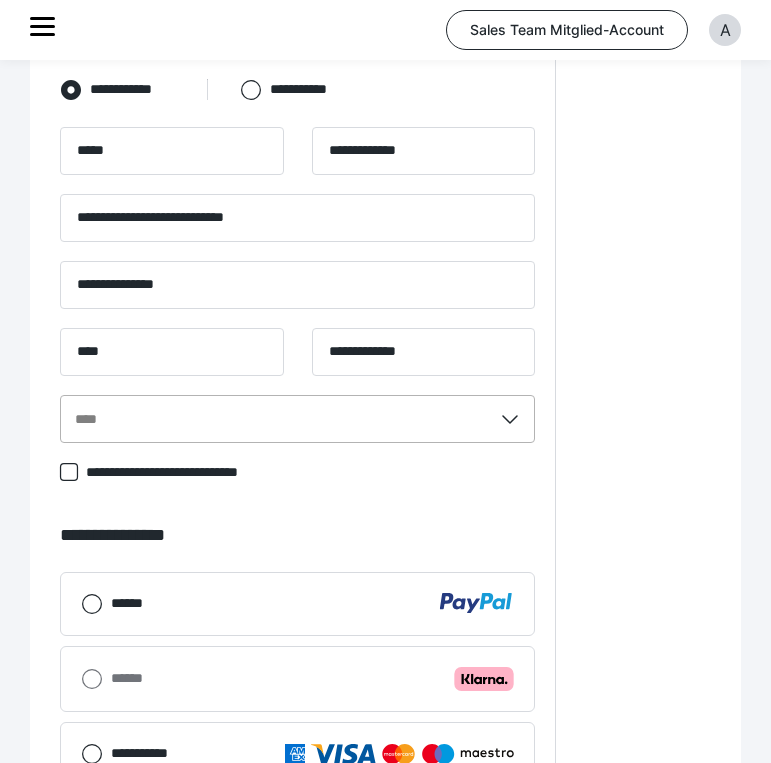click on "****" at bounding box center (276, 419) 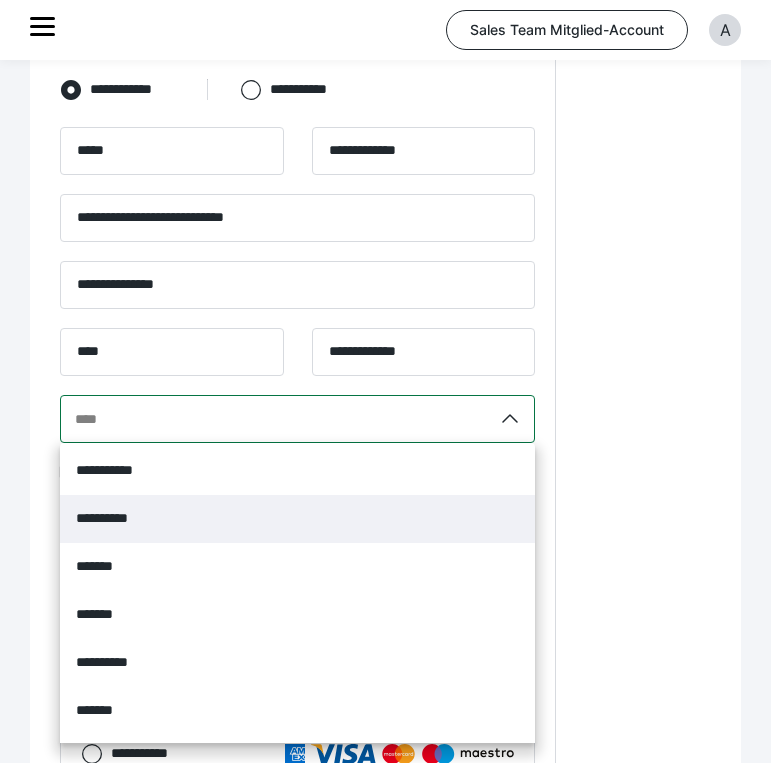 click on "**********" at bounding box center (110, 518) 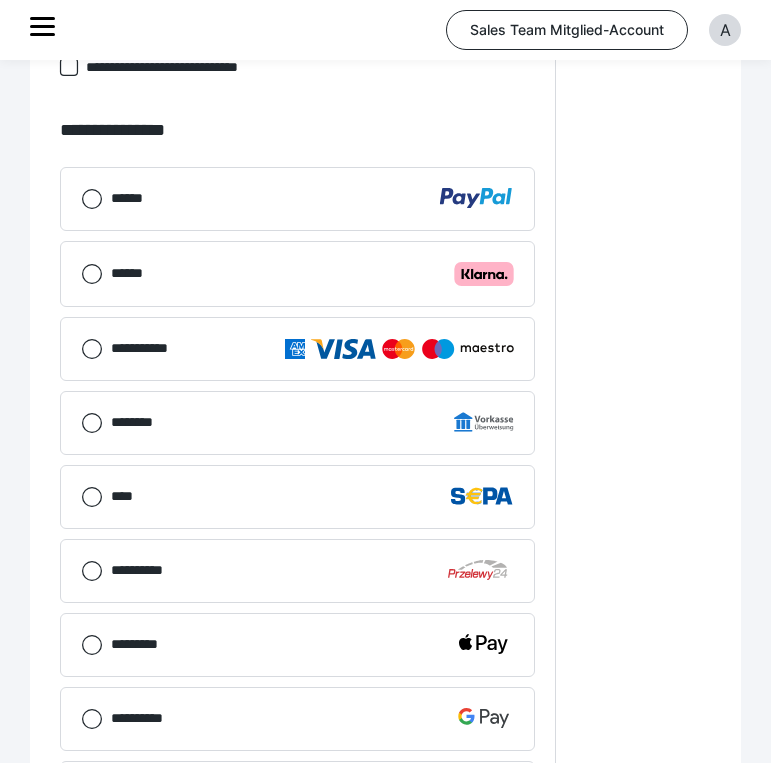 scroll, scrollTop: 1161, scrollLeft: 0, axis: vertical 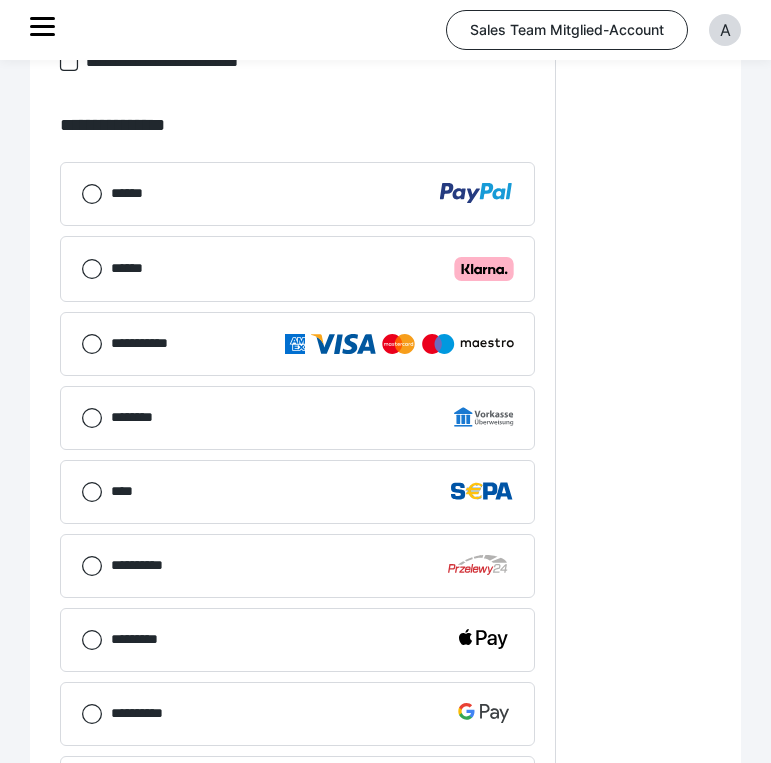 click on "****** .cls-1 {fill: #ffb3c7;}" at bounding box center (312, 269) 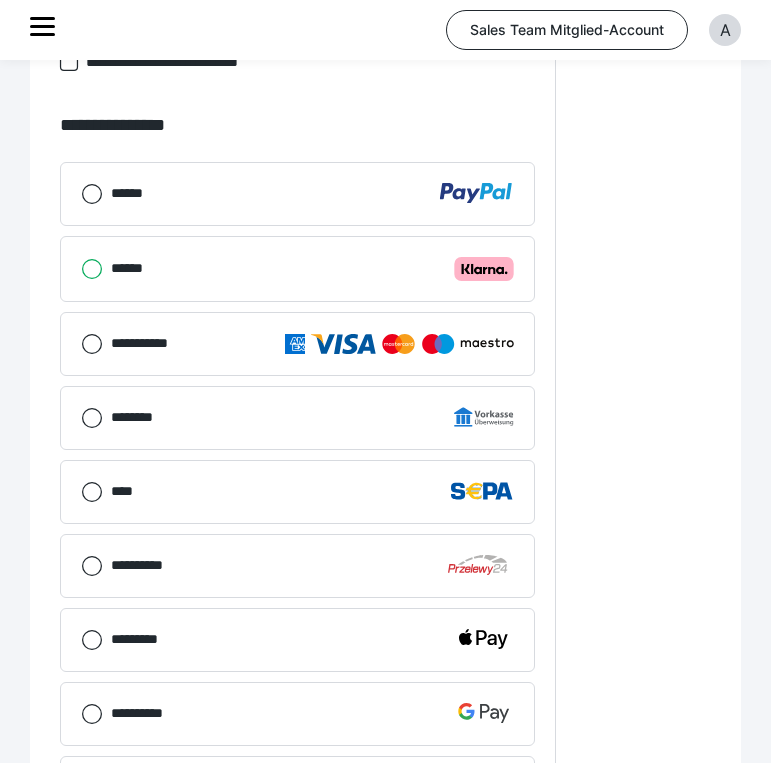 click on "****** .cls-1 {fill: #ffb3c7;}" at bounding box center (81, 269) 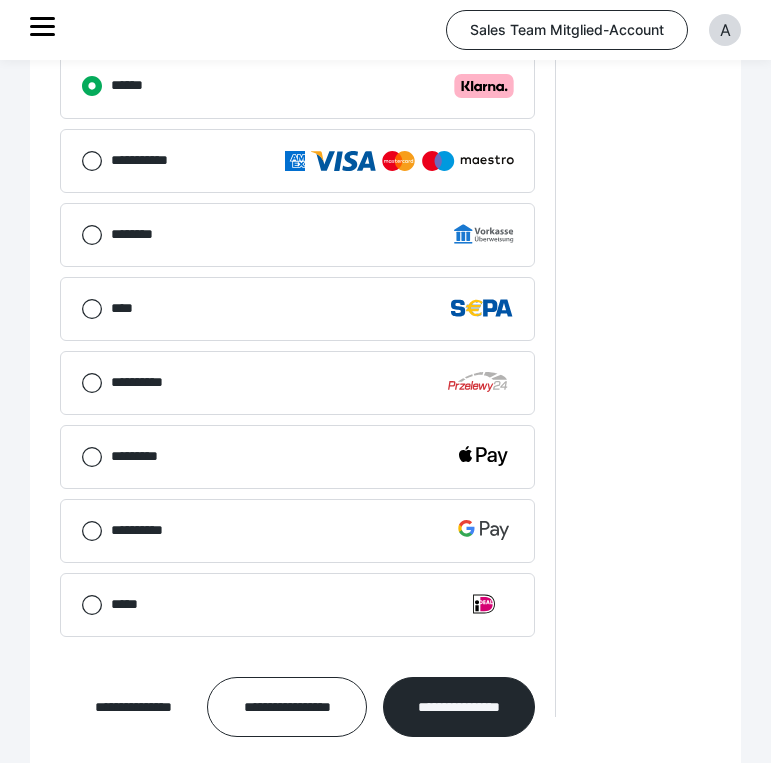 scroll, scrollTop: 1478, scrollLeft: 0, axis: vertical 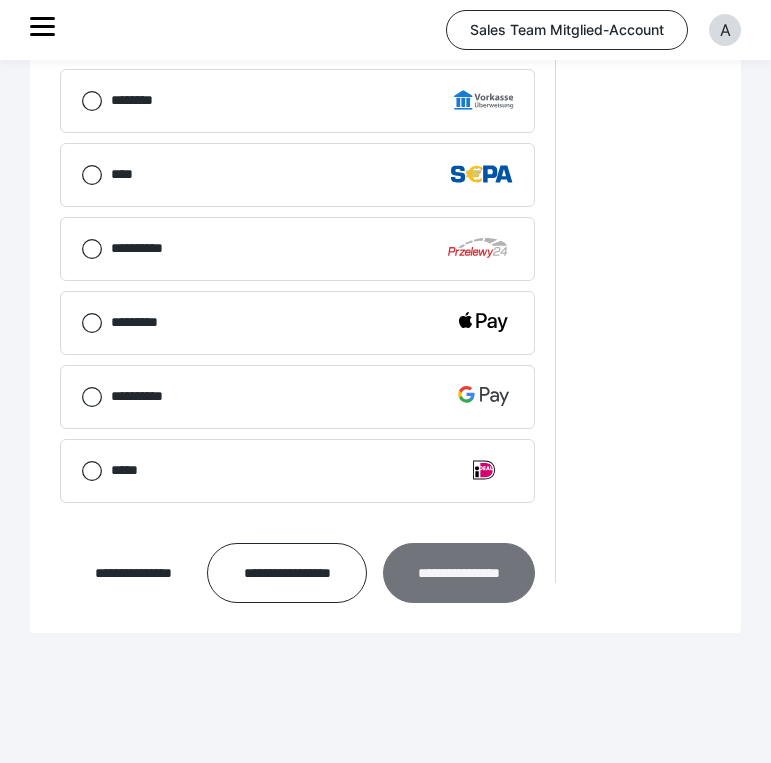 click on "**********" at bounding box center (459, 573) 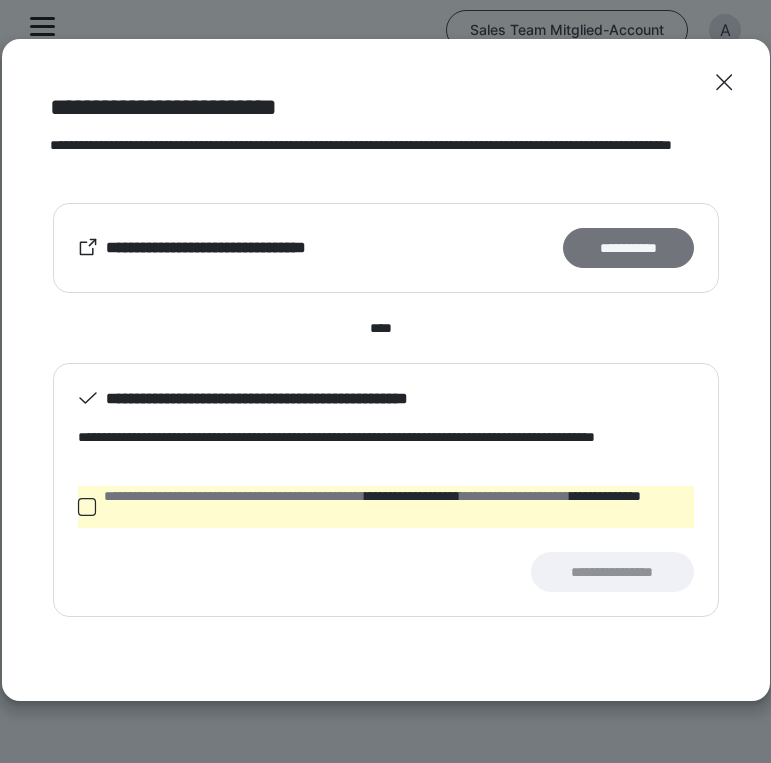click on "**********" at bounding box center [628, 248] 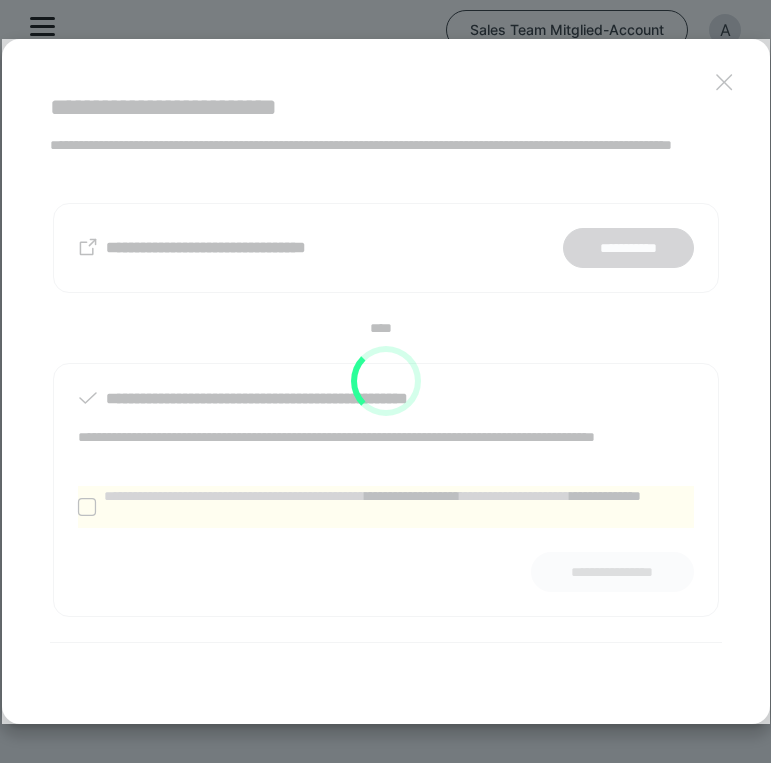 scroll, scrollTop: 772, scrollLeft: 0, axis: vertical 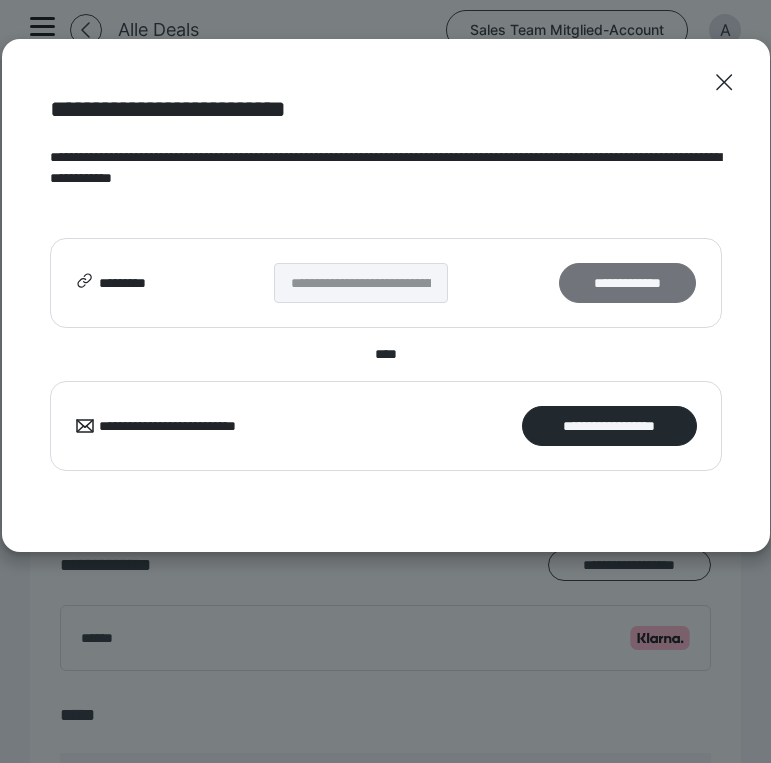 click on "**********" at bounding box center [627, 283] 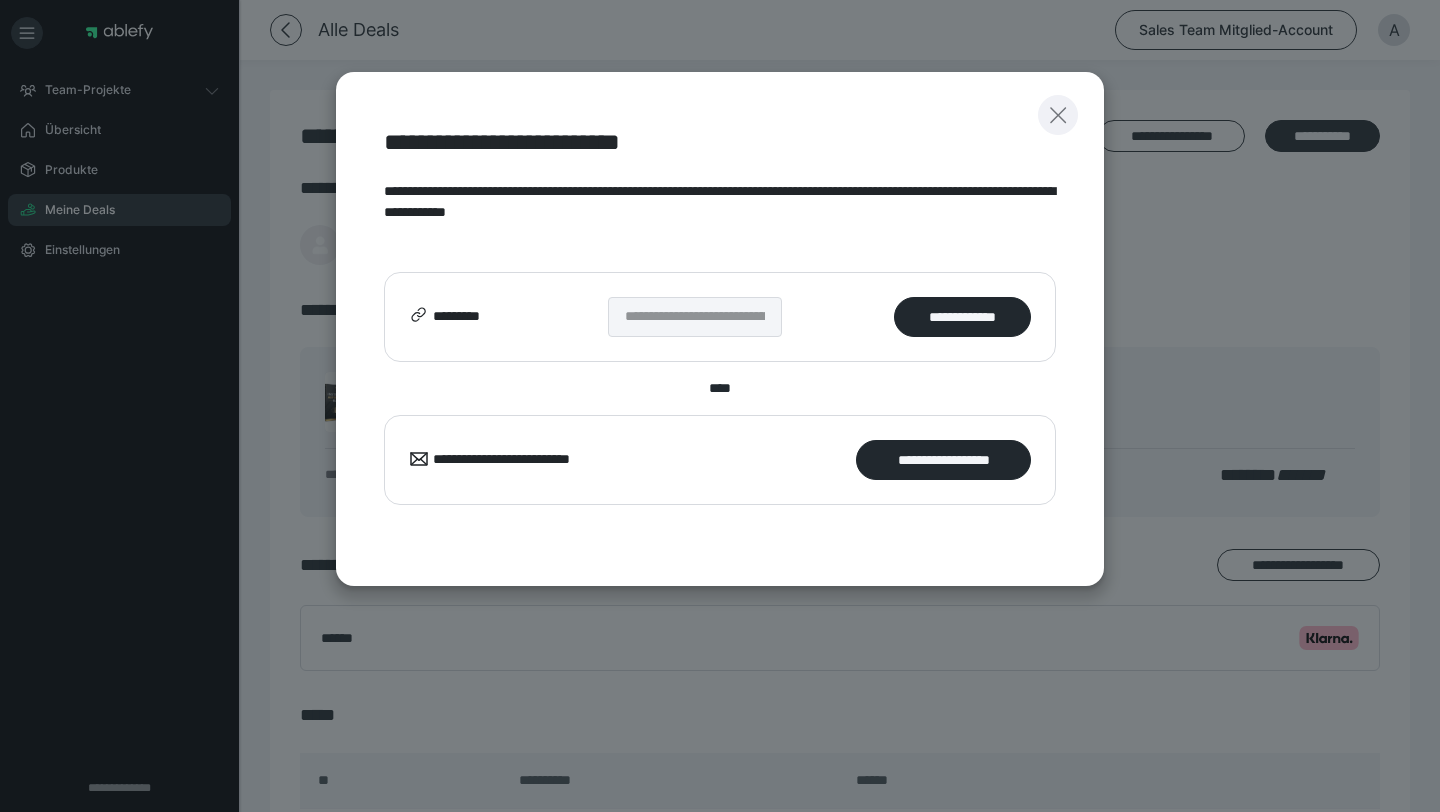 click 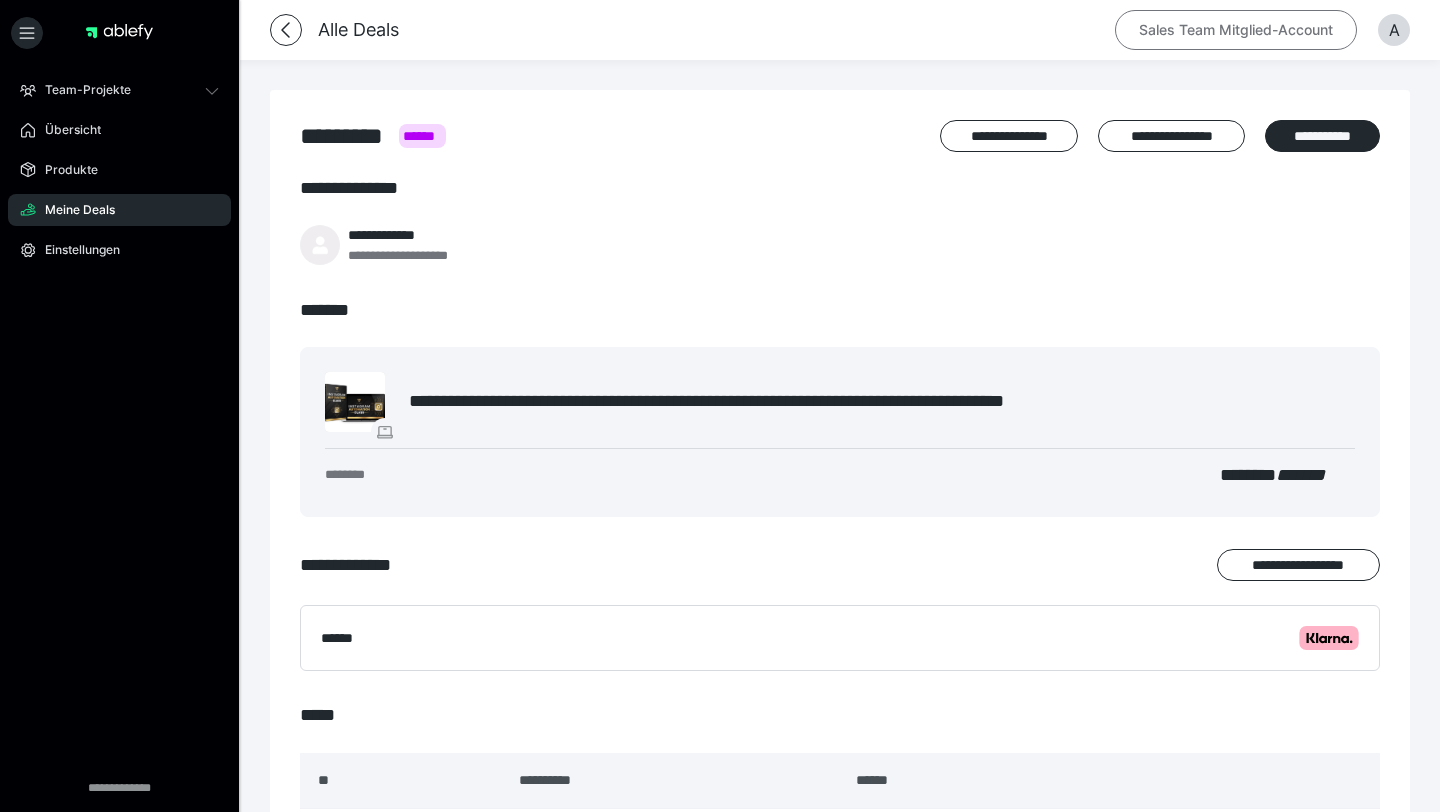 click on "Sales Team Mitglied-Account" at bounding box center (1236, 30) 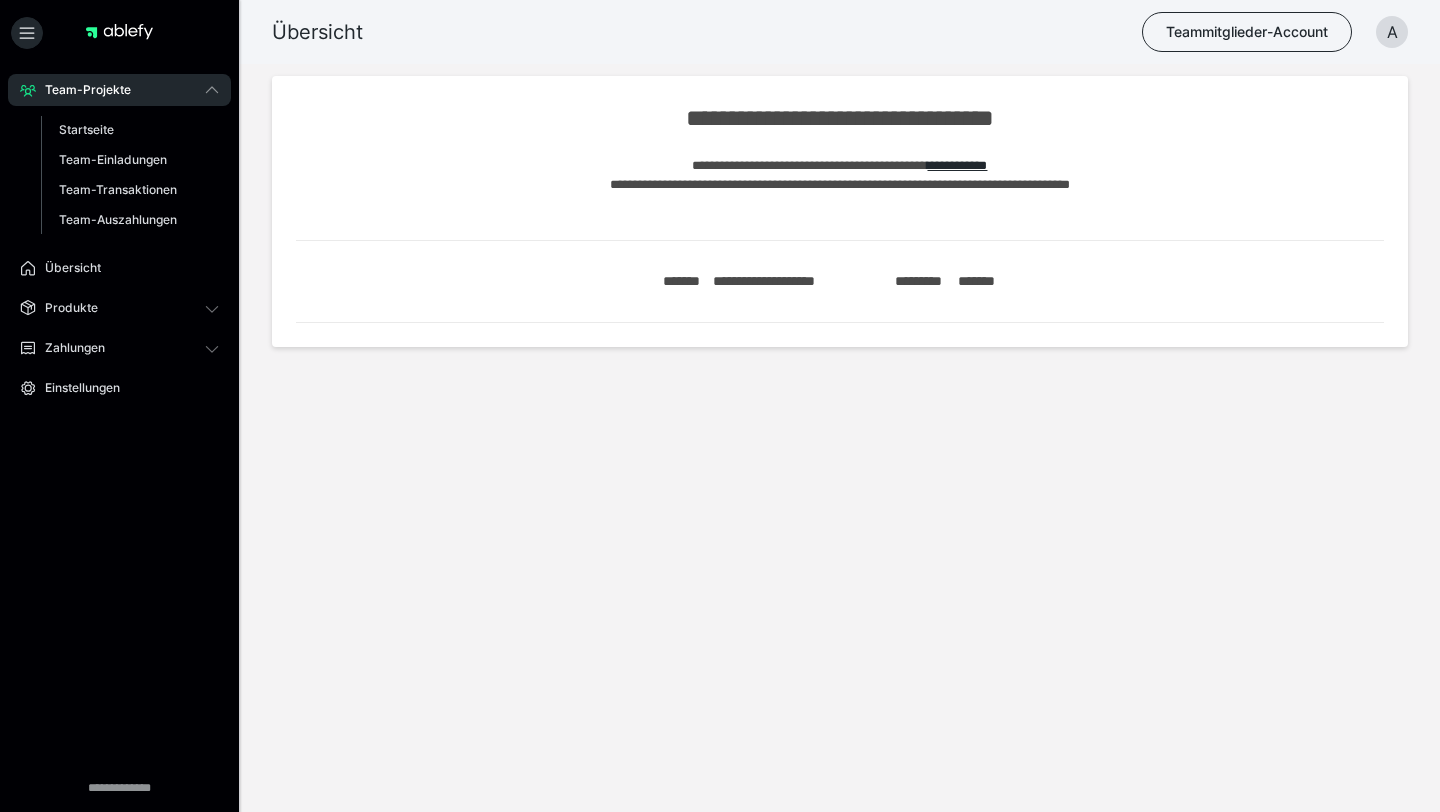 scroll, scrollTop: 0, scrollLeft: 0, axis: both 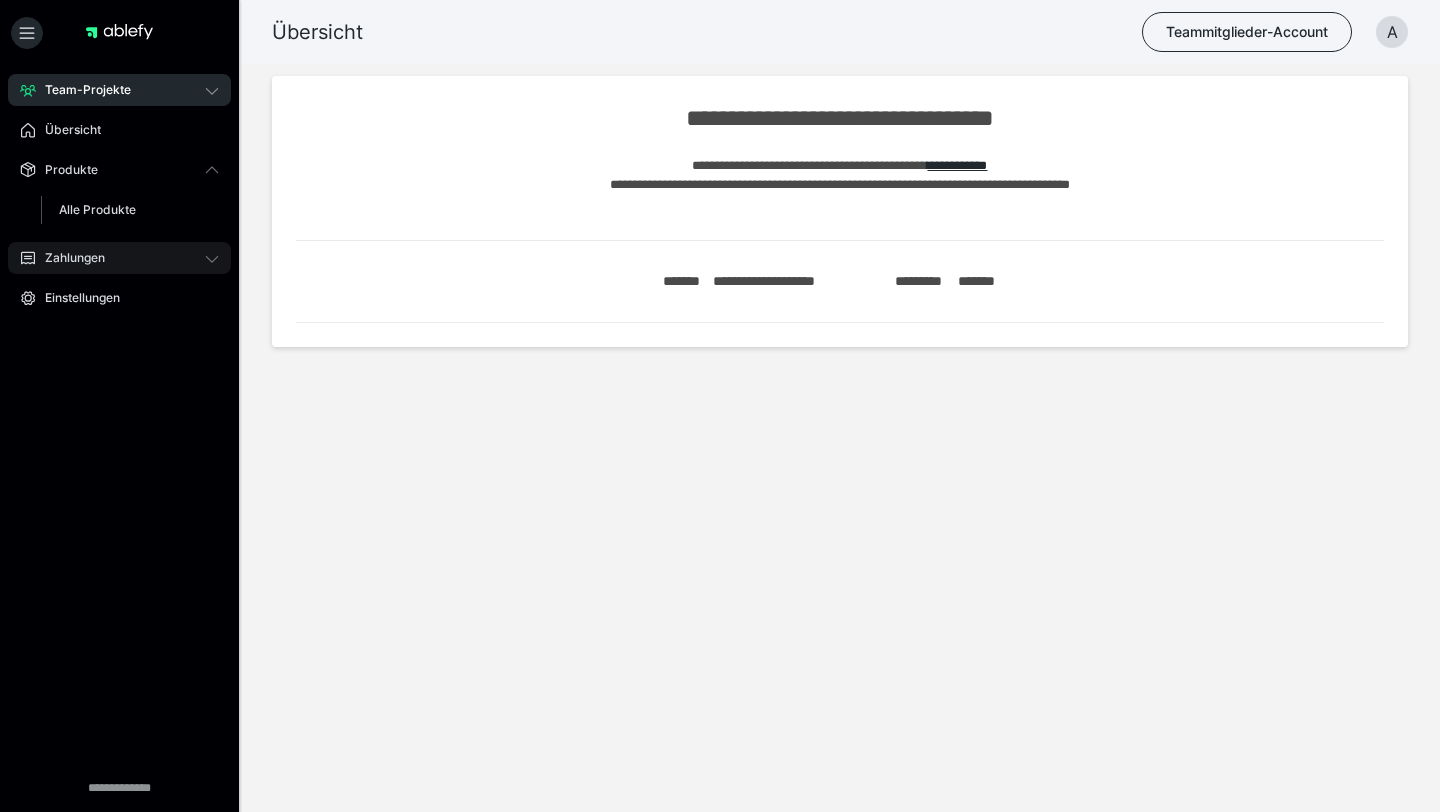 click on "Zahlungen" at bounding box center (68, 258) 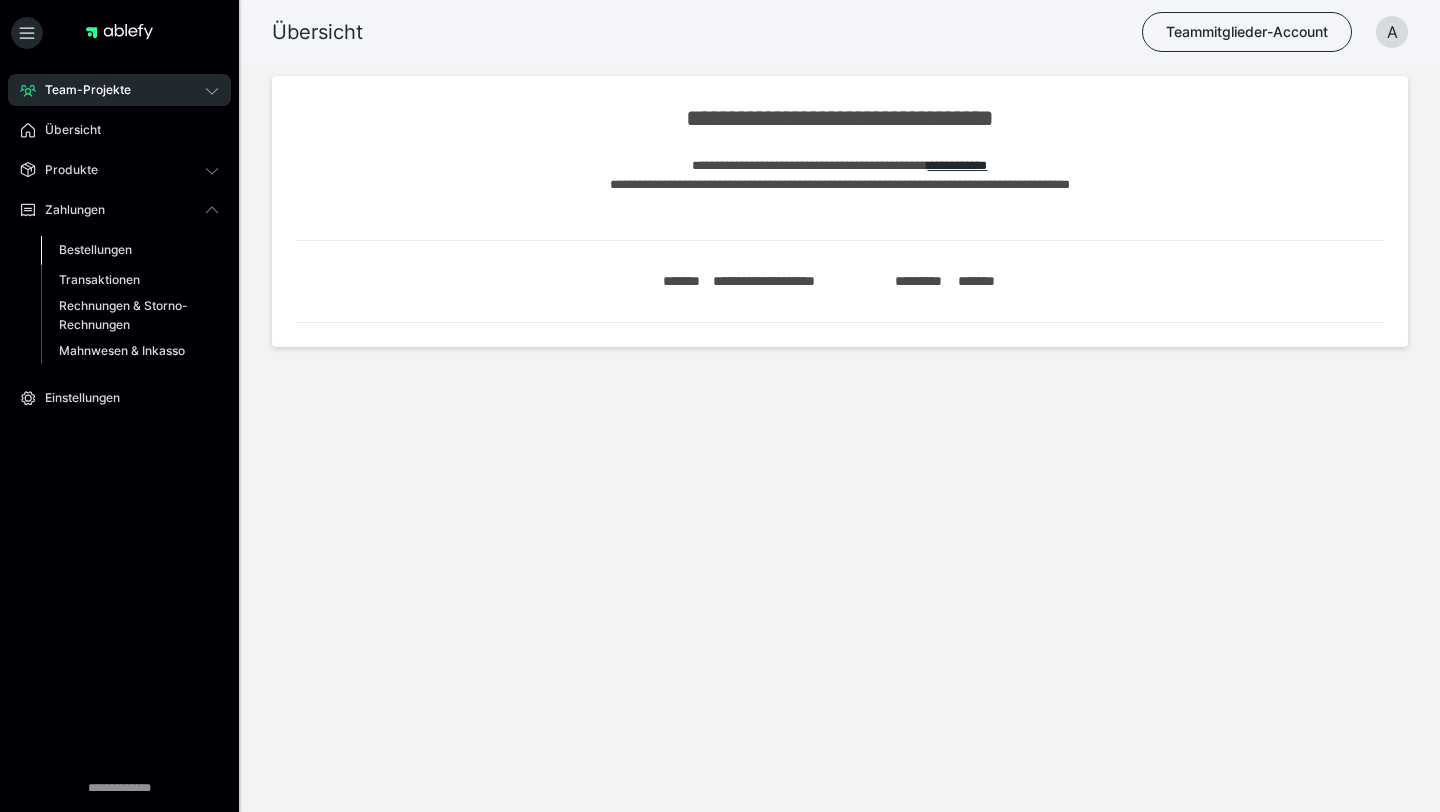 click on "Bestellungen" at bounding box center [130, 250] 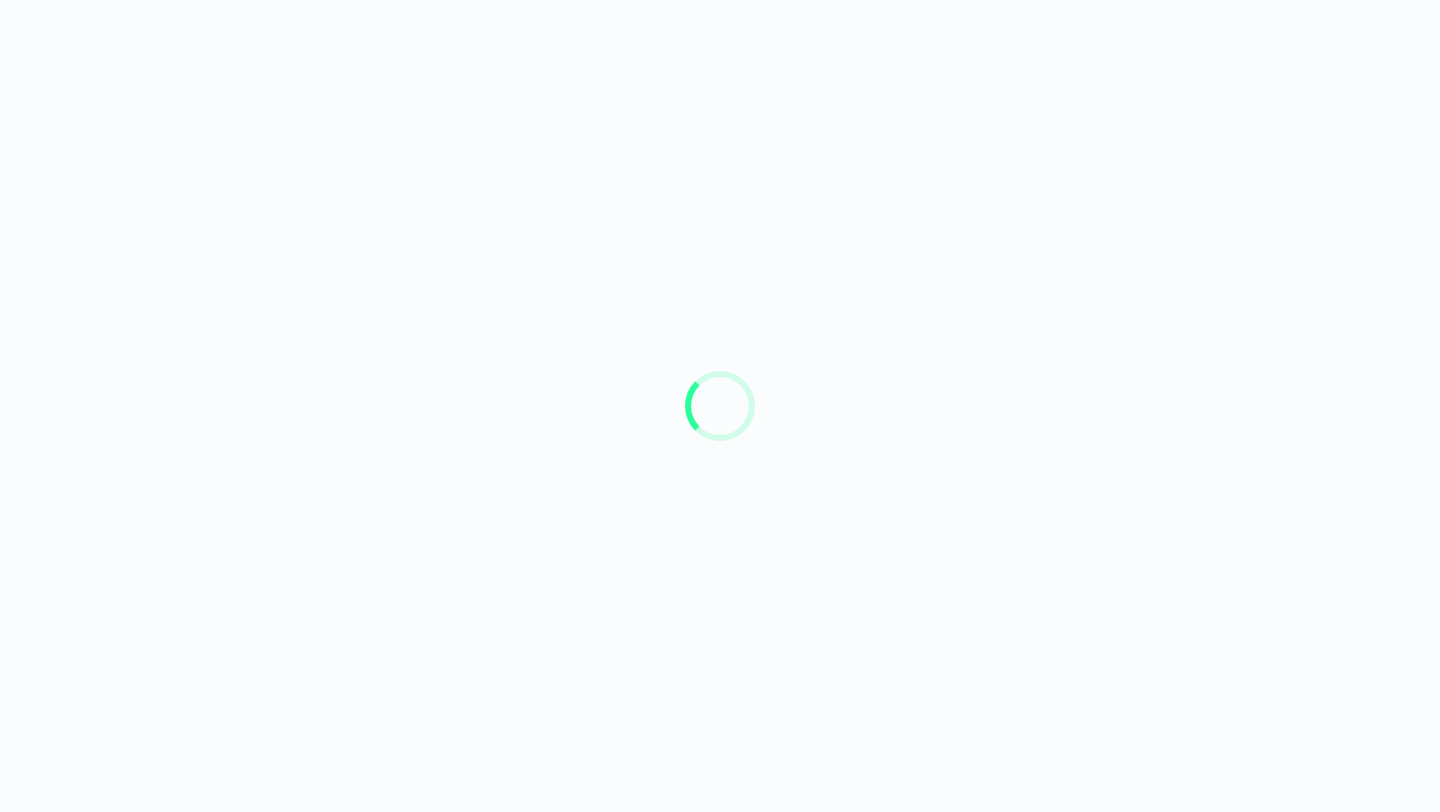 scroll, scrollTop: 0, scrollLeft: 0, axis: both 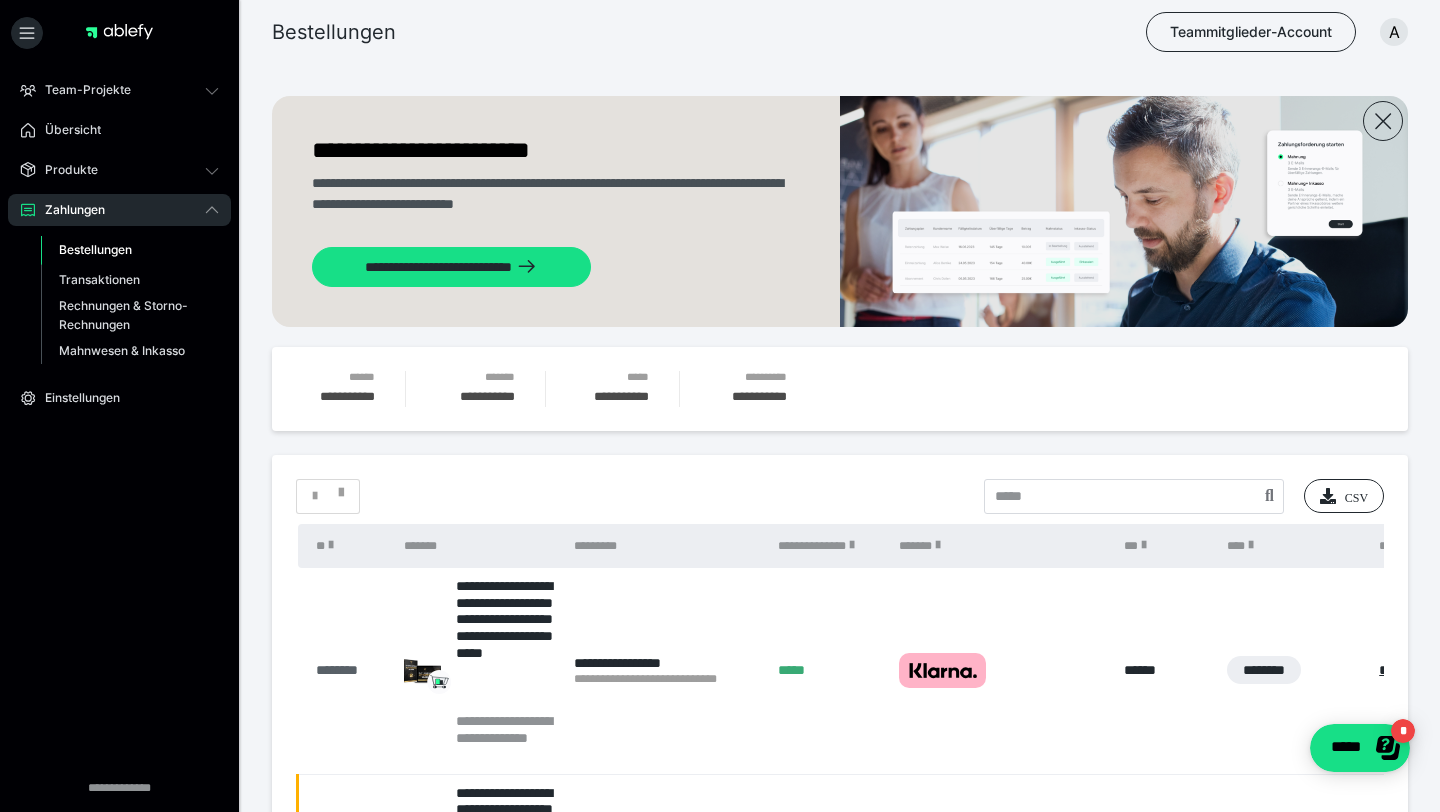 click on "********" at bounding box center (350, 670) 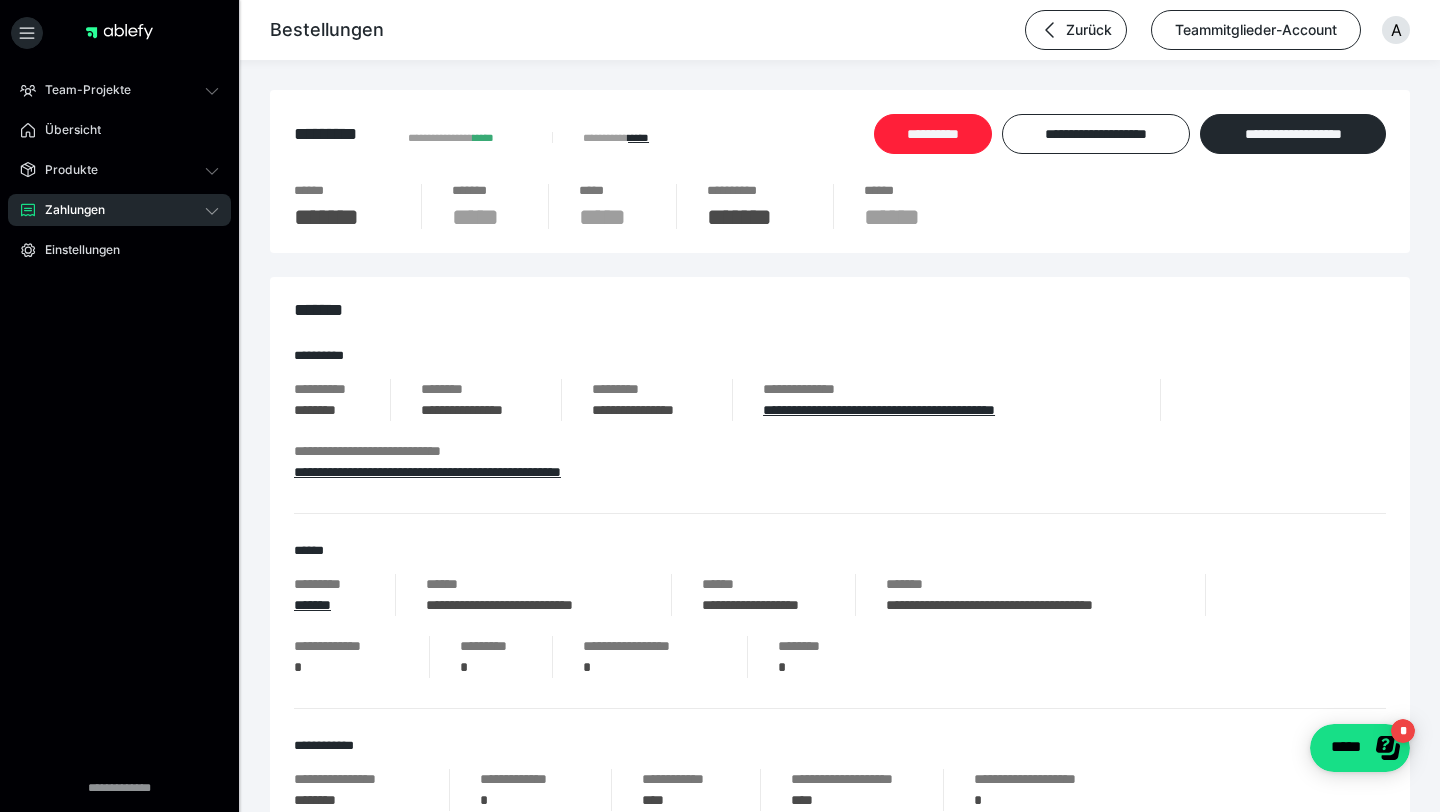 click on "**********" at bounding box center (933, 134) 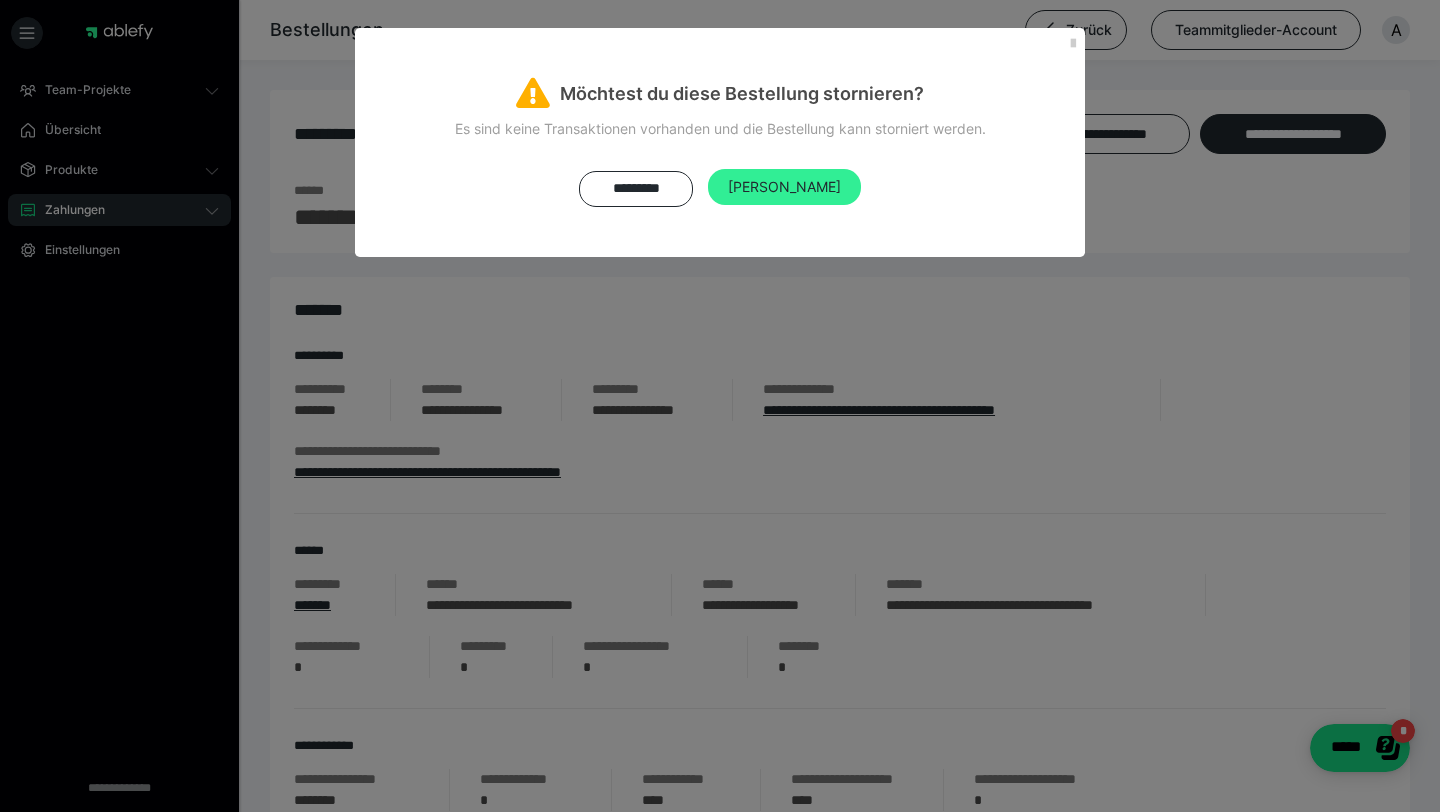 click on "[PERSON_NAME]" at bounding box center [784, 187] 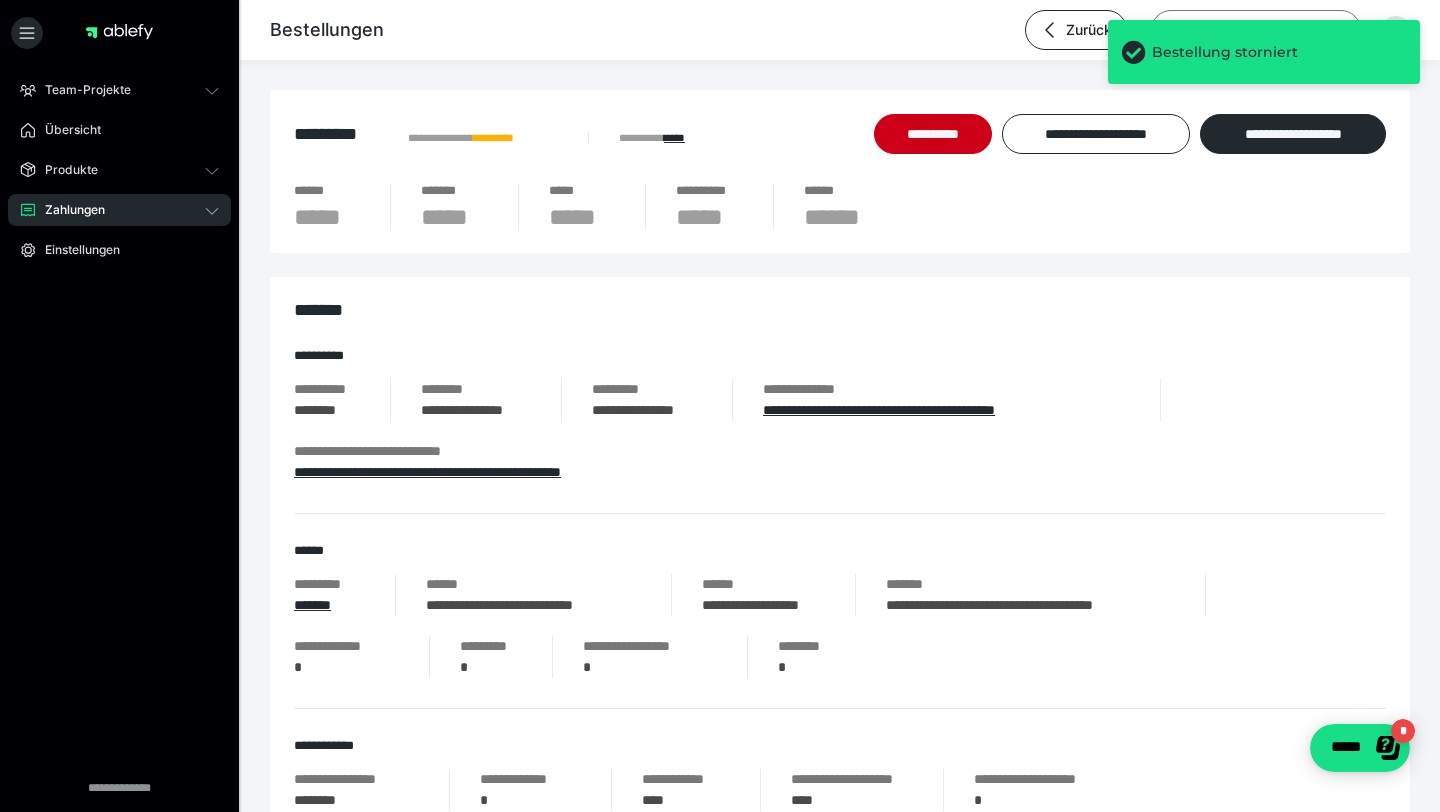 click on "Teammitglieder-Account" at bounding box center [1256, 30] 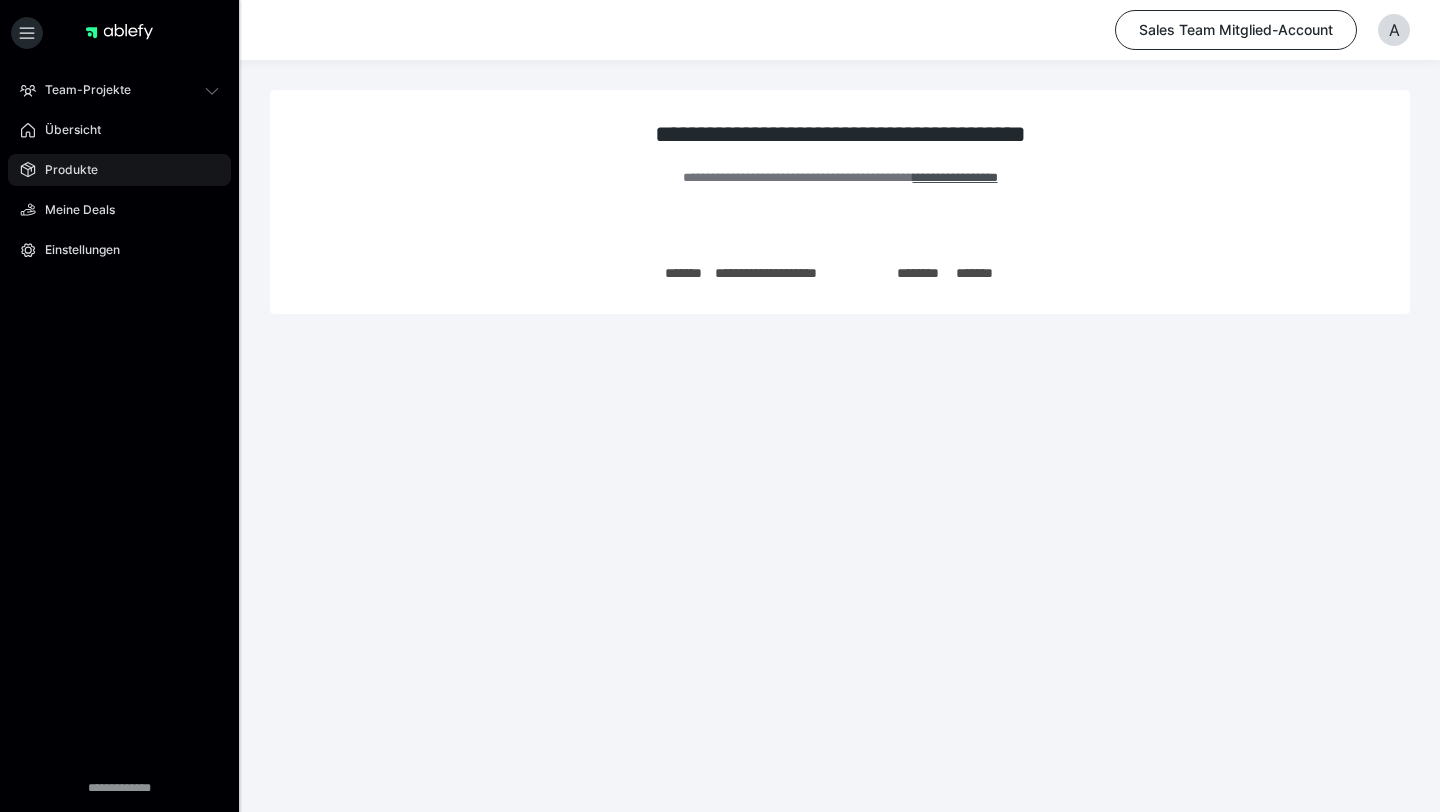 scroll, scrollTop: 0, scrollLeft: 0, axis: both 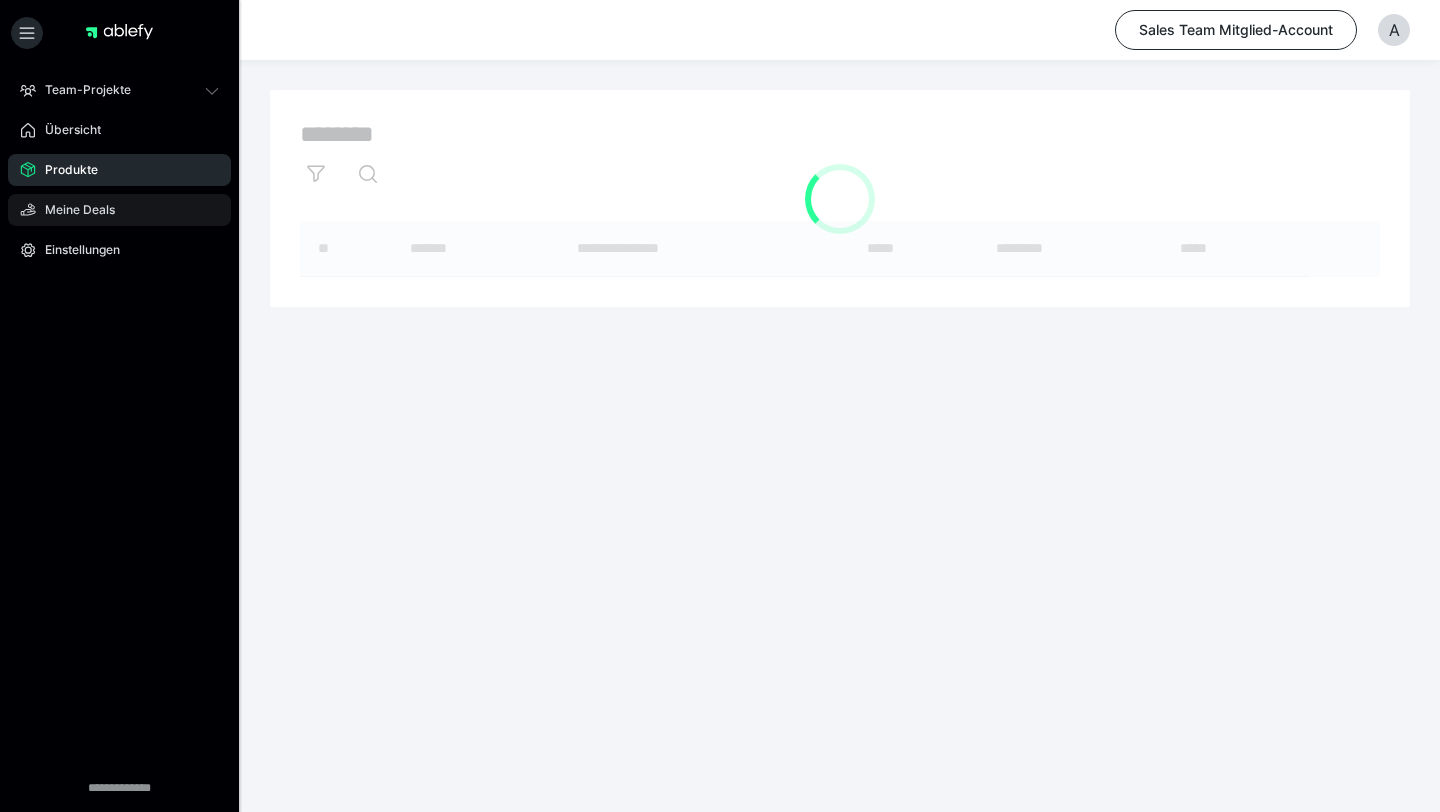 click on "Meine Deals" at bounding box center (73, 210) 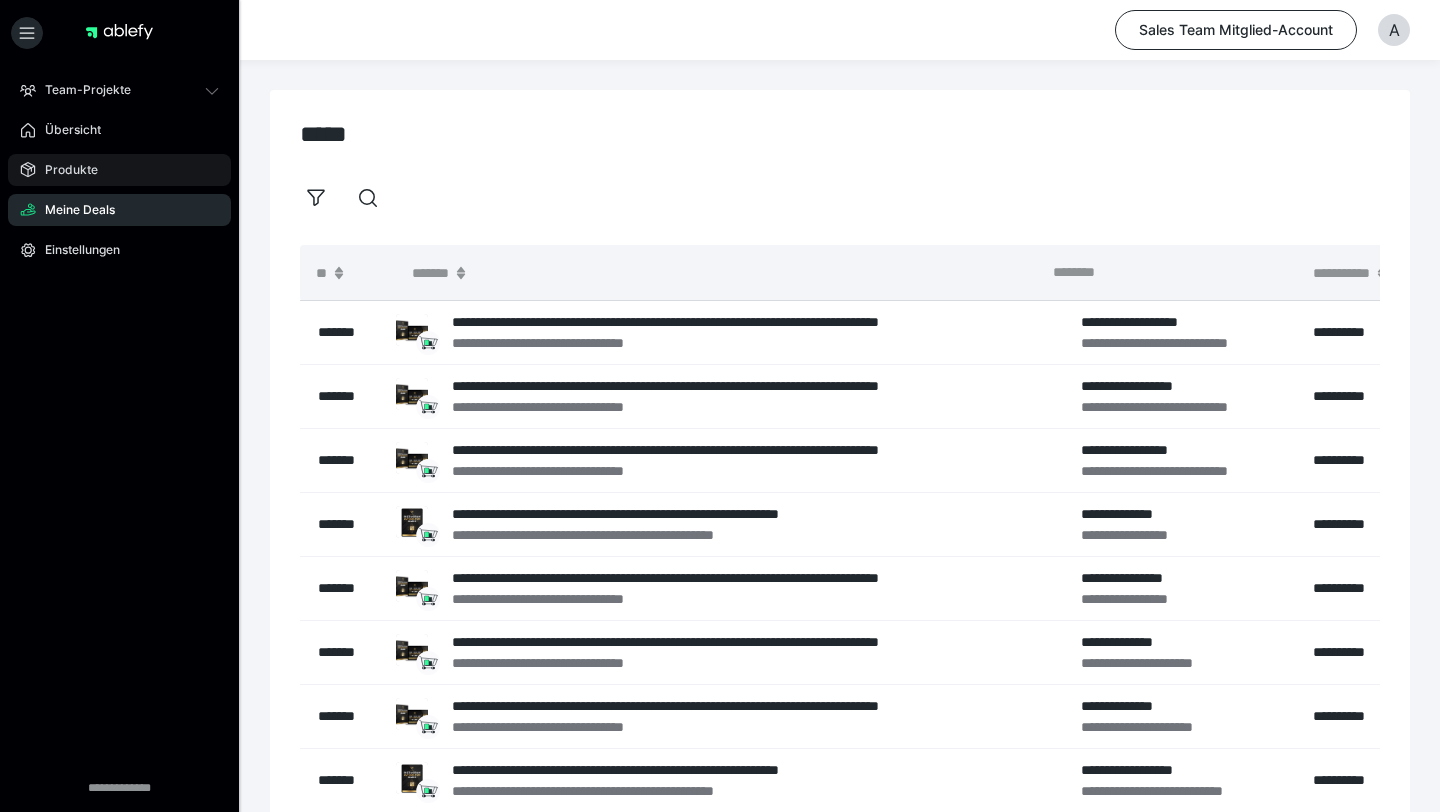 click on "Produkte" at bounding box center (119, 170) 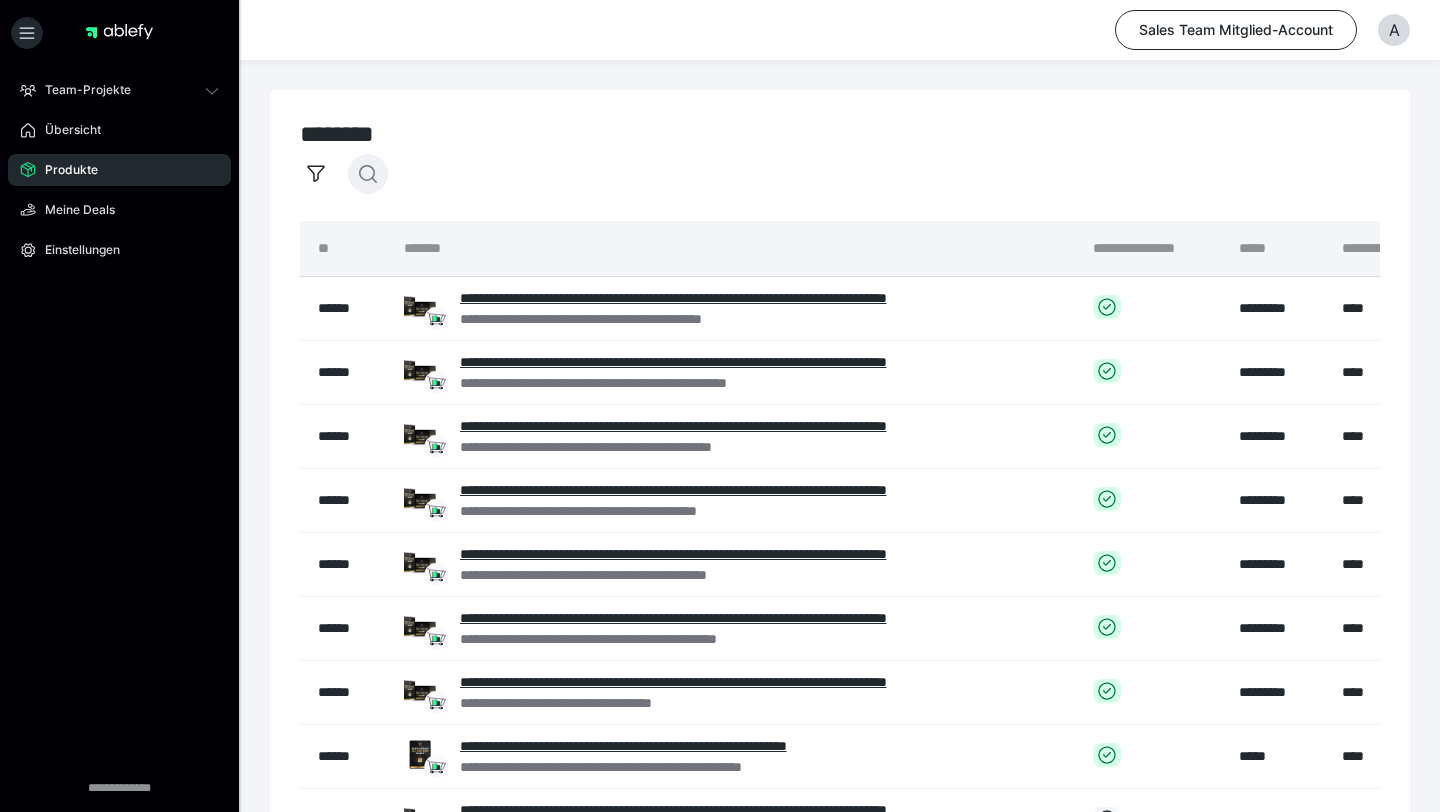 click 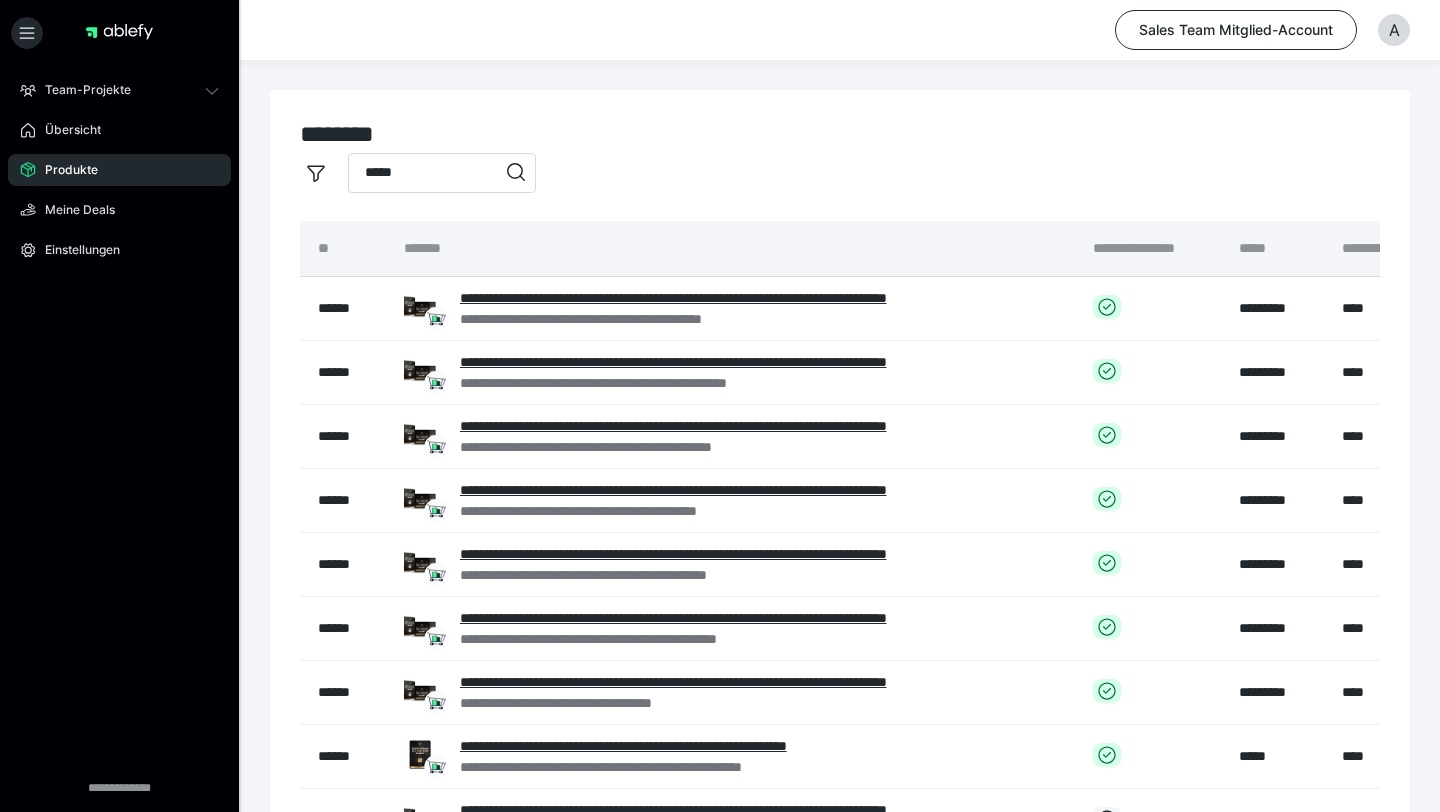 type on "*****" 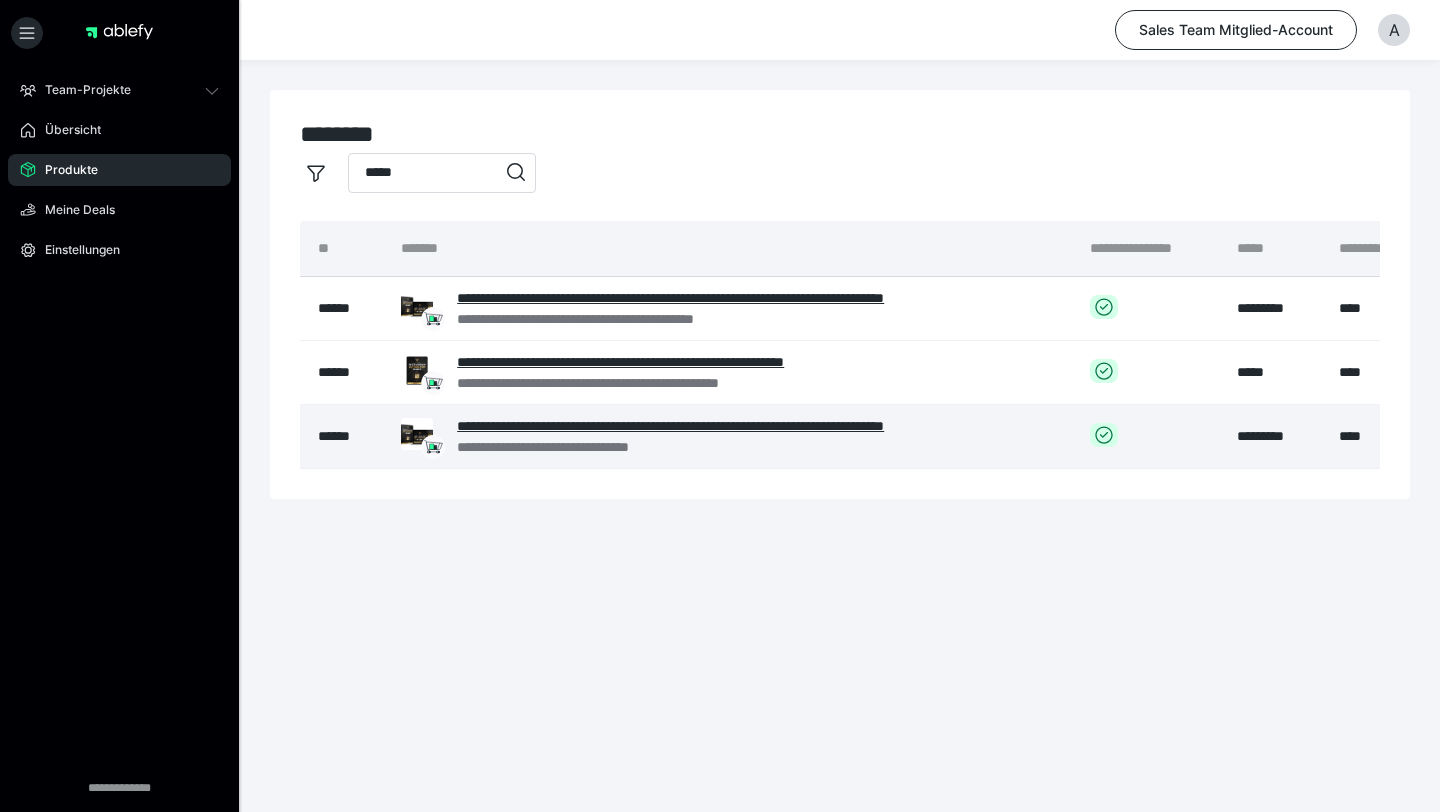 scroll, scrollTop: 0, scrollLeft: 288, axis: horizontal 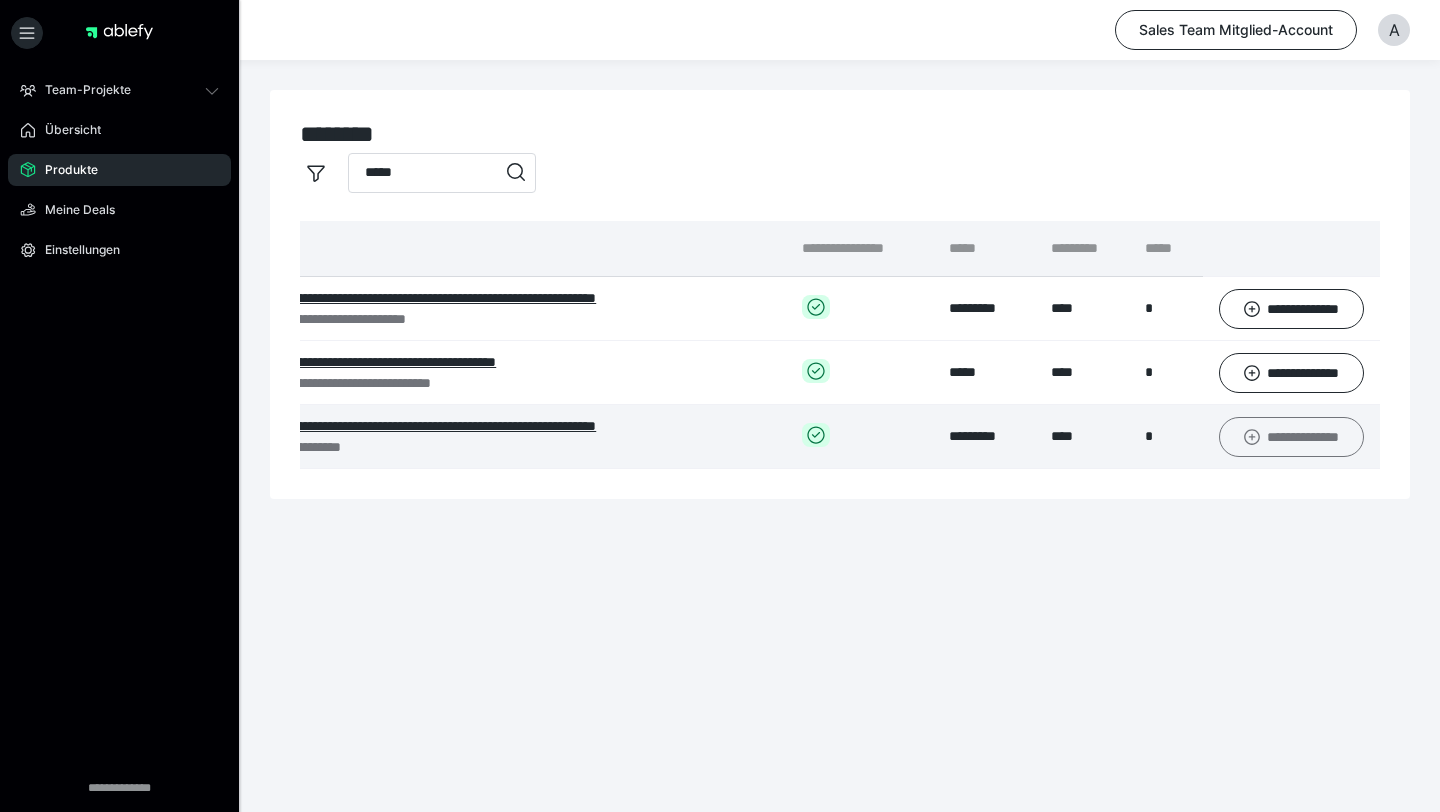 click on "**********" at bounding box center (1292, 437) 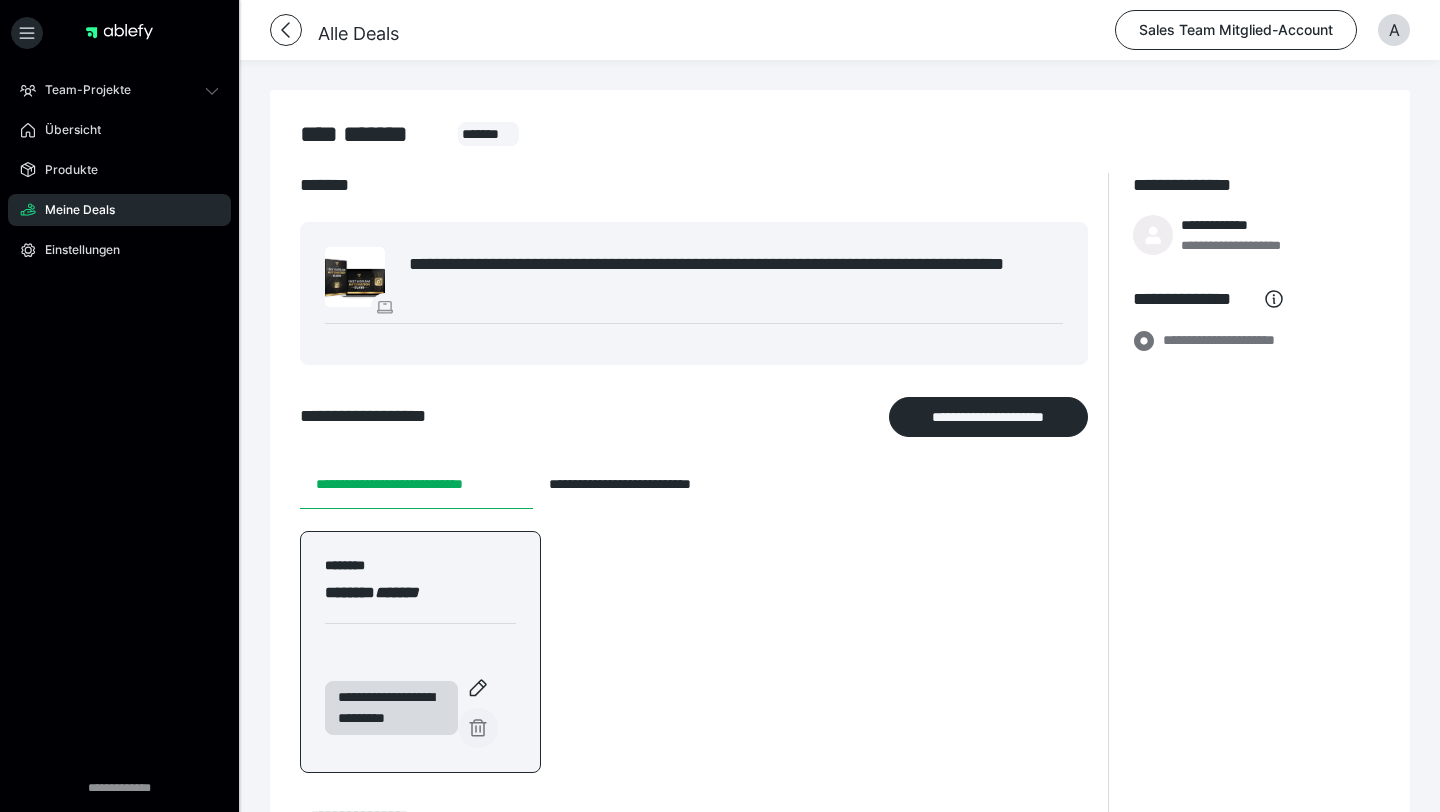 click 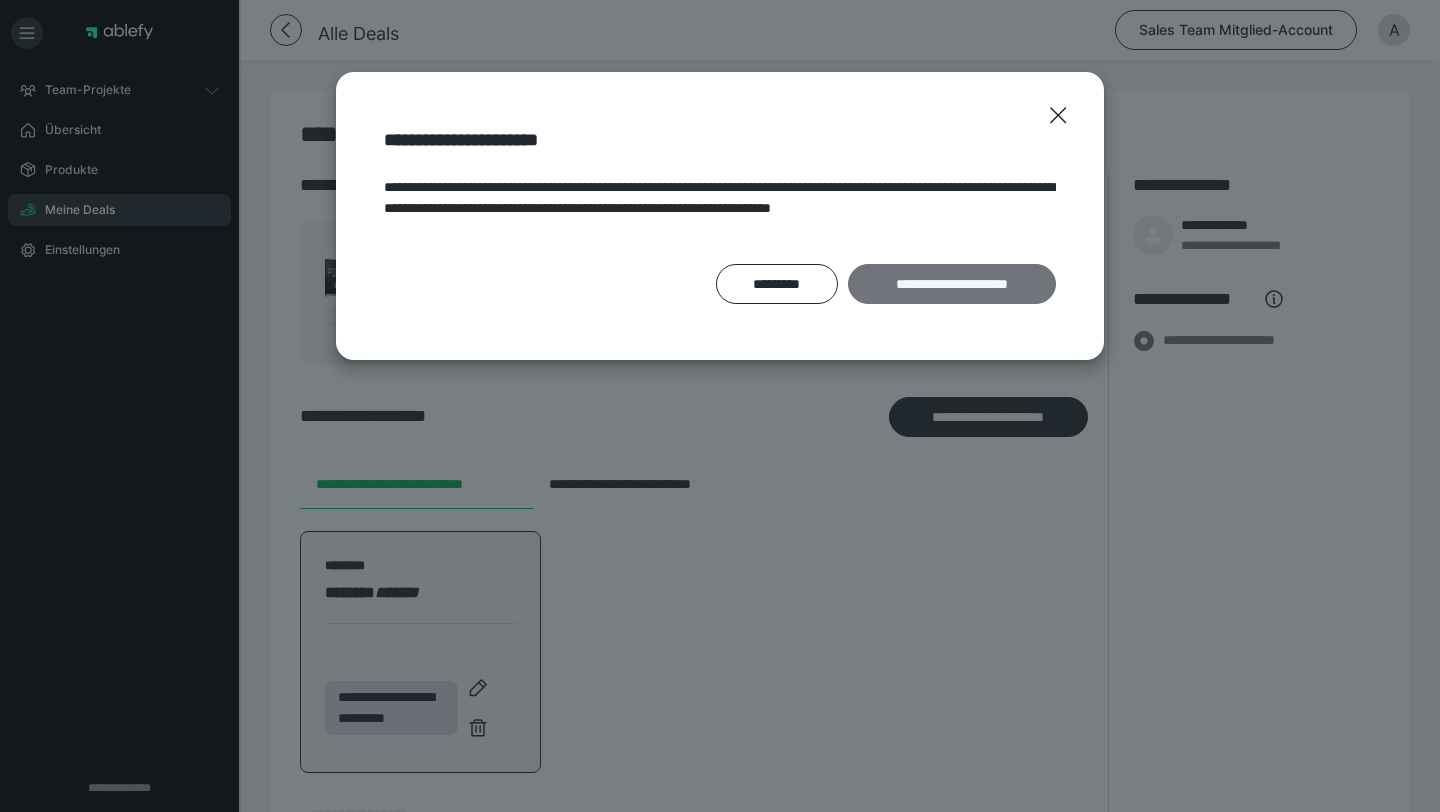 click on "**********" at bounding box center (952, 284) 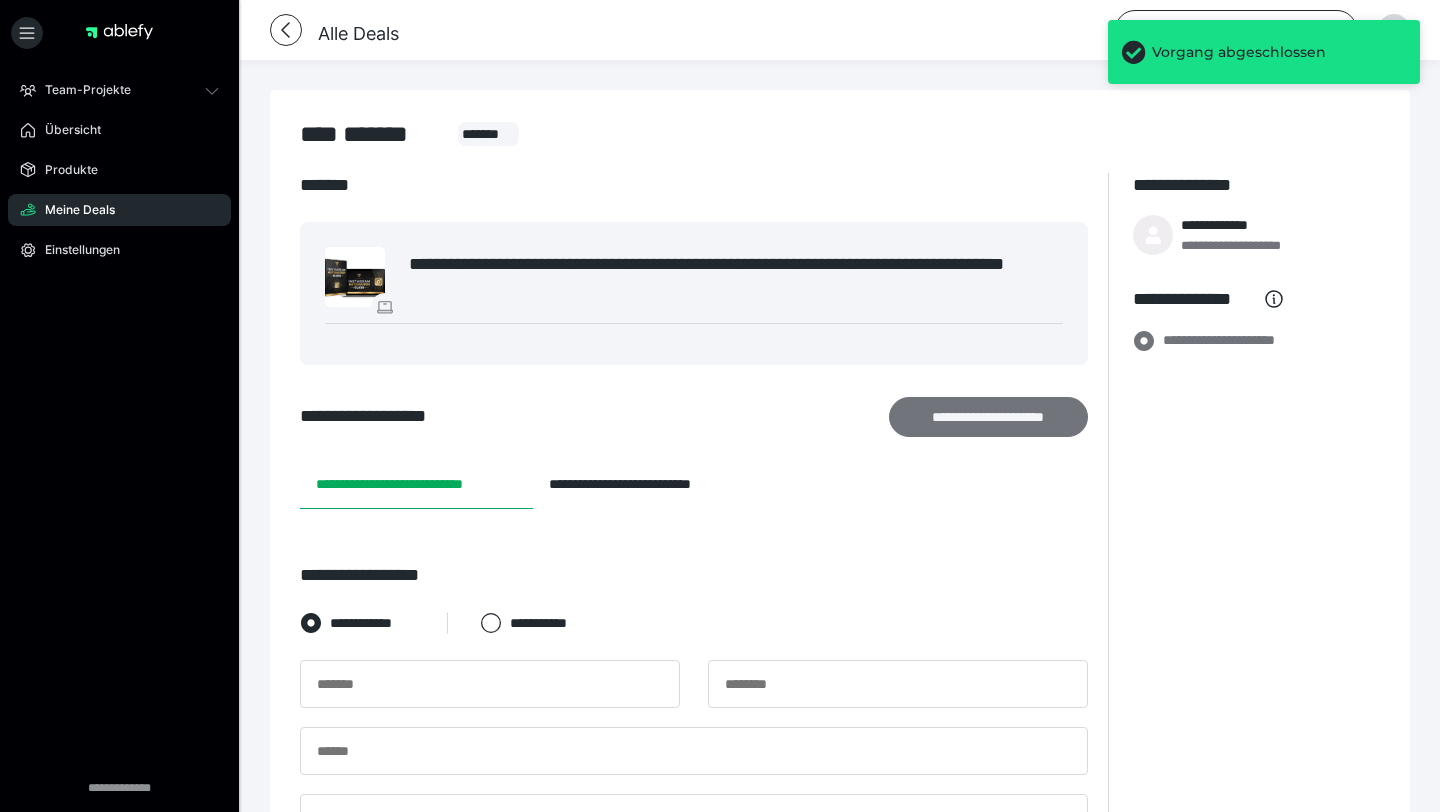 click on "**********" at bounding box center (989, 417) 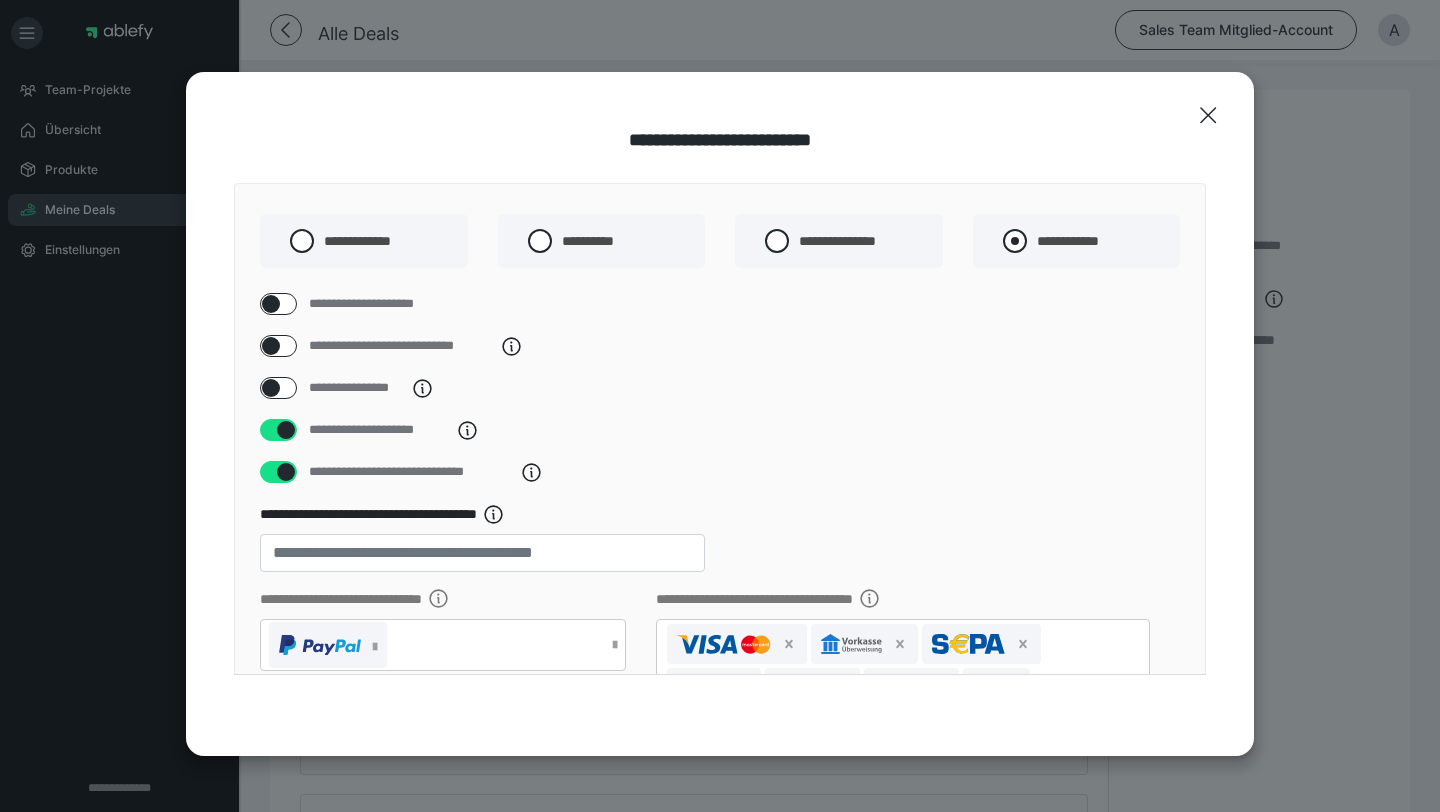 click on "**********" at bounding box center (1068, 241) 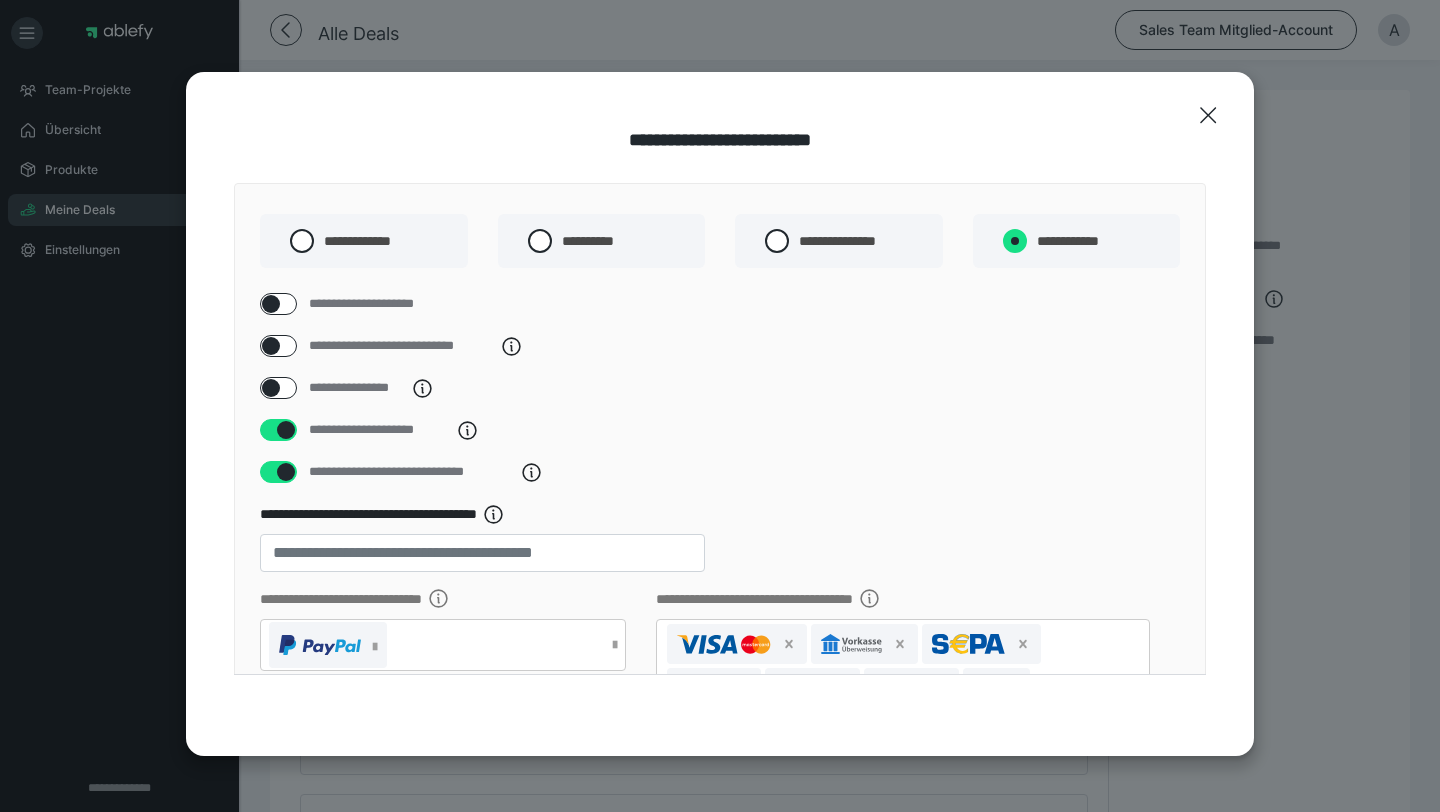 radio on "****" 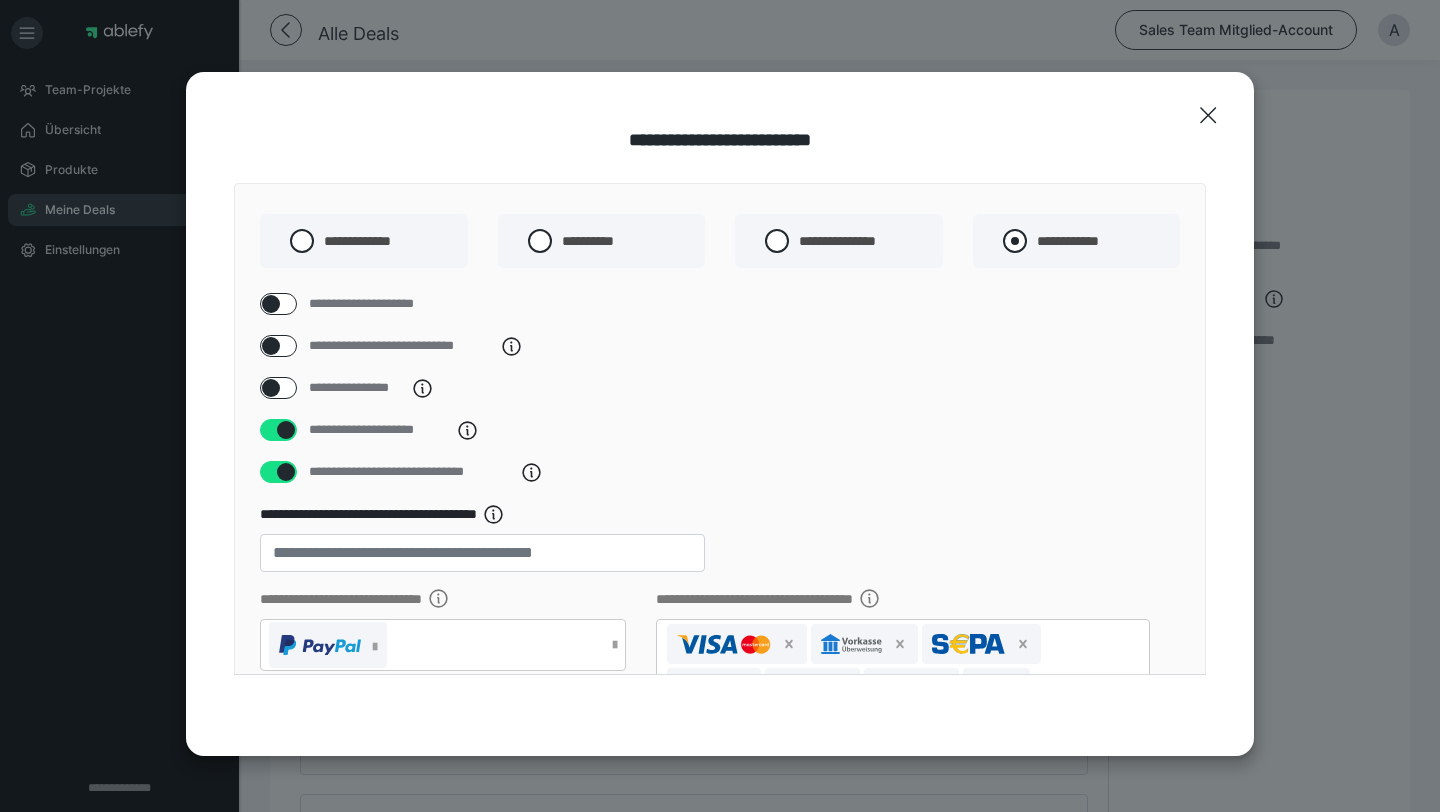 radio on "*****" 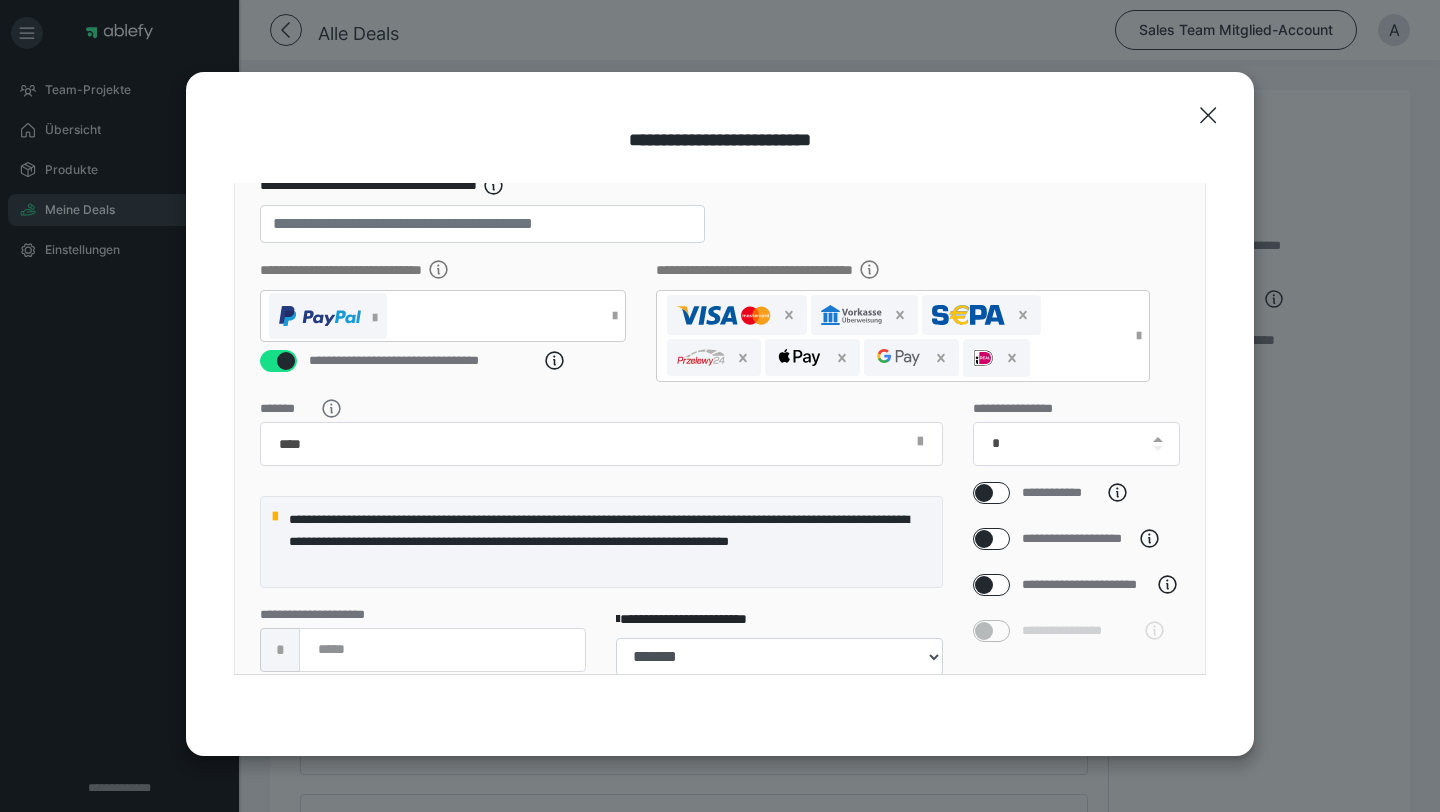 scroll, scrollTop: 339, scrollLeft: 0, axis: vertical 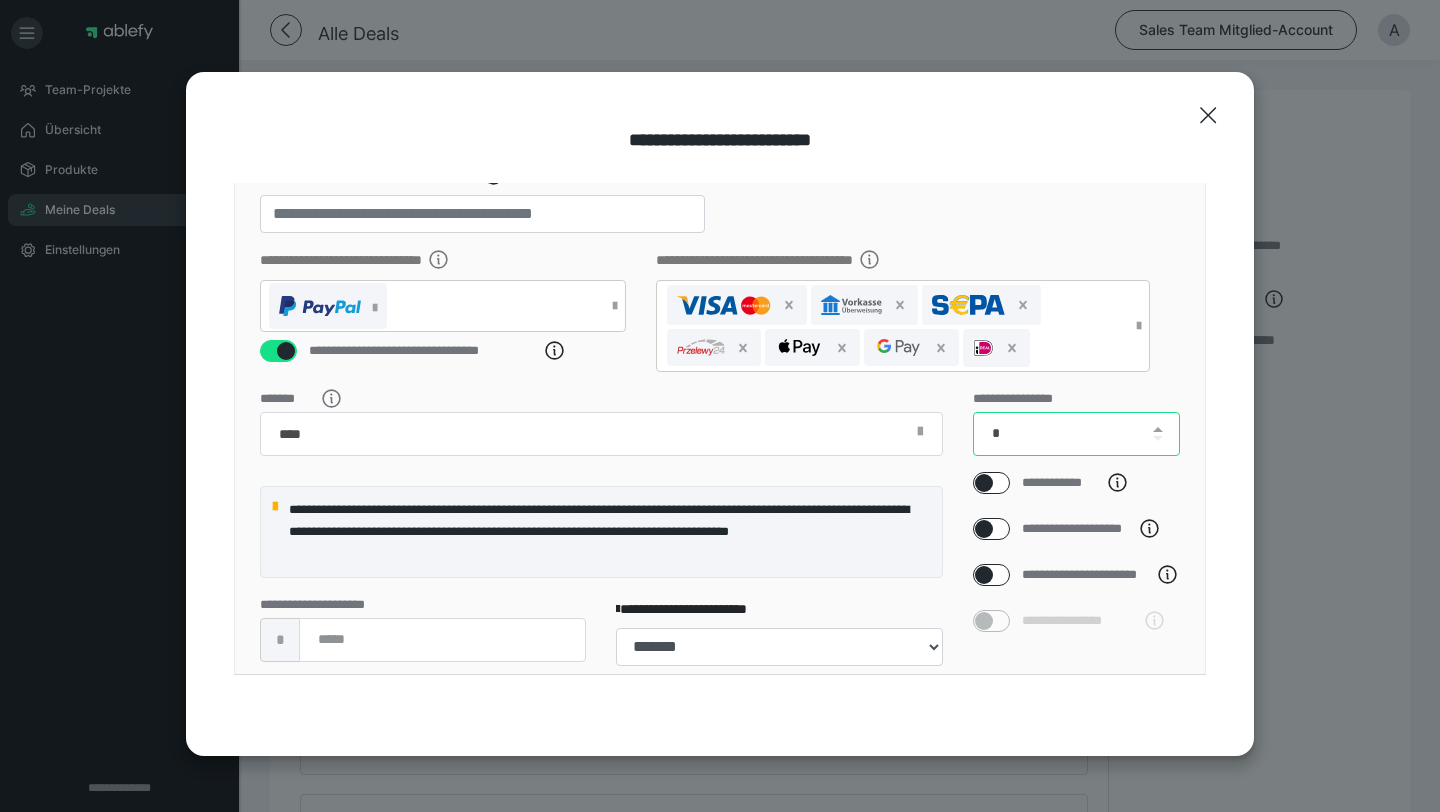 click on "*" at bounding box center (1077, 434) 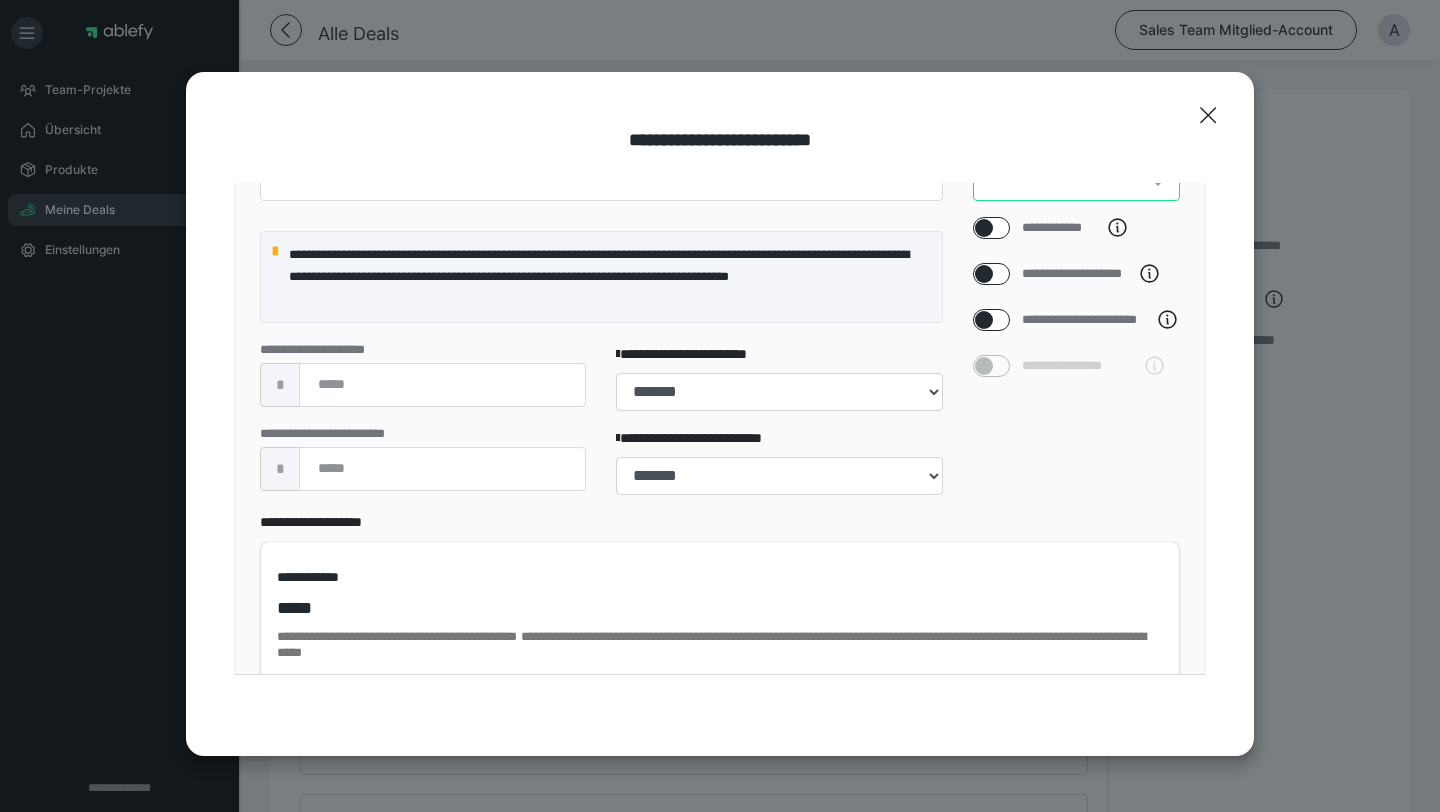scroll, scrollTop: 598, scrollLeft: 0, axis: vertical 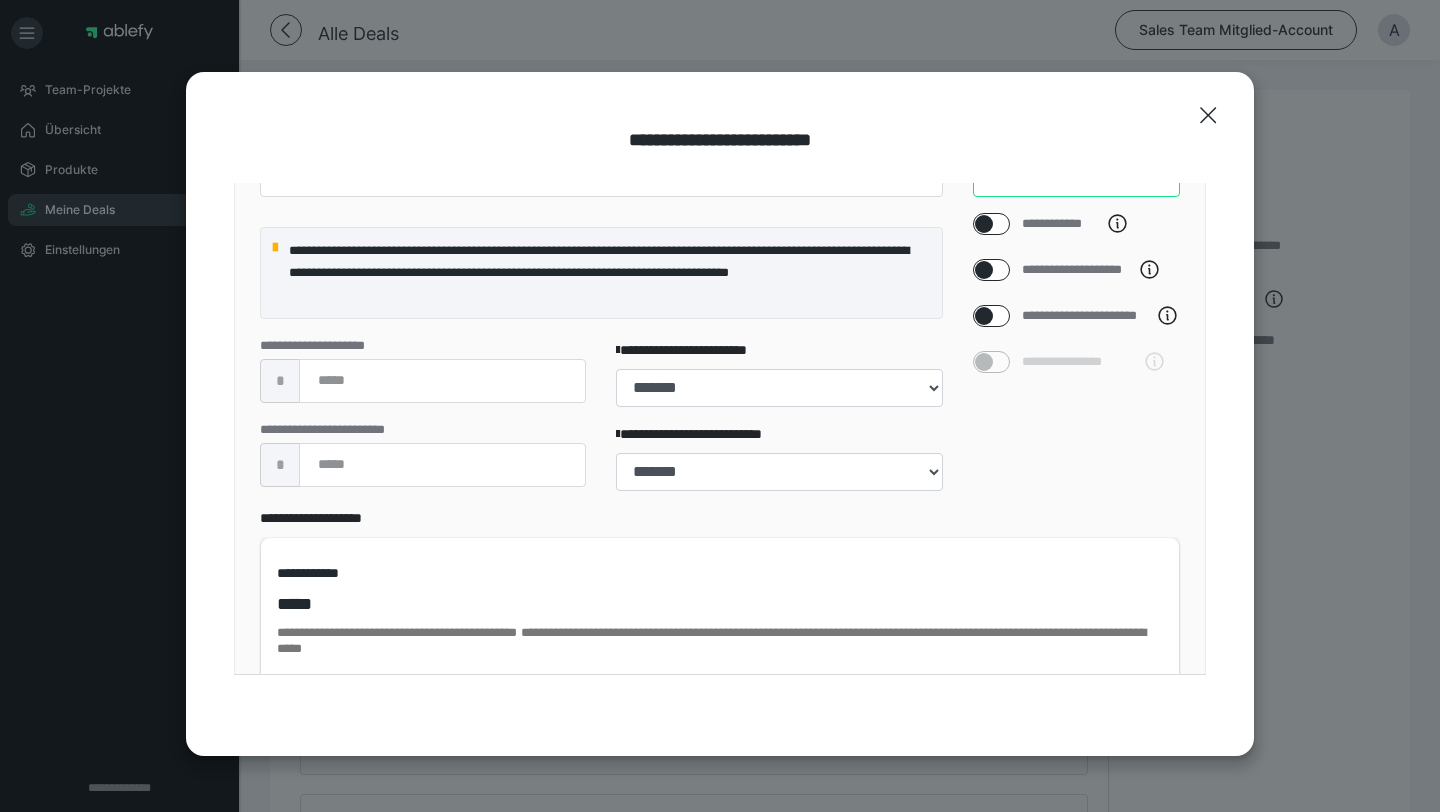 type on "**" 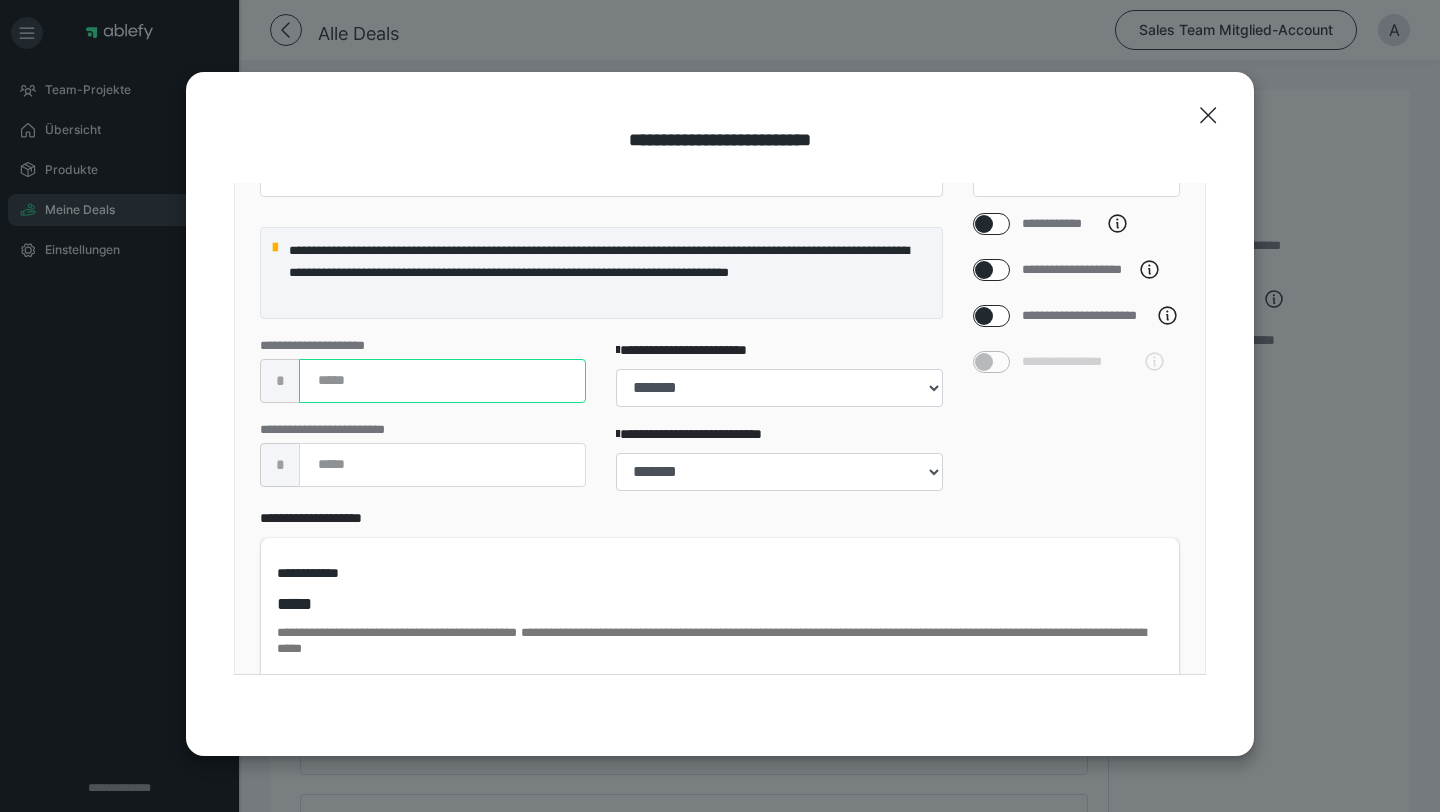 click at bounding box center [442, 381] 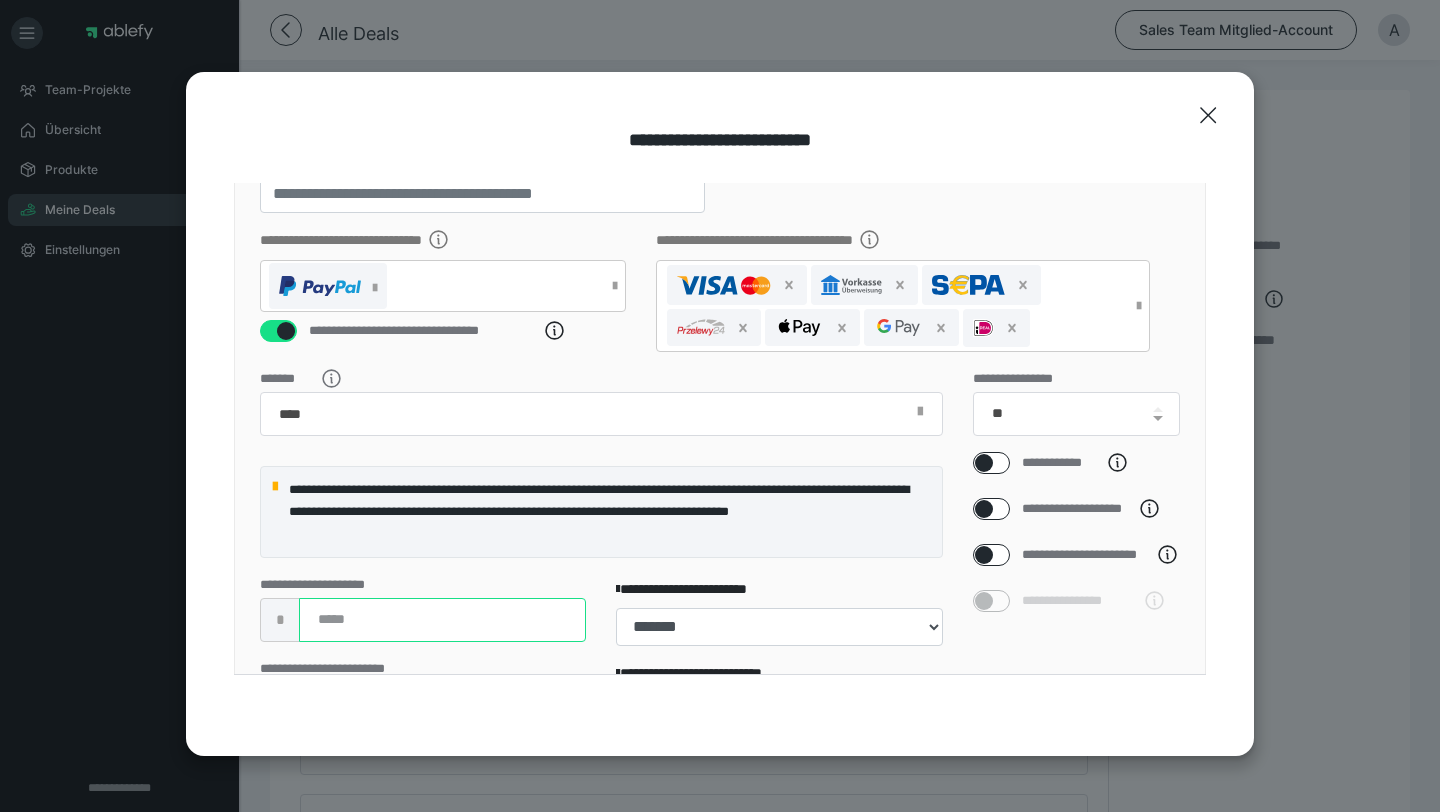 scroll, scrollTop: 0, scrollLeft: 0, axis: both 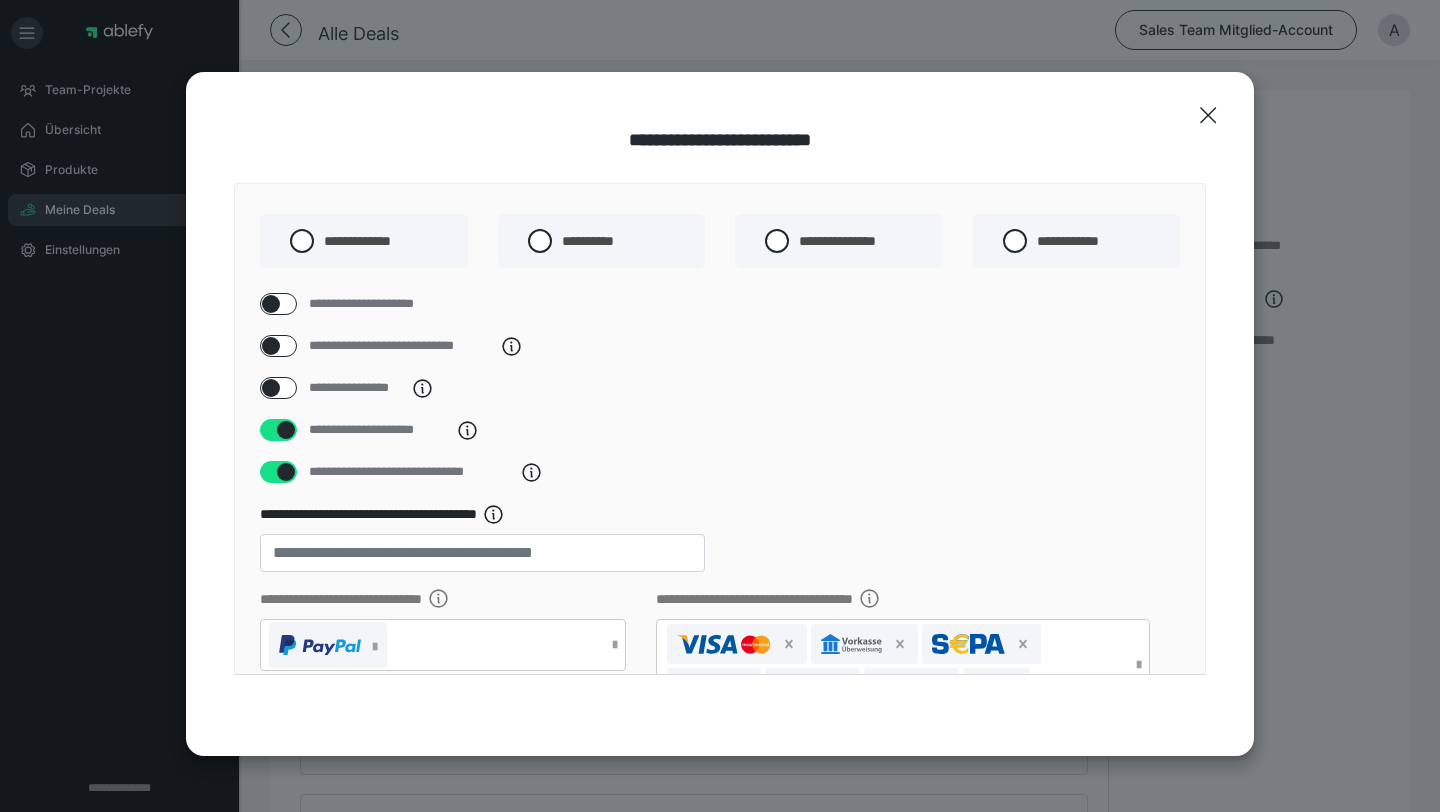 type on "*" 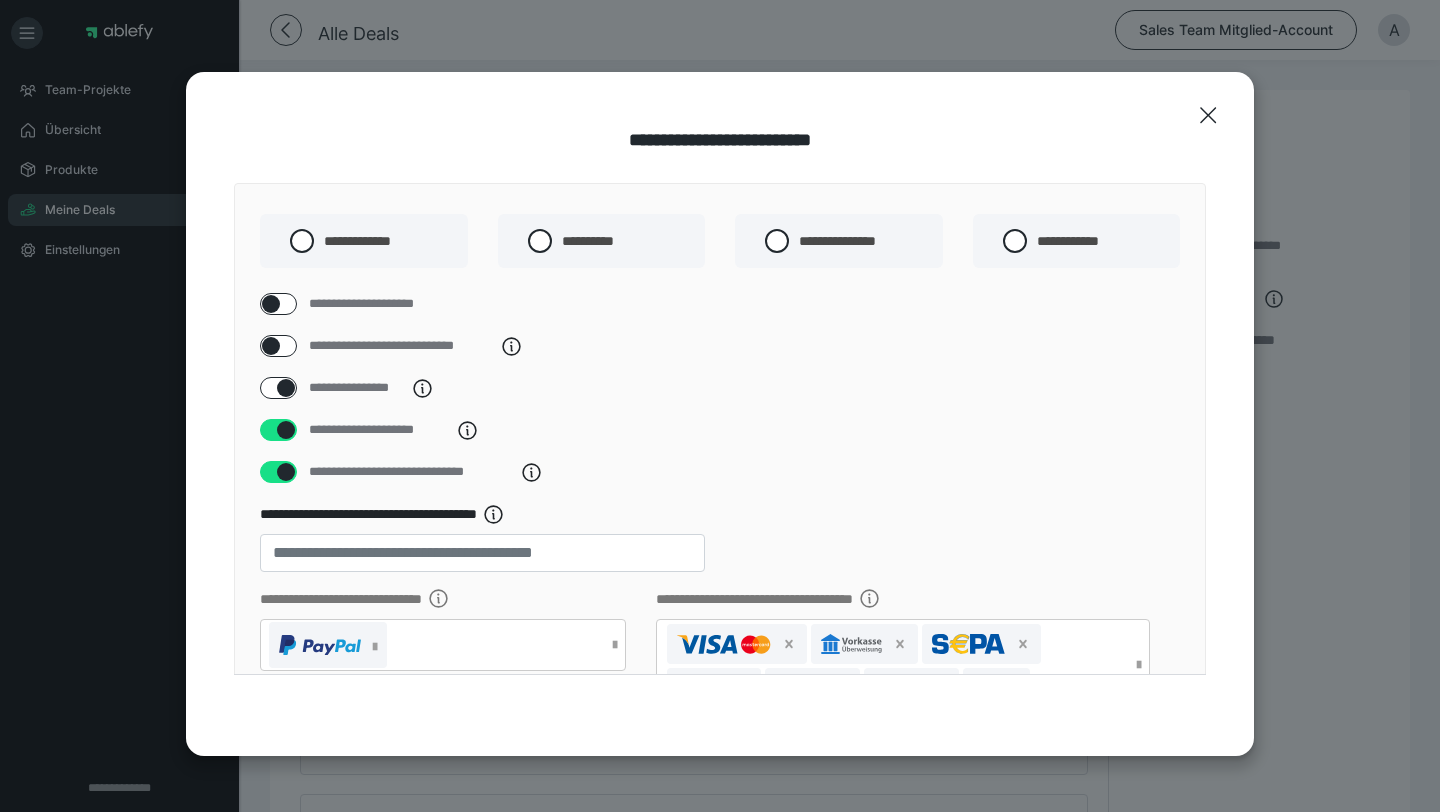 checkbox on "****" 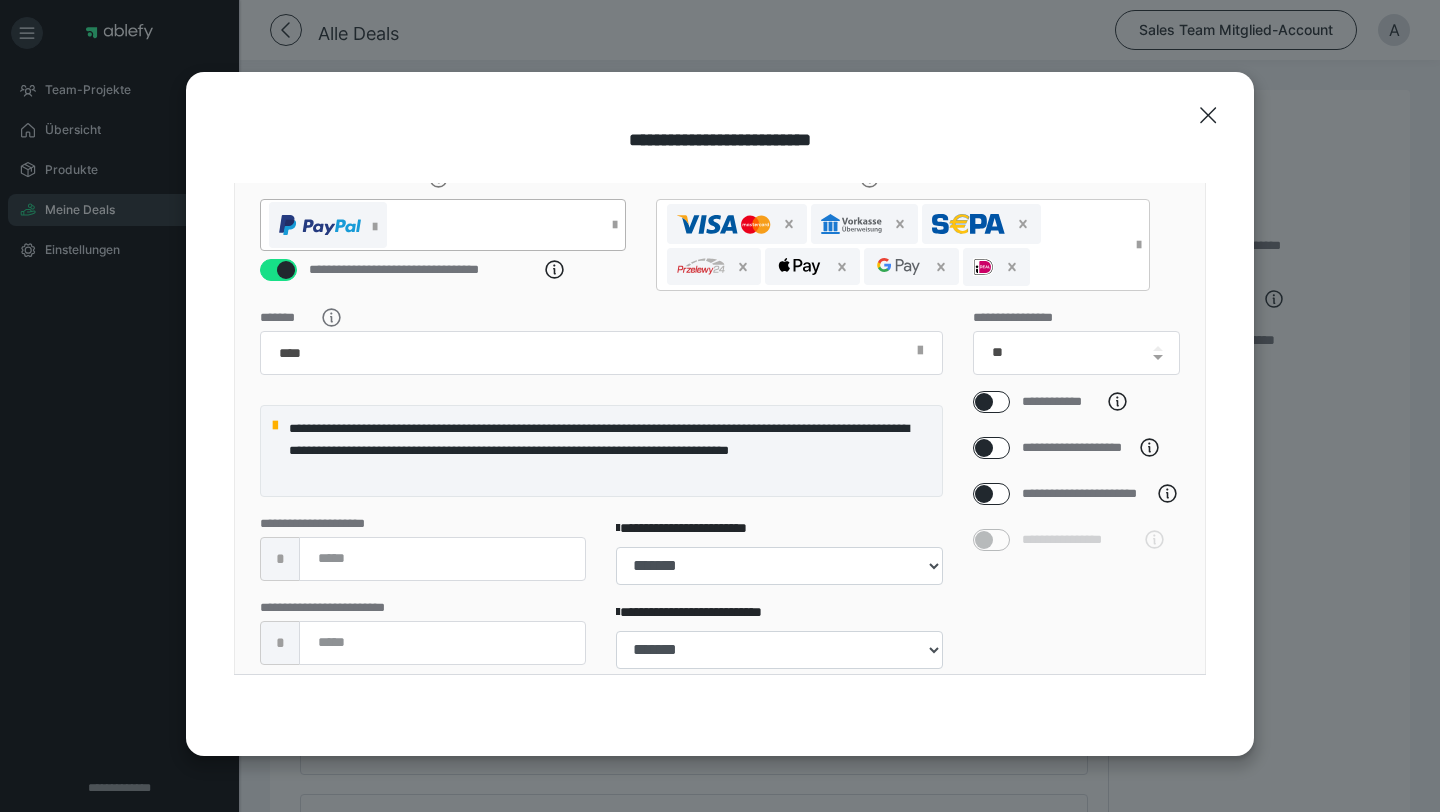 scroll, scrollTop: 461, scrollLeft: 0, axis: vertical 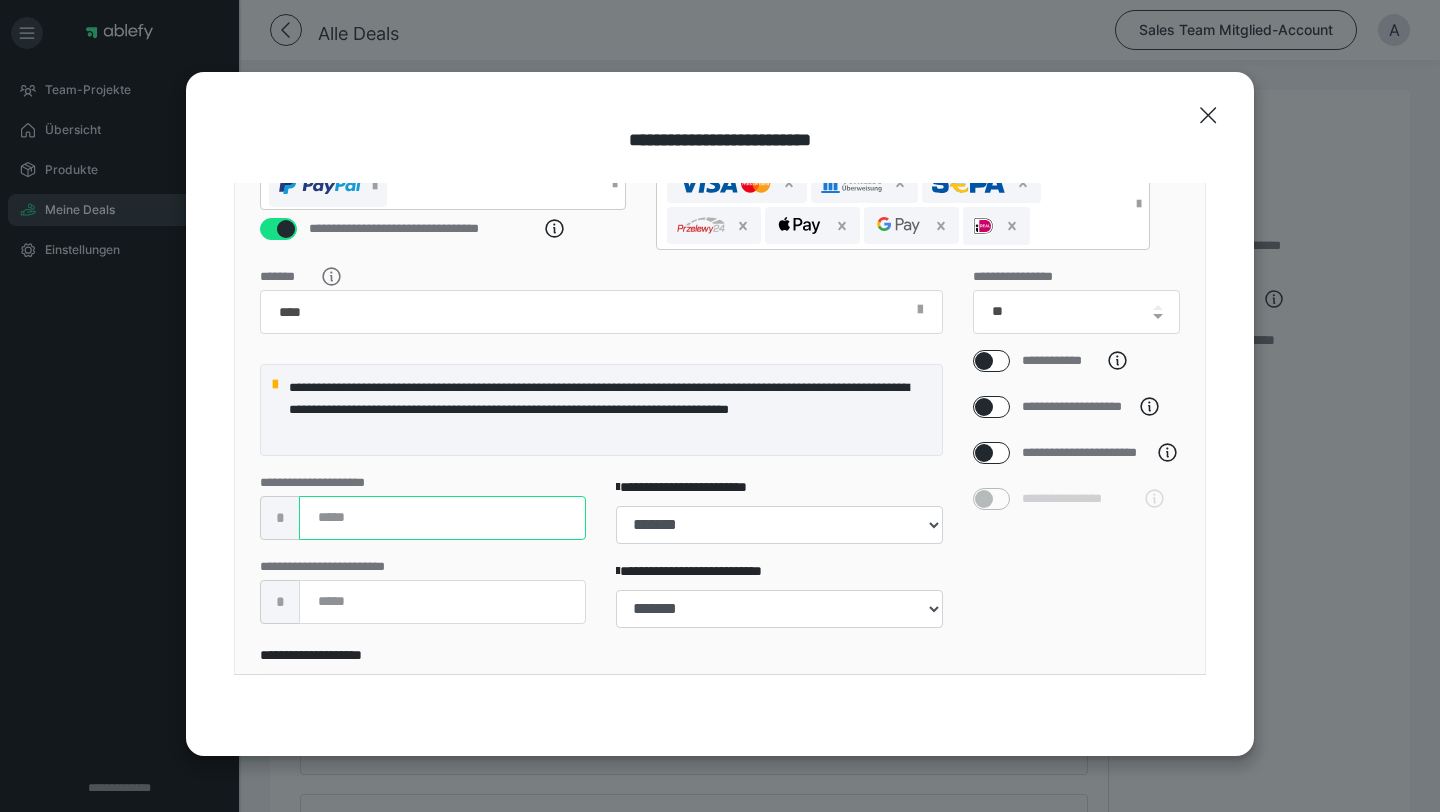 click on "*" at bounding box center (442, 518) 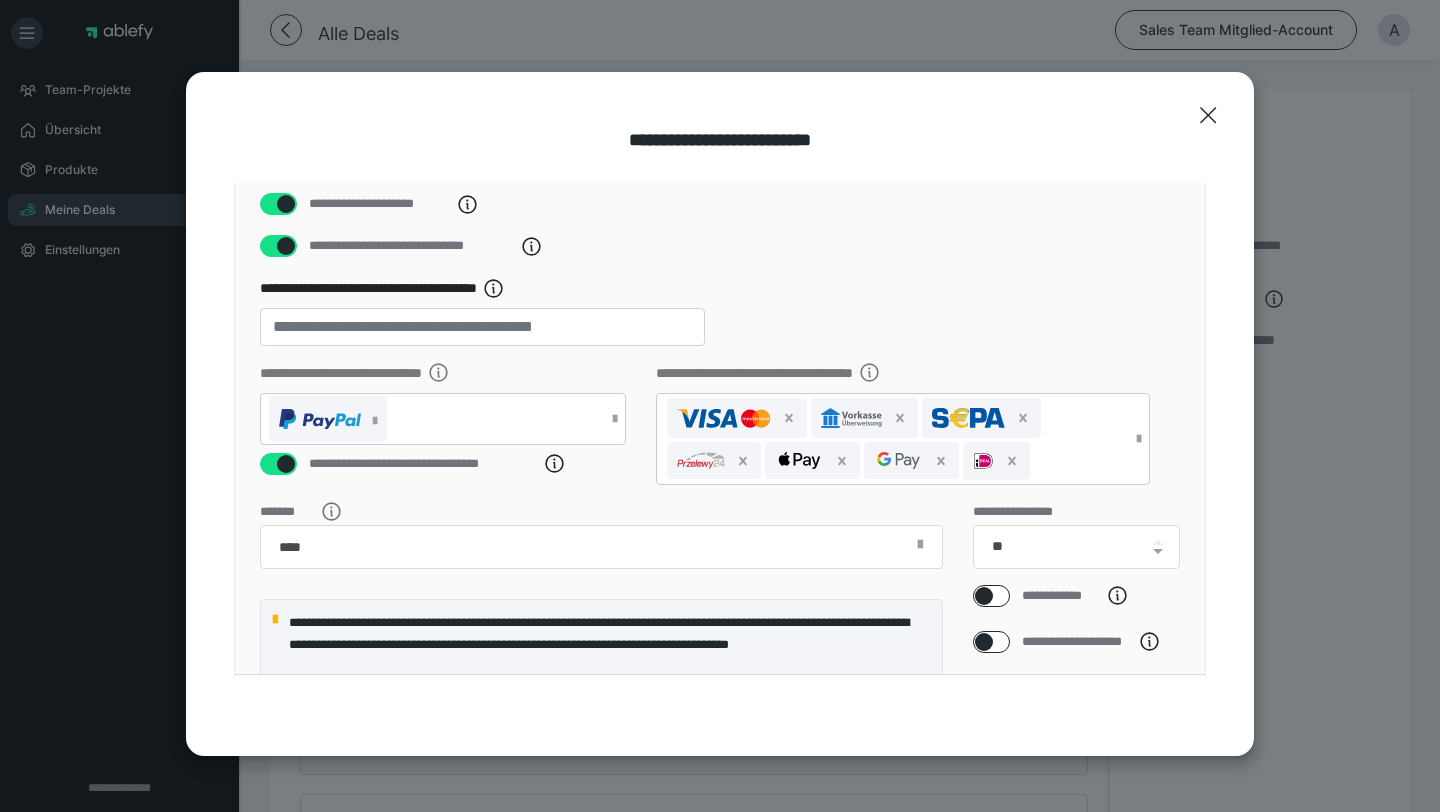 scroll, scrollTop: 222, scrollLeft: 0, axis: vertical 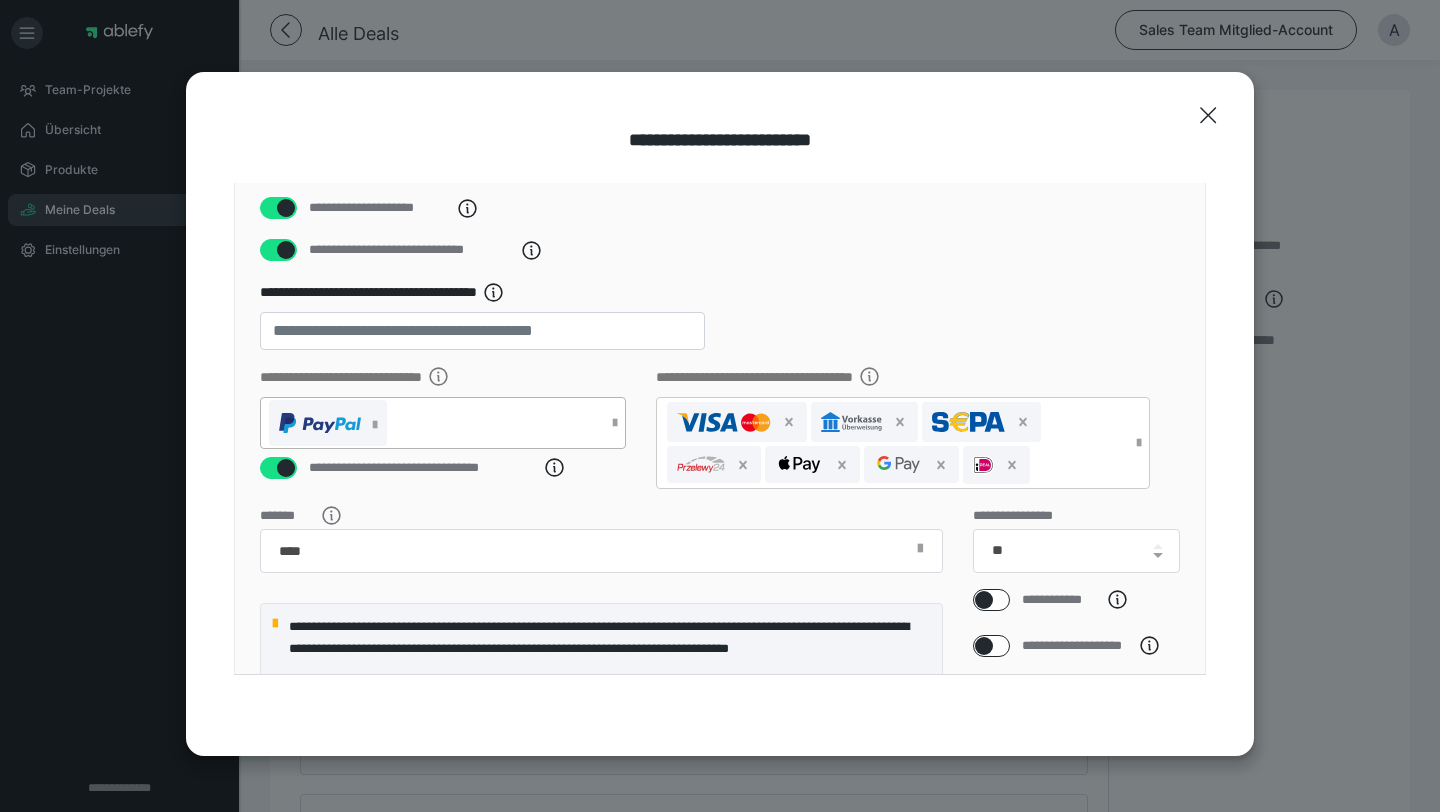 type on "*" 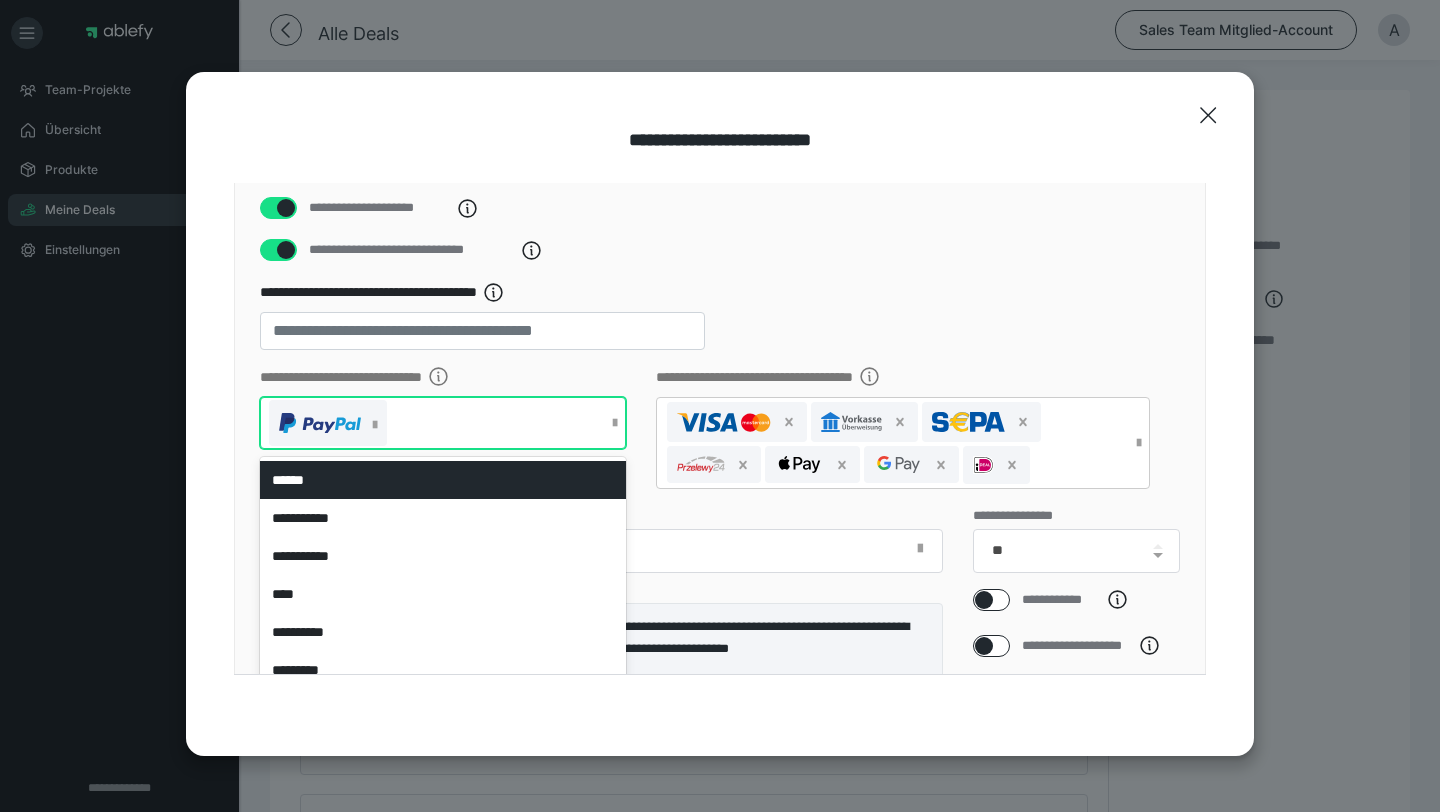click at bounding box center [433, 423] 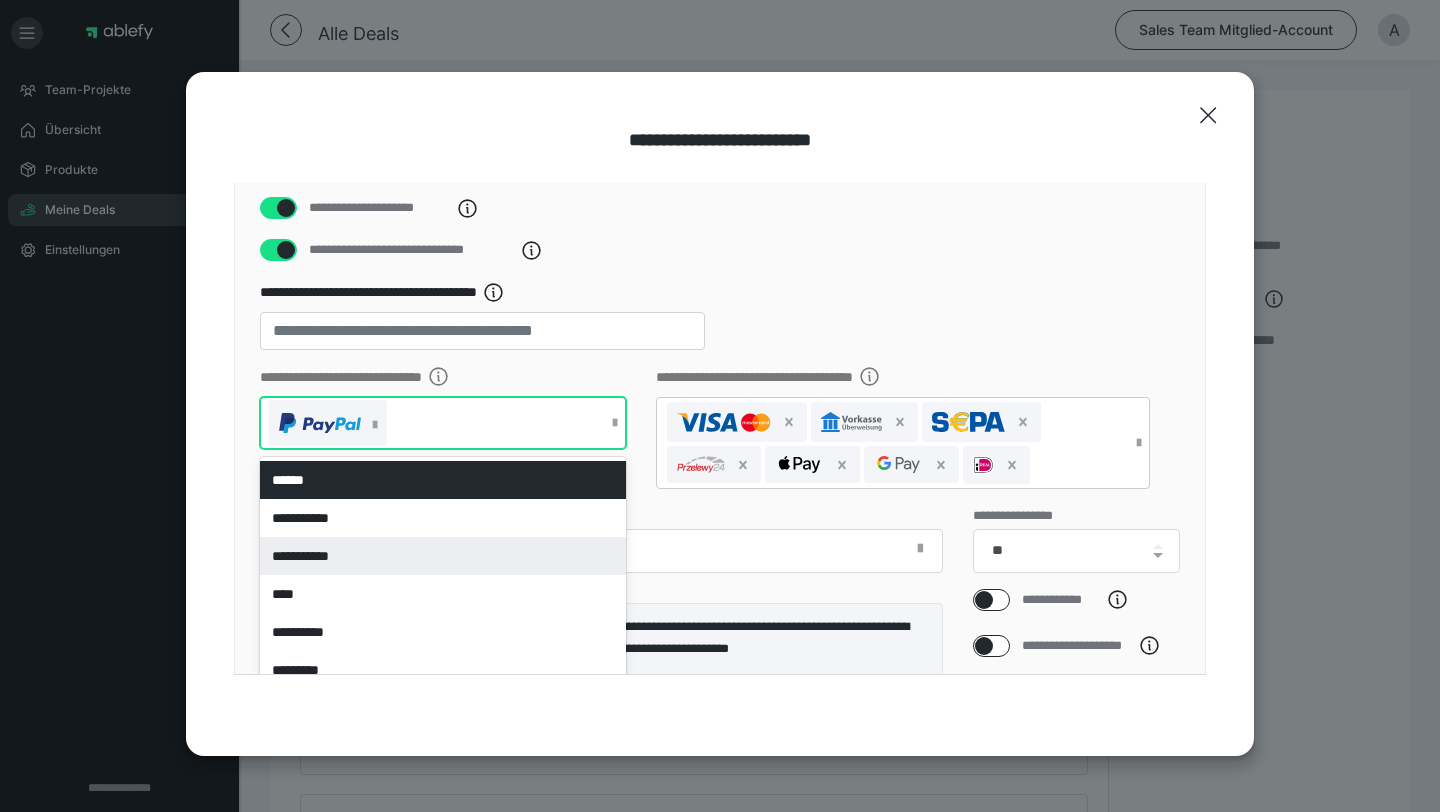 scroll, scrollTop: 12, scrollLeft: 0, axis: vertical 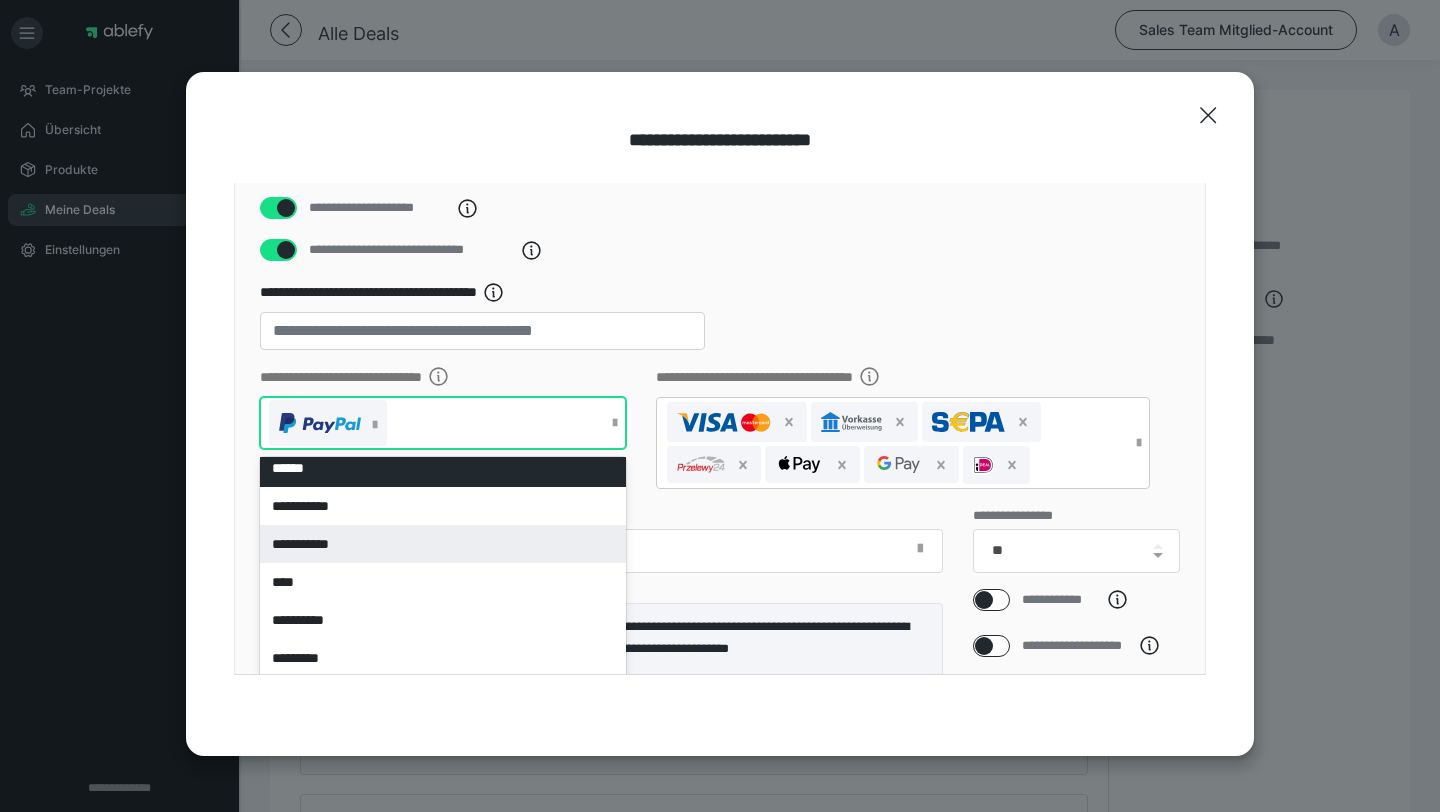 click on "**********" at bounding box center (443, 544) 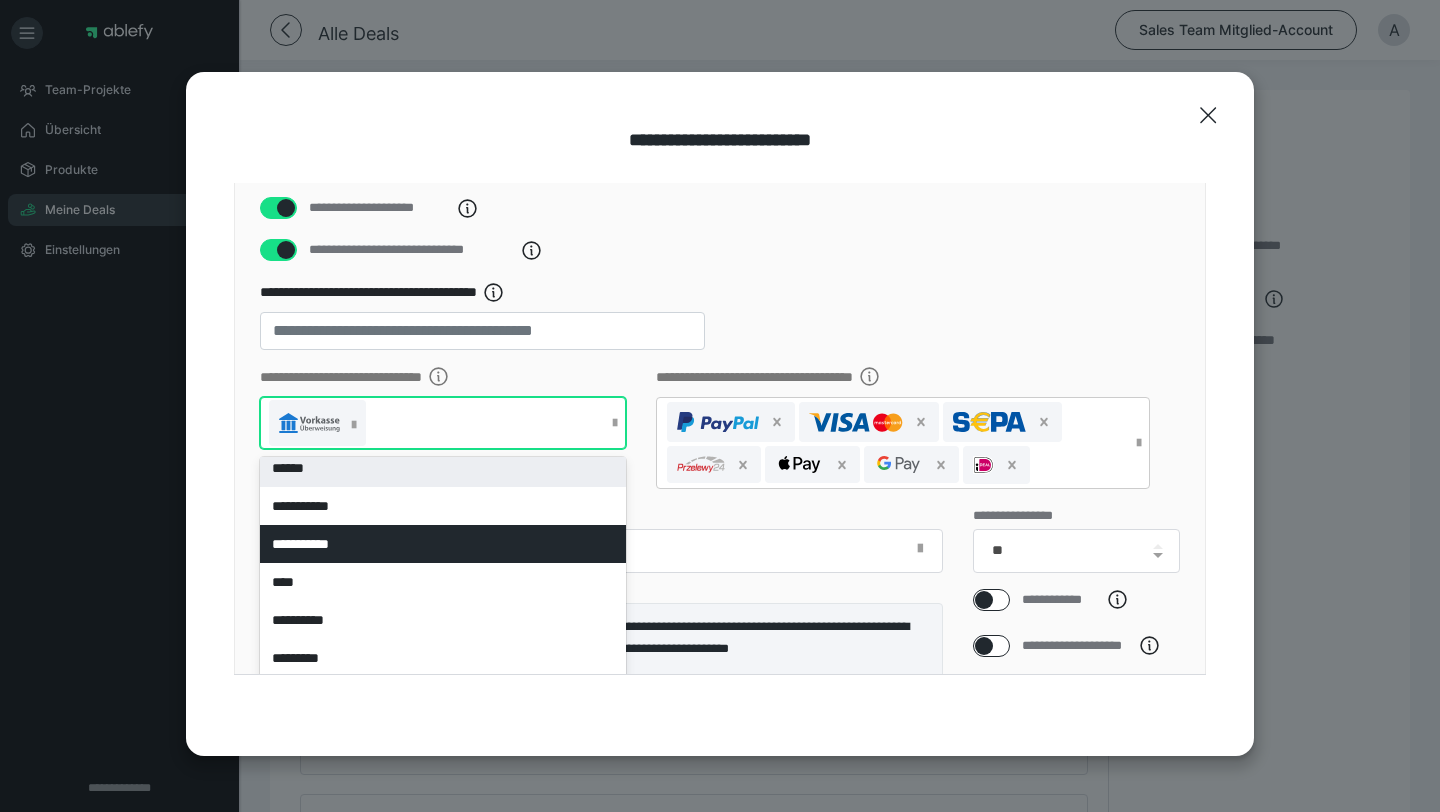 scroll, scrollTop: 0, scrollLeft: 0, axis: both 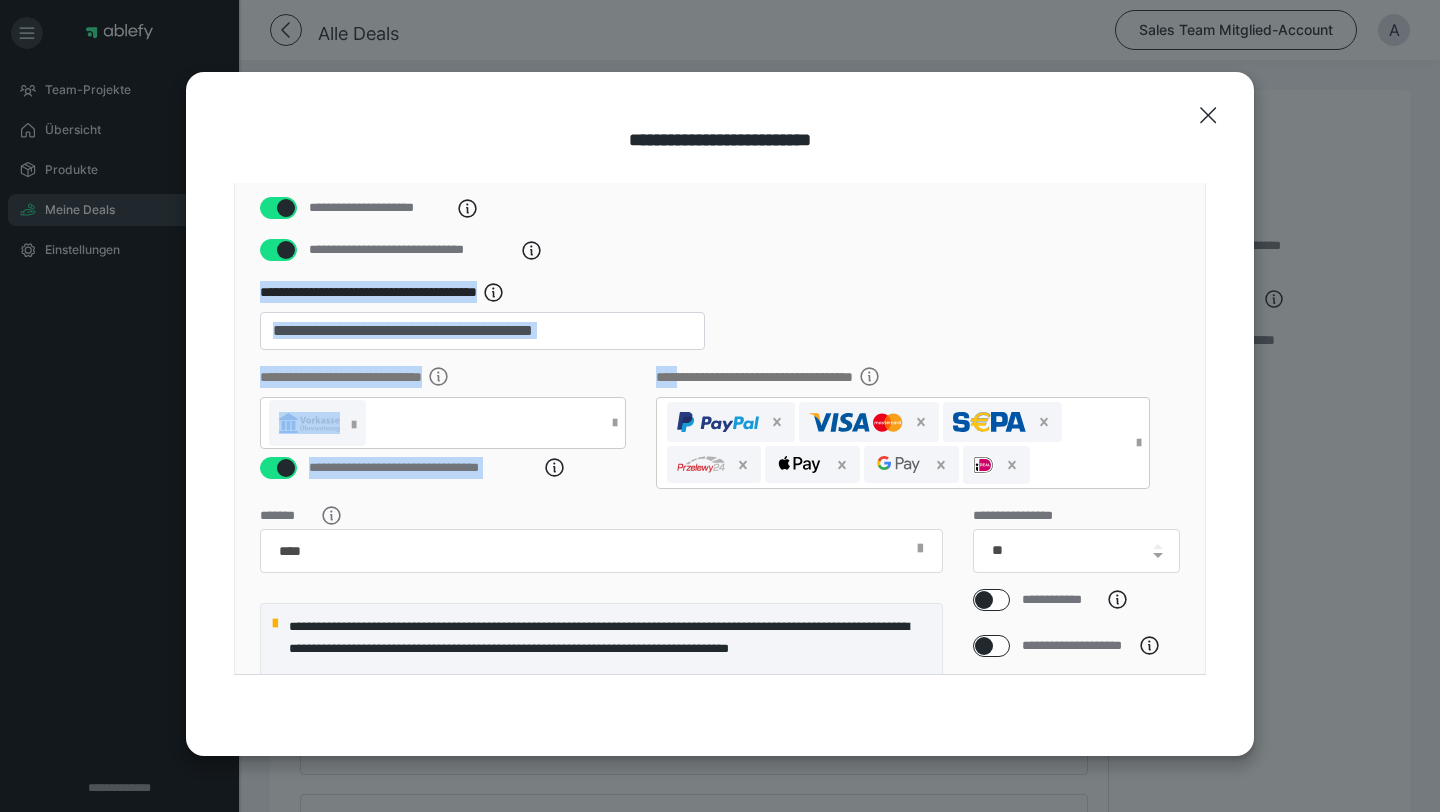 click on "**********" at bounding box center [720, 565] 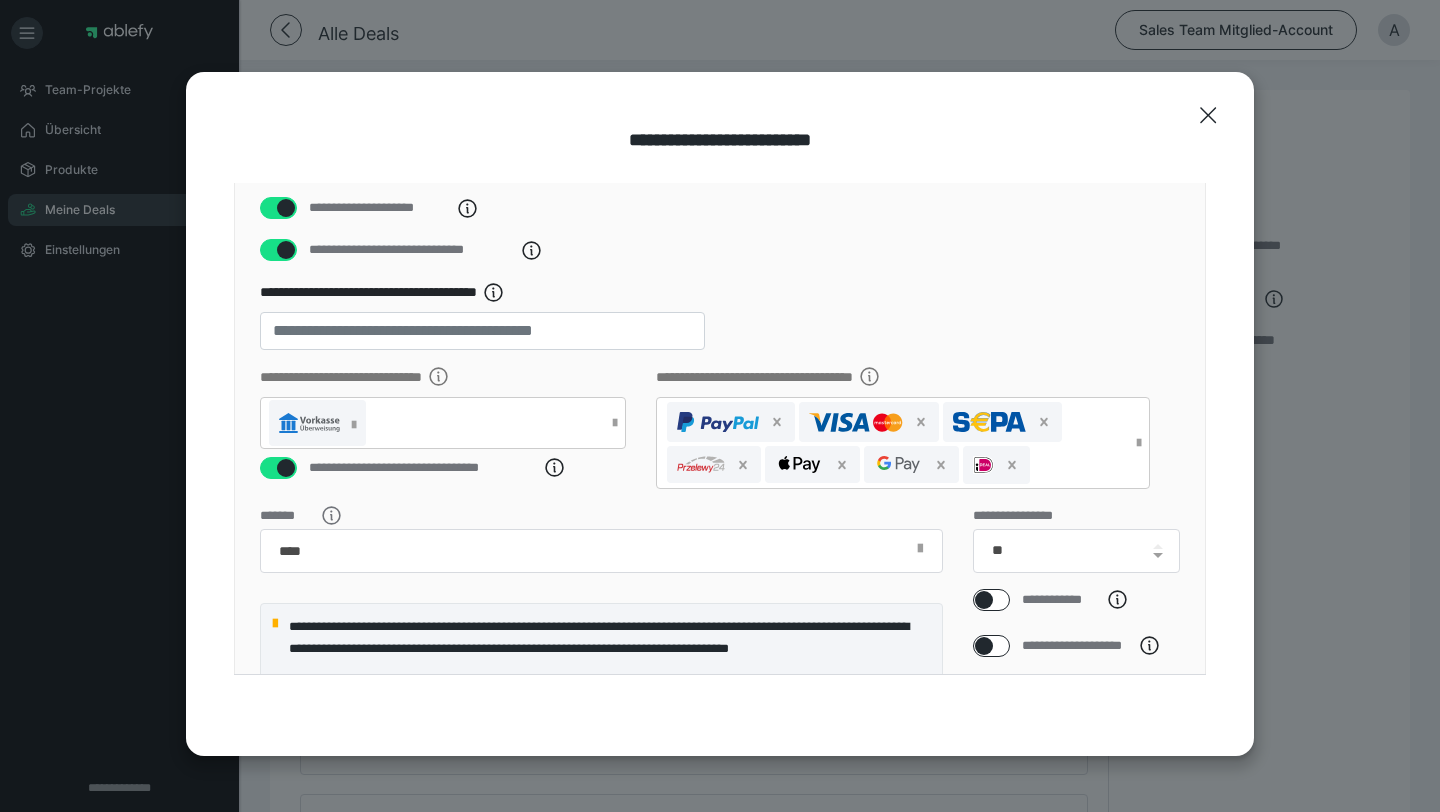 click on "**********" at bounding box center (720, 250) 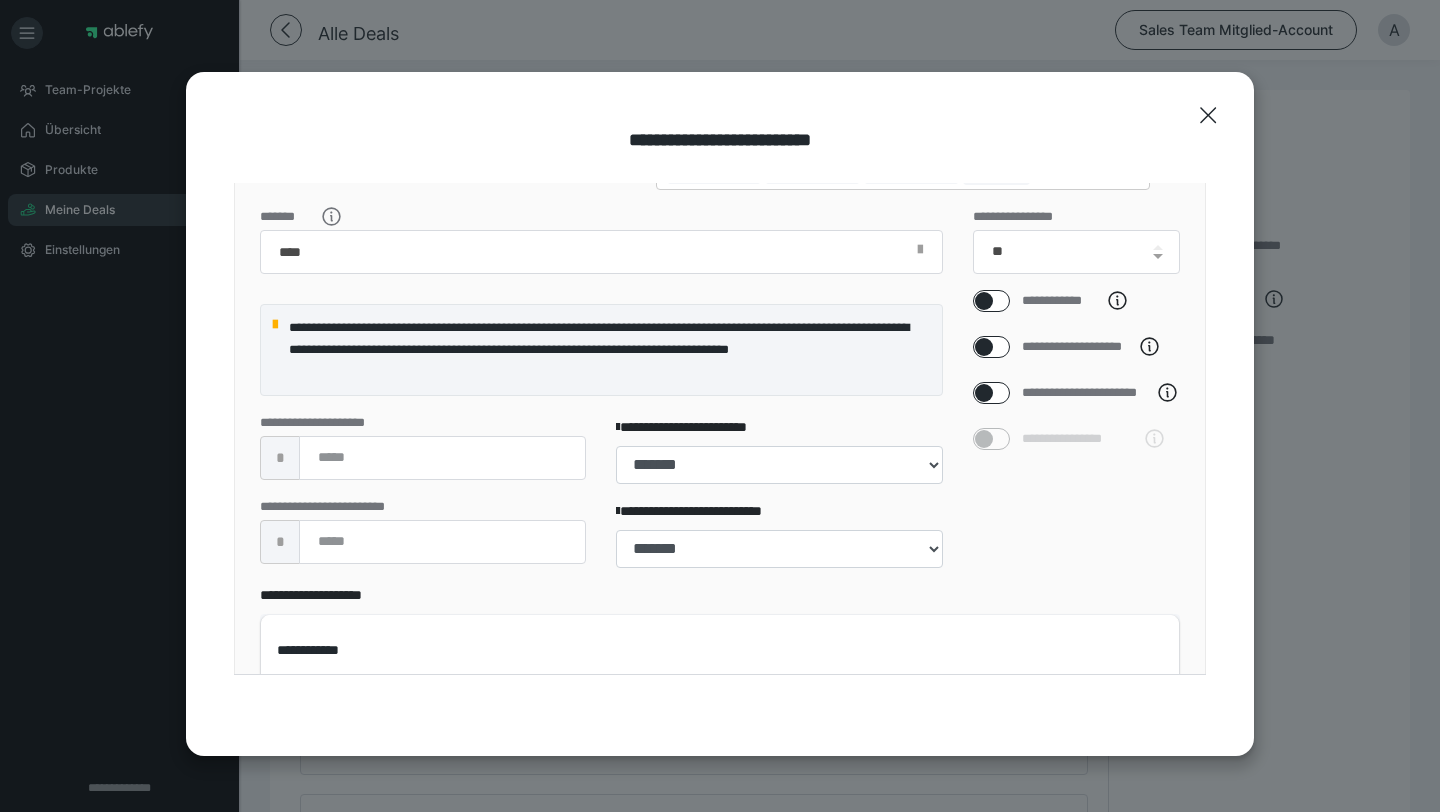 scroll, scrollTop: 518, scrollLeft: 0, axis: vertical 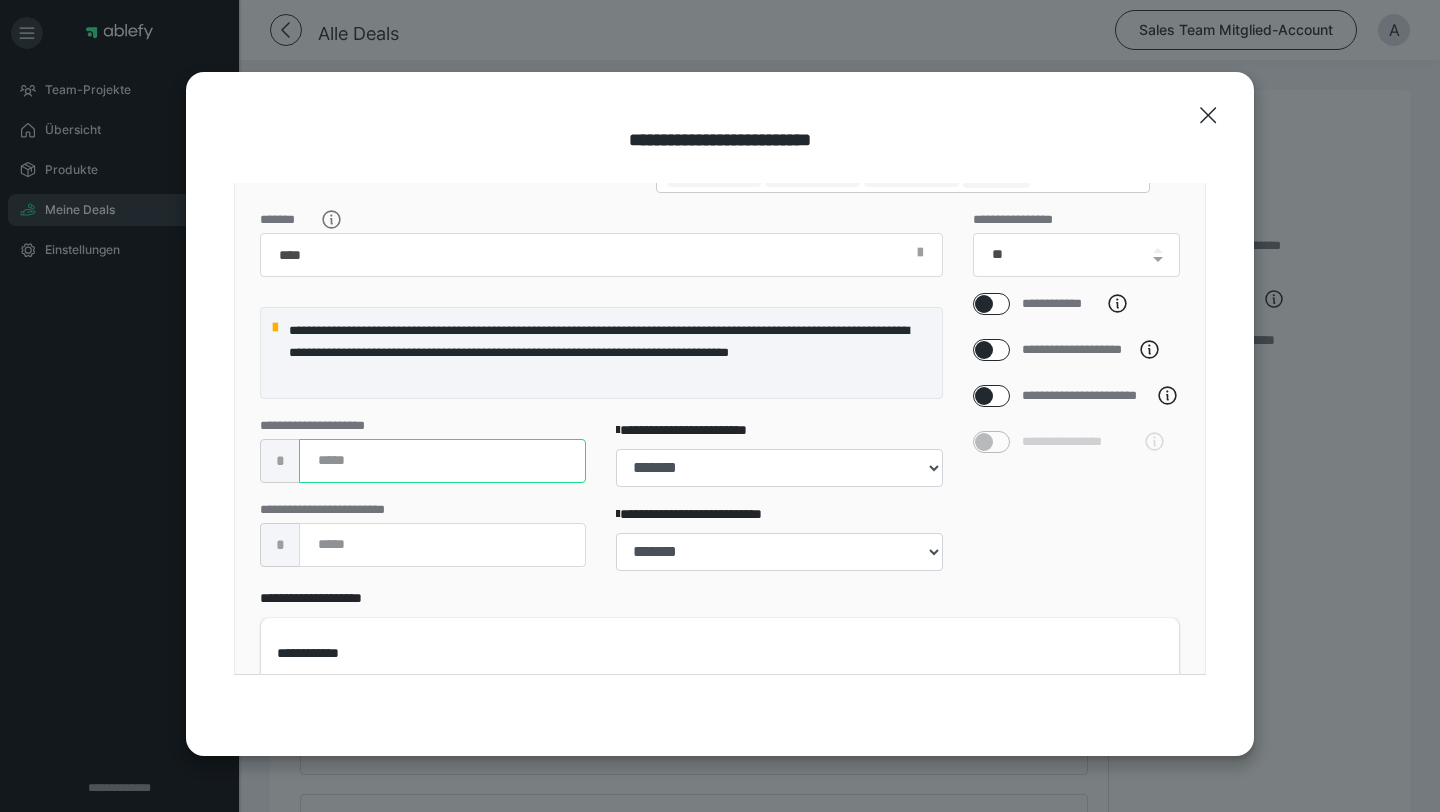 click on "*" at bounding box center [442, 461] 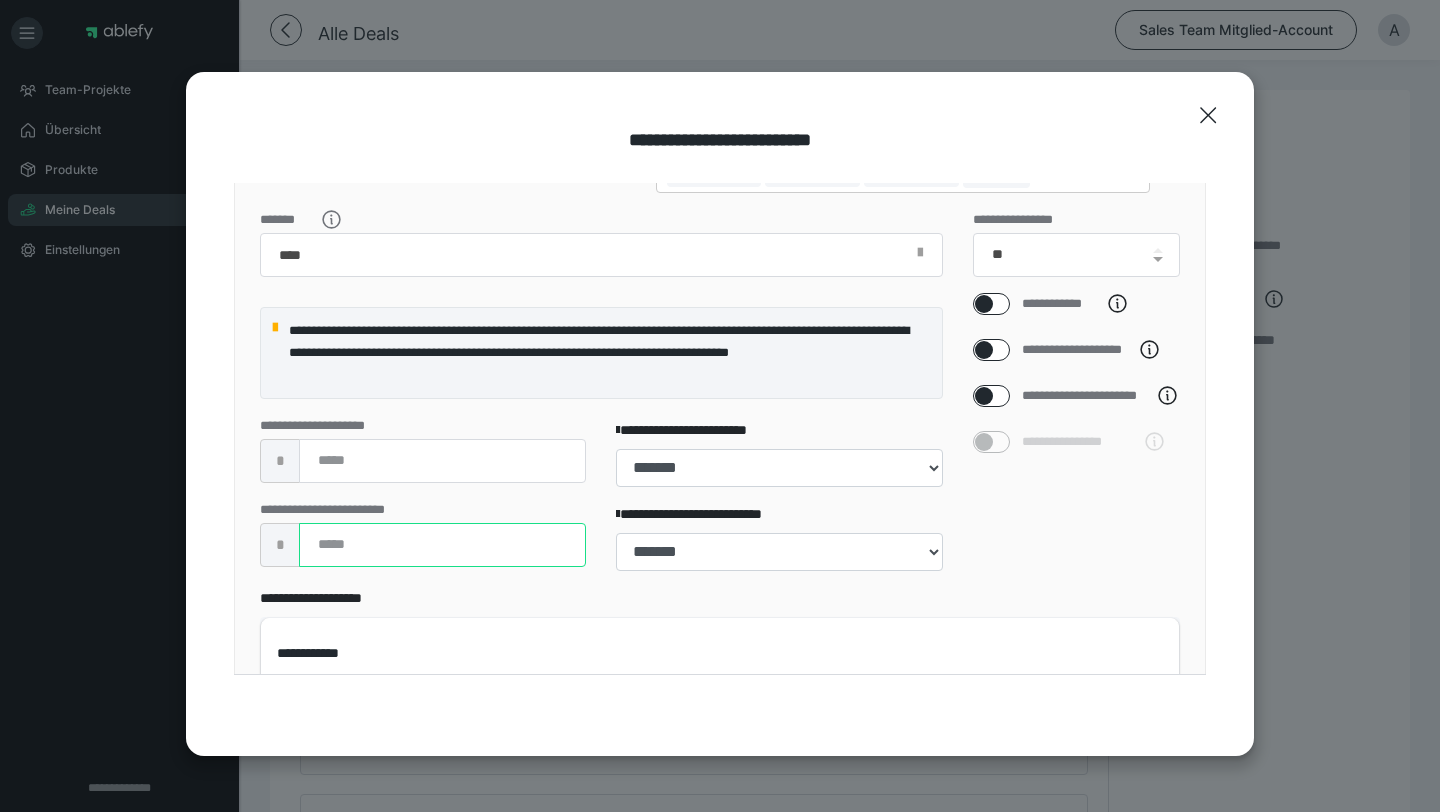 click at bounding box center [442, 545] 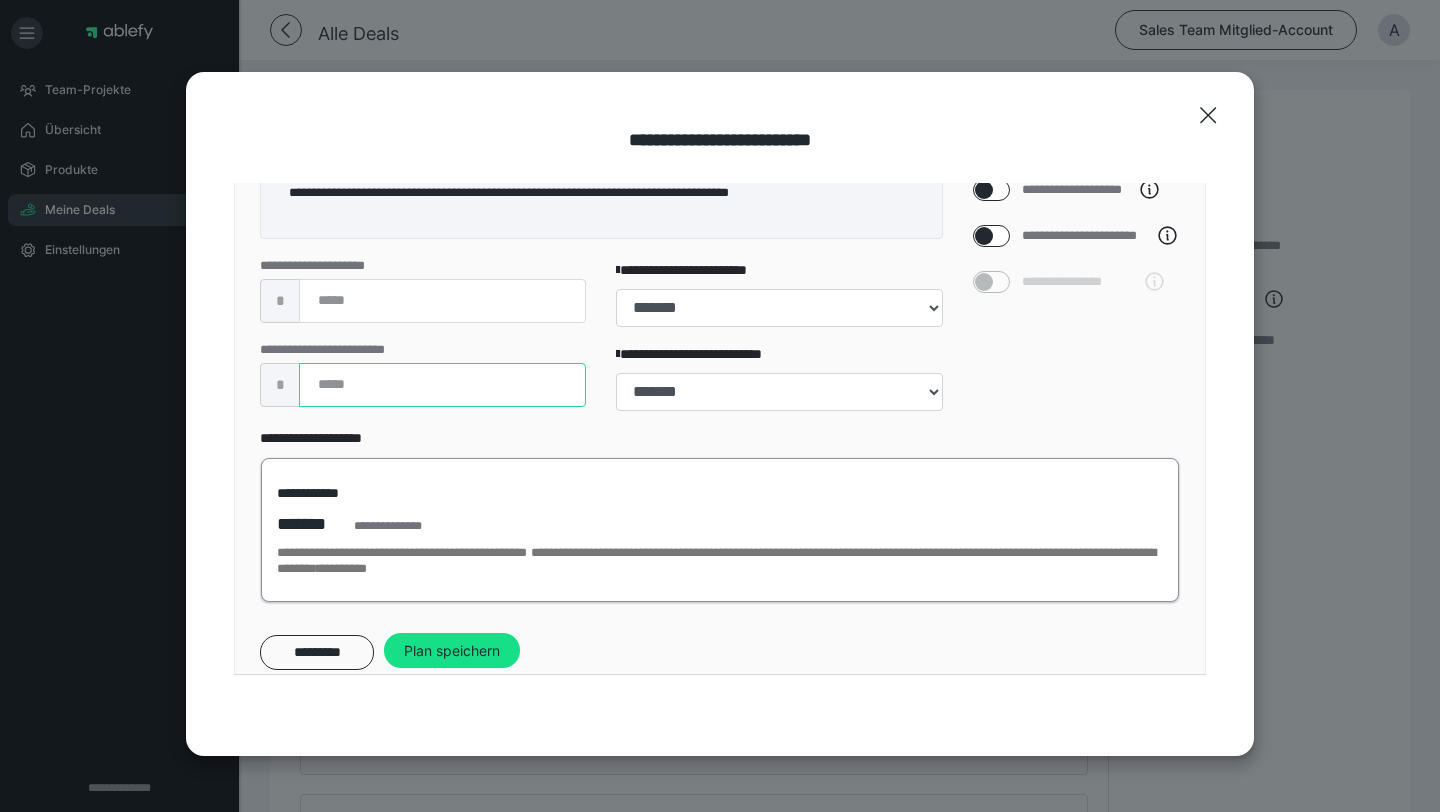 scroll, scrollTop: 682, scrollLeft: 0, axis: vertical 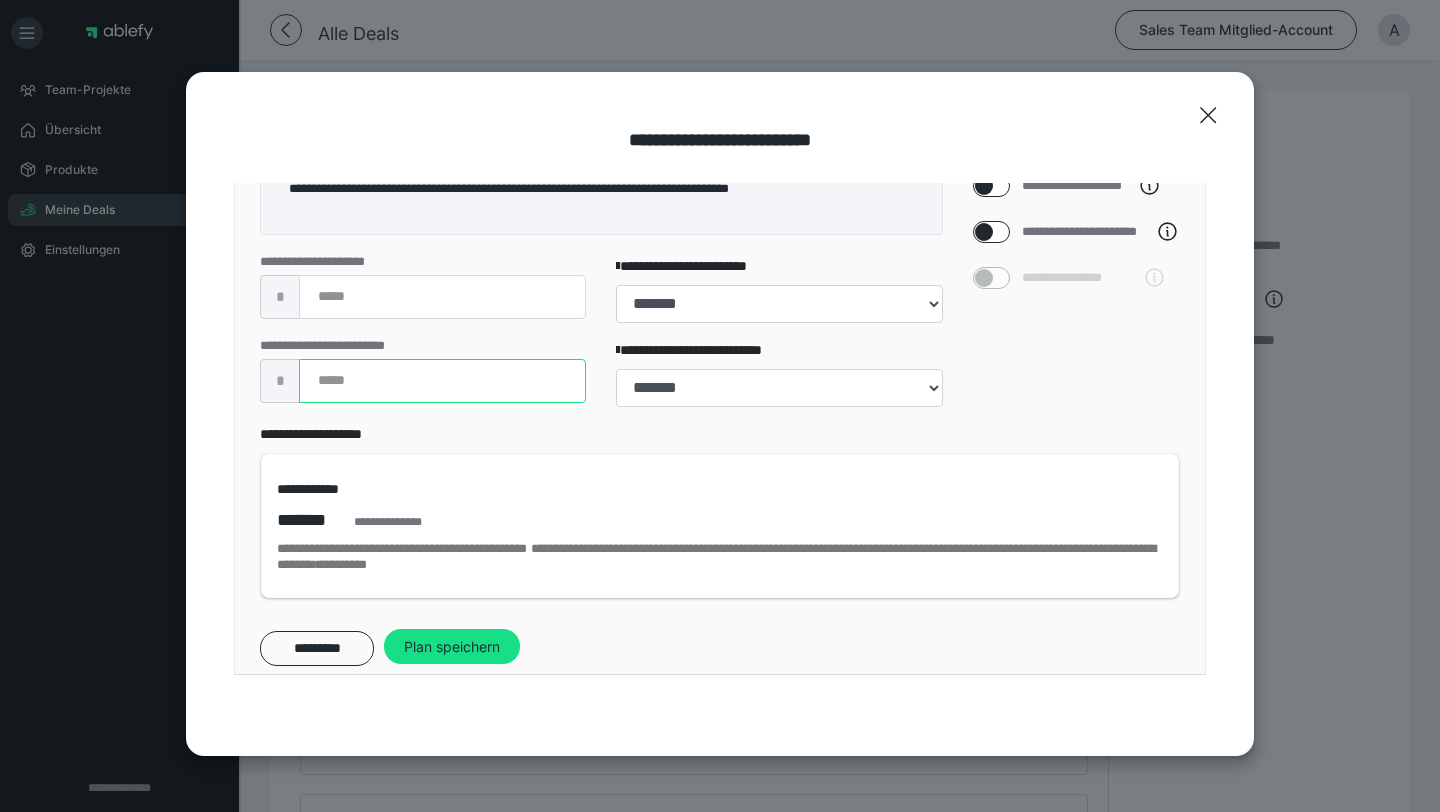 type on "***" 